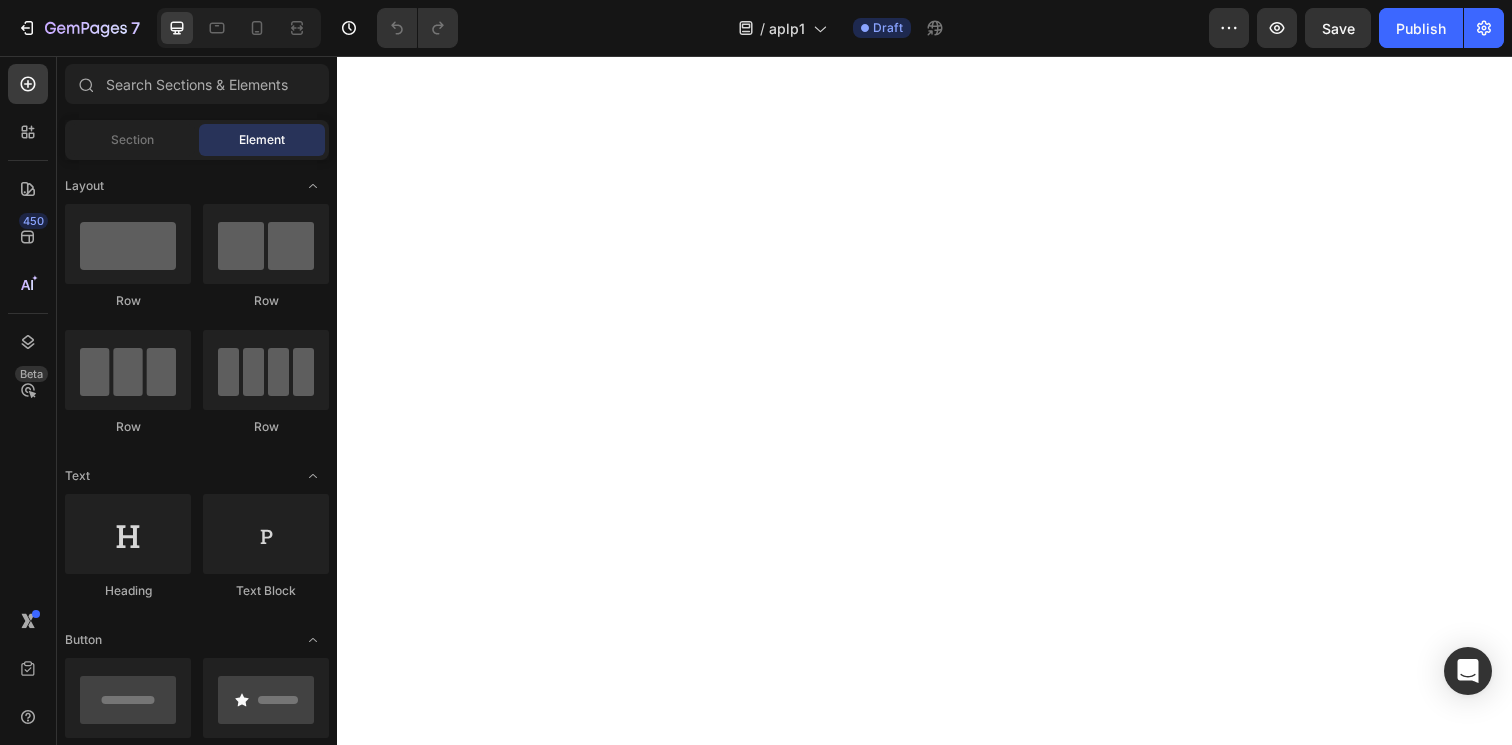 scroll, scrollTop: 0, scrollLeft: 0, axis: both 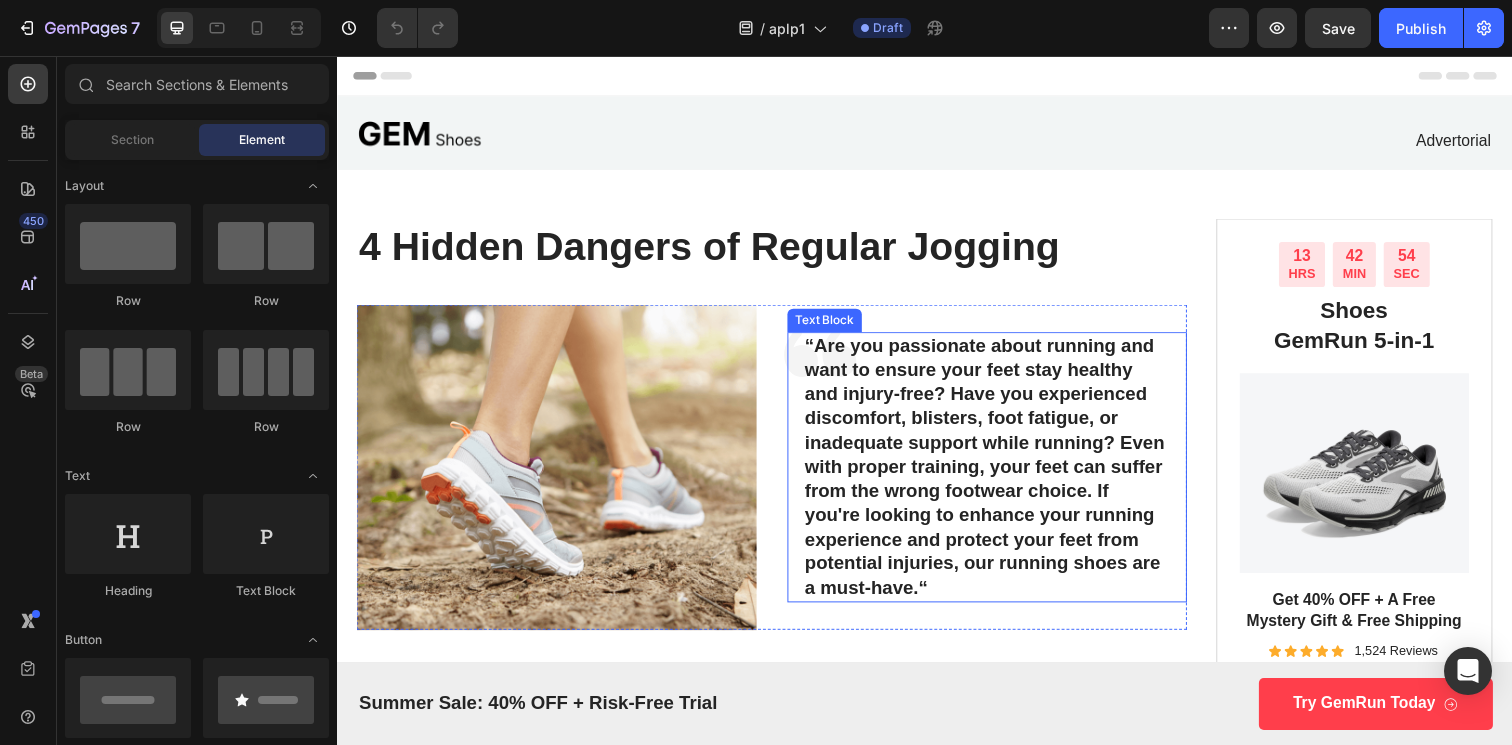 click on "“Are you passionate about running and want to ensure your feet stay healthy and injury-free? Have you experienced discomfort, blisters, foot fatigue, or inadequate support while running? Even with proper training, your feet can suffer from the wrong footwear choice. If you're looking to enhance your running experience and protect your feet from potential injuries, our running shoes are a must-have.“" at bounding box center [1001, 476] 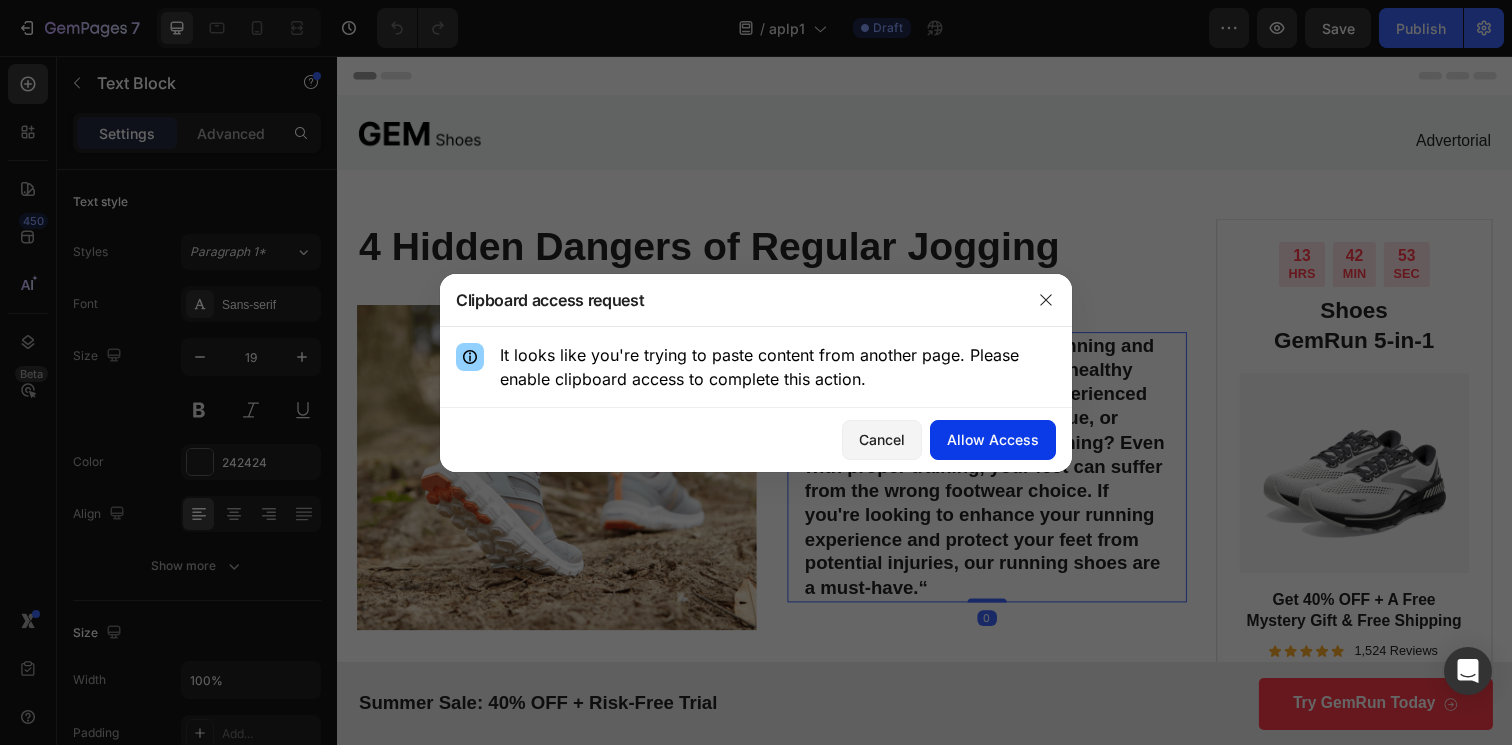 click on "Allow Access" at bounding box center [993, 439] 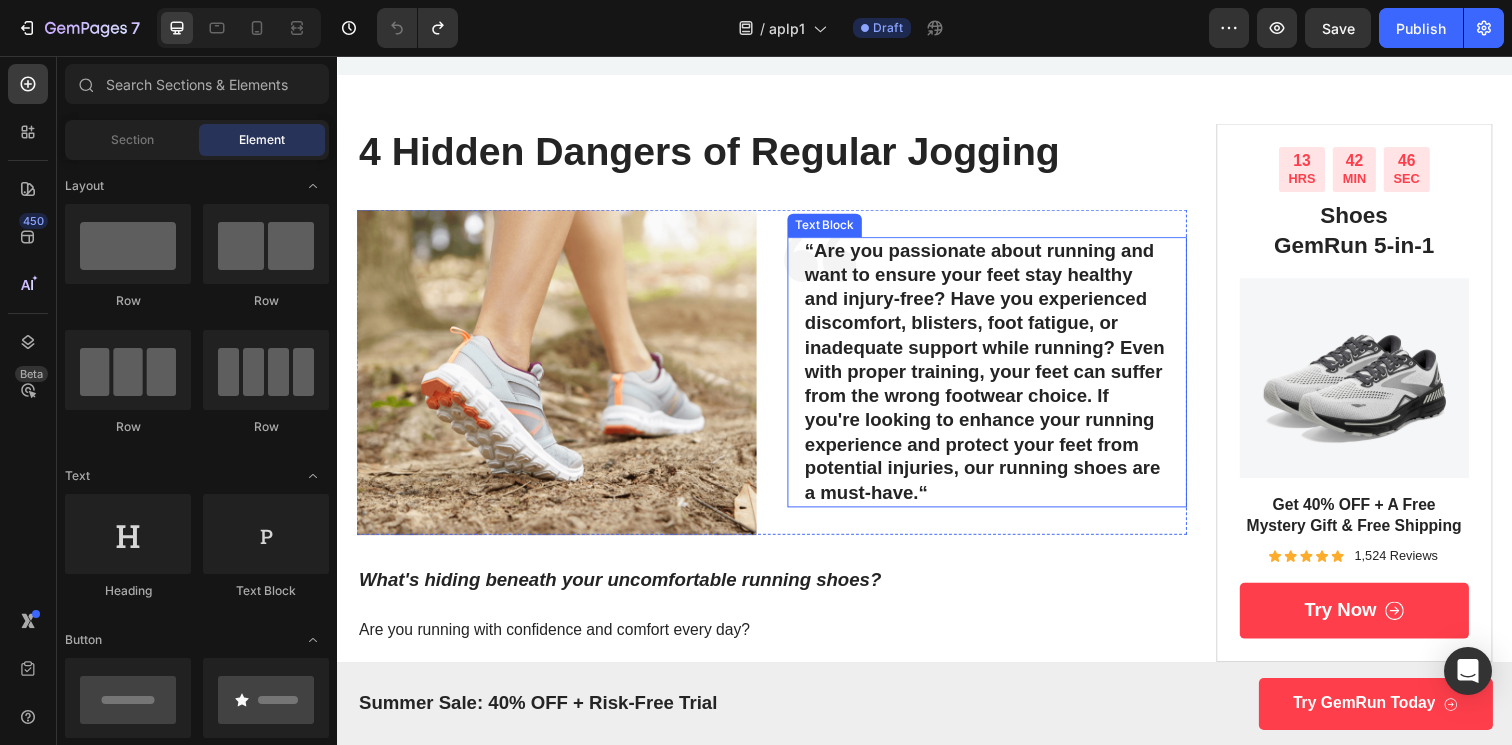 scroll, scrollTop: 0, scrollLeft: 0, axis: both 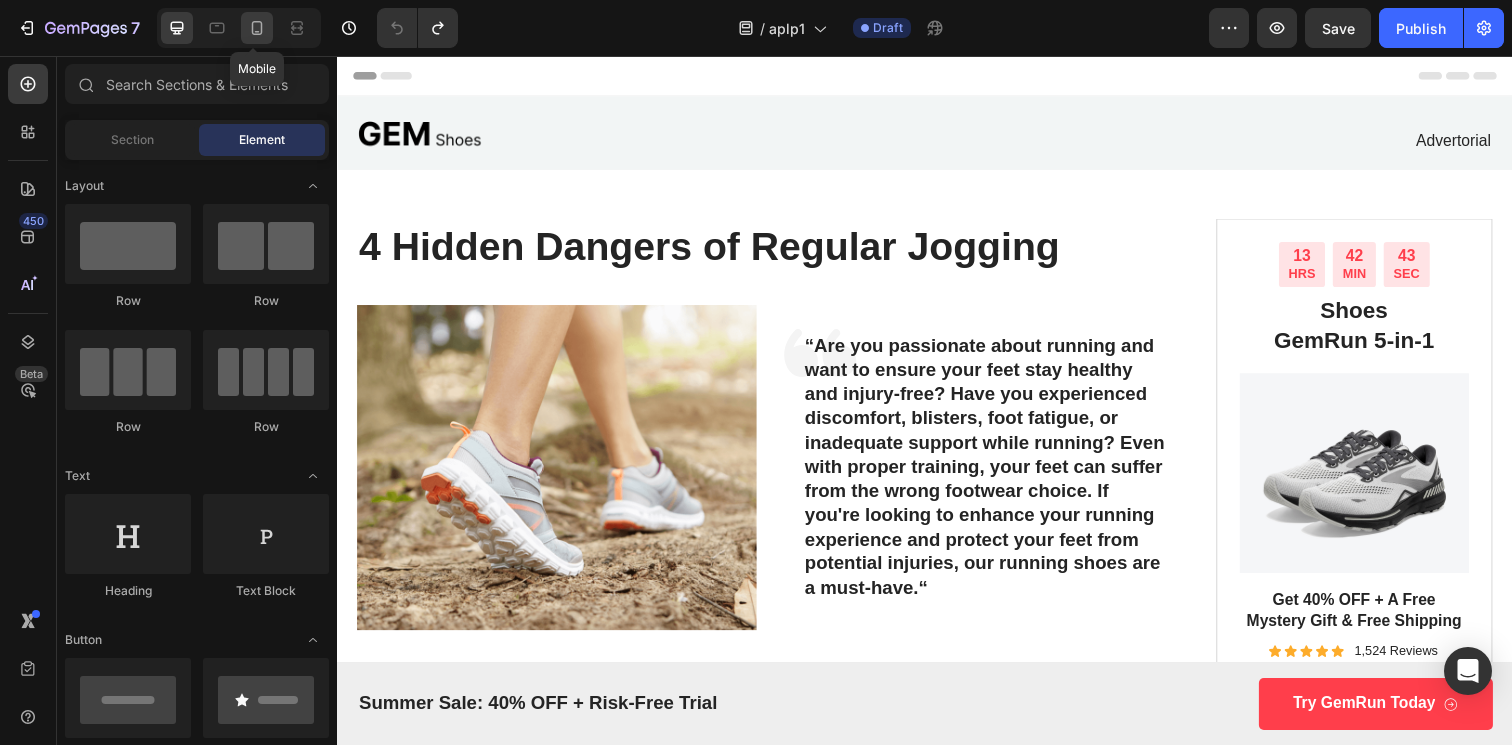 click 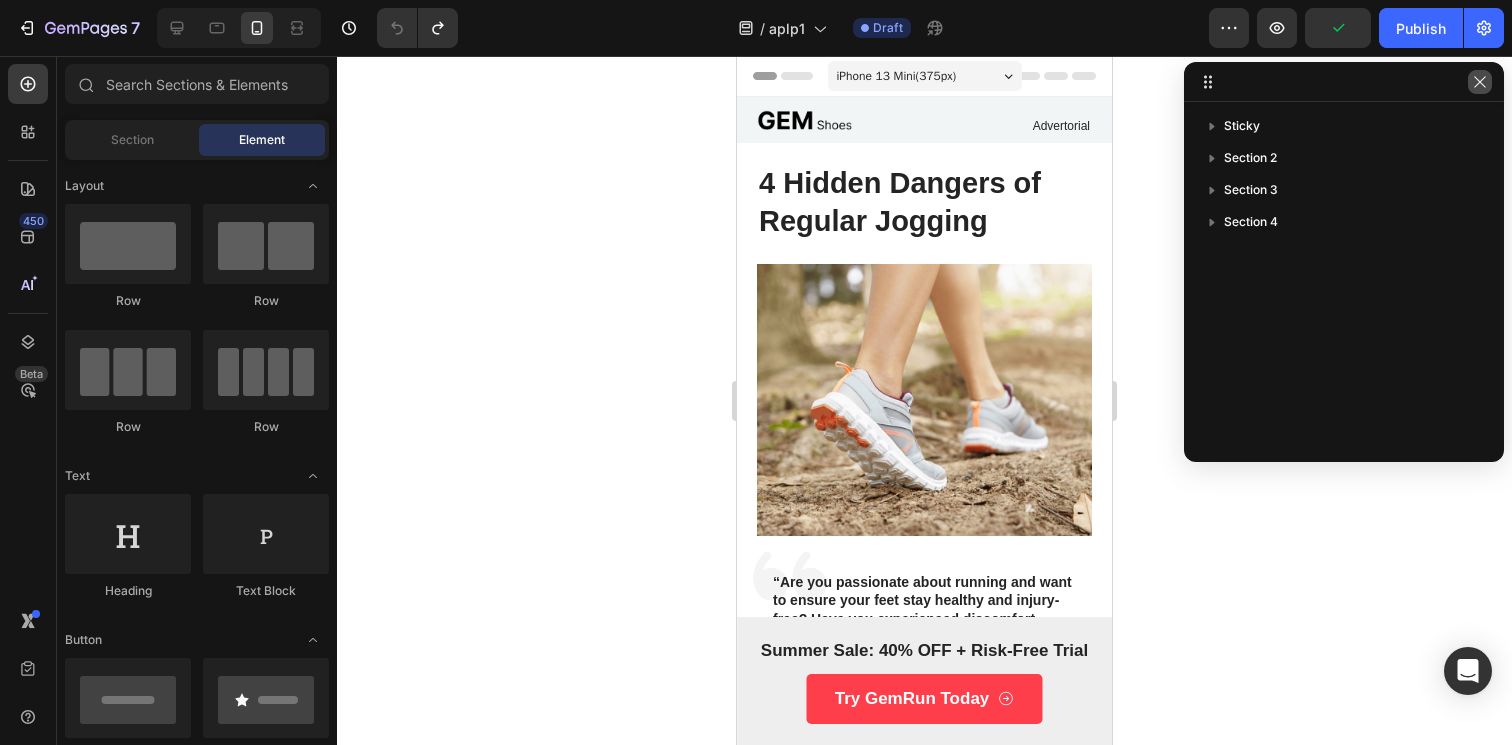 click 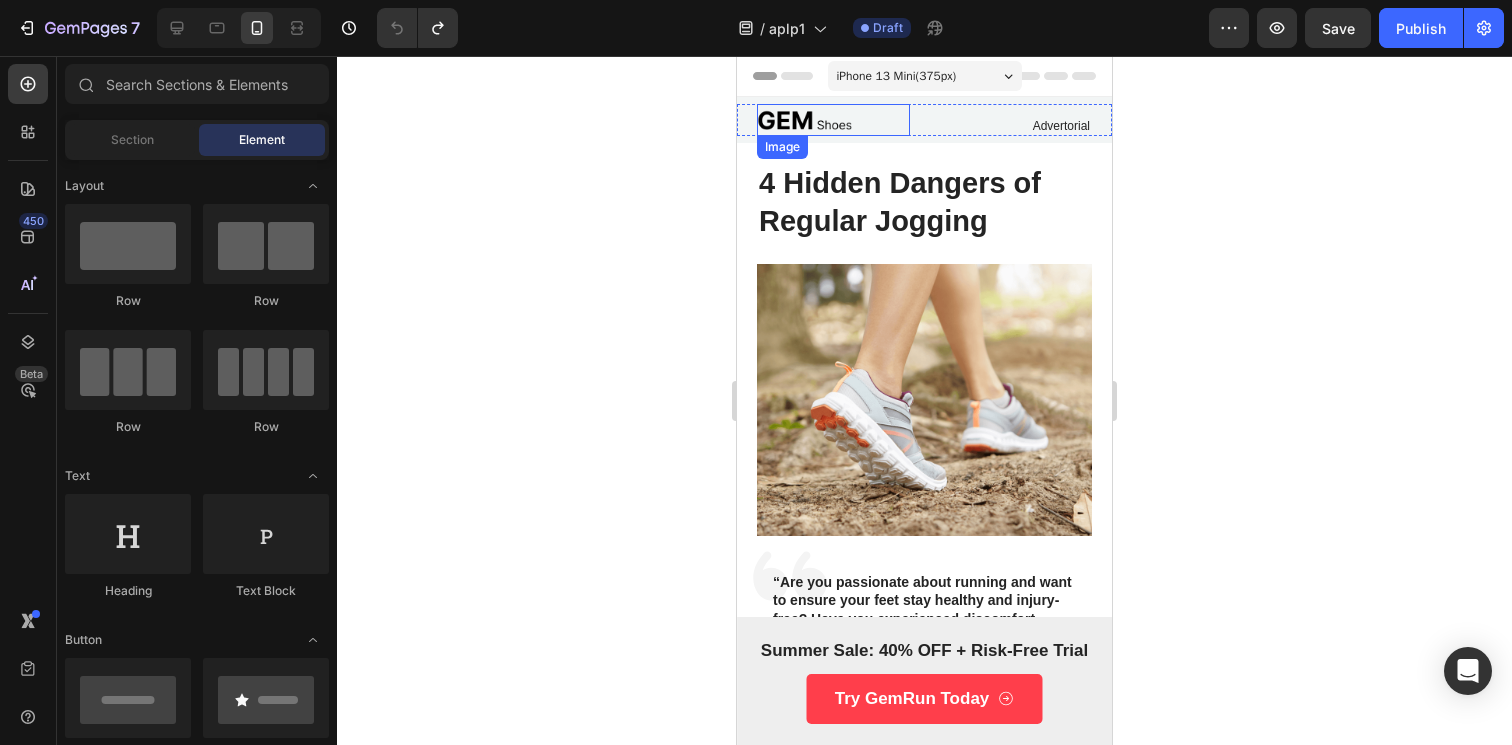 click at bounding box center (833, 120) 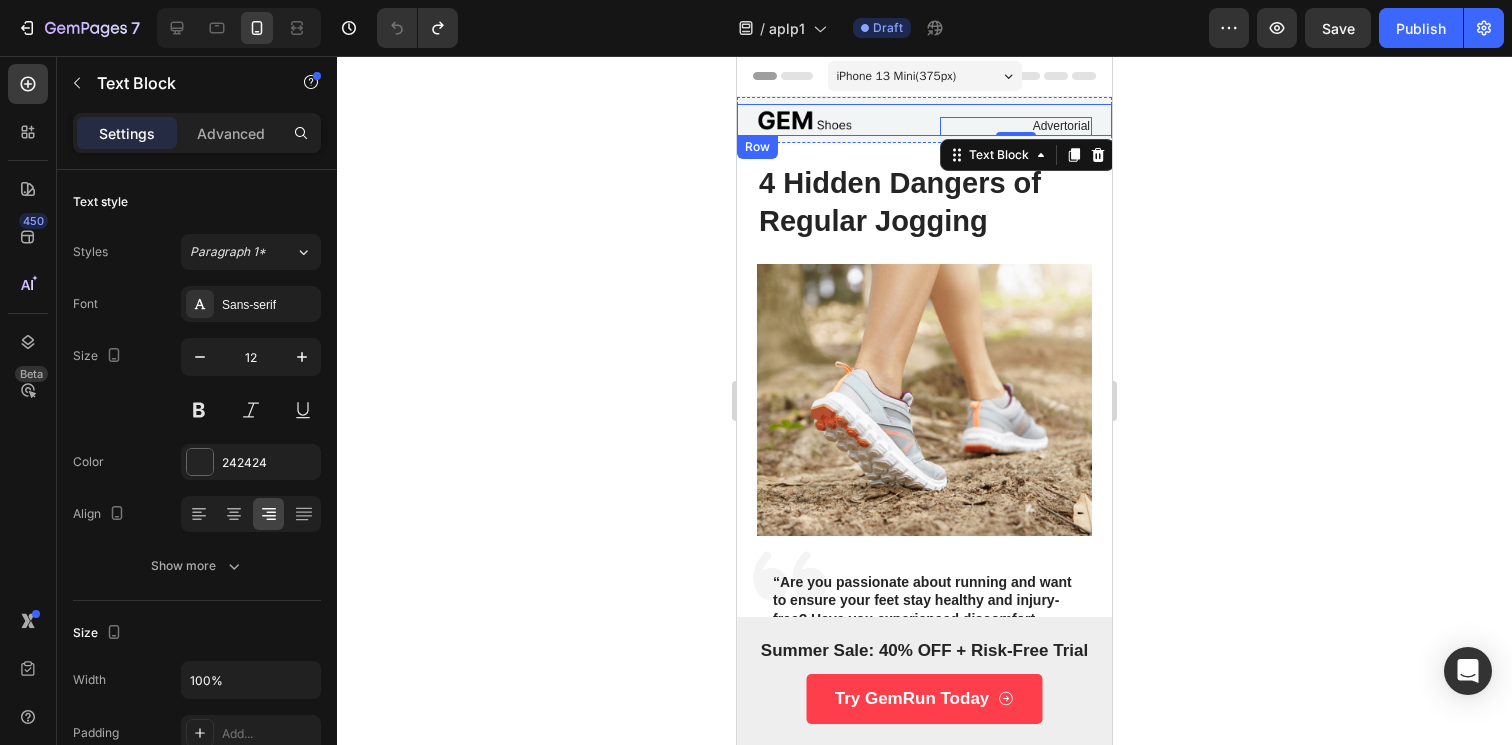 click on "Advertorial Text Block   0" at bounding box center (1016, 120) 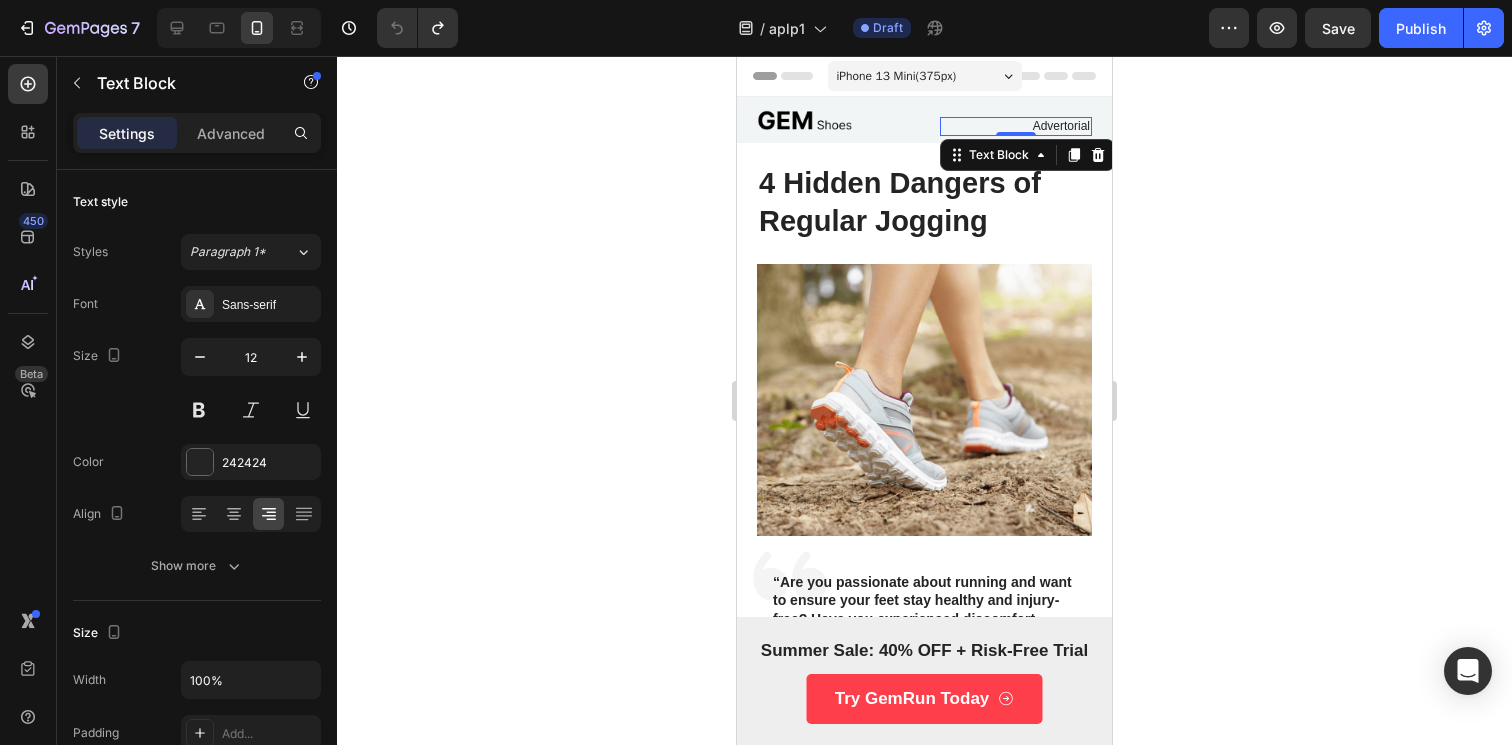 click 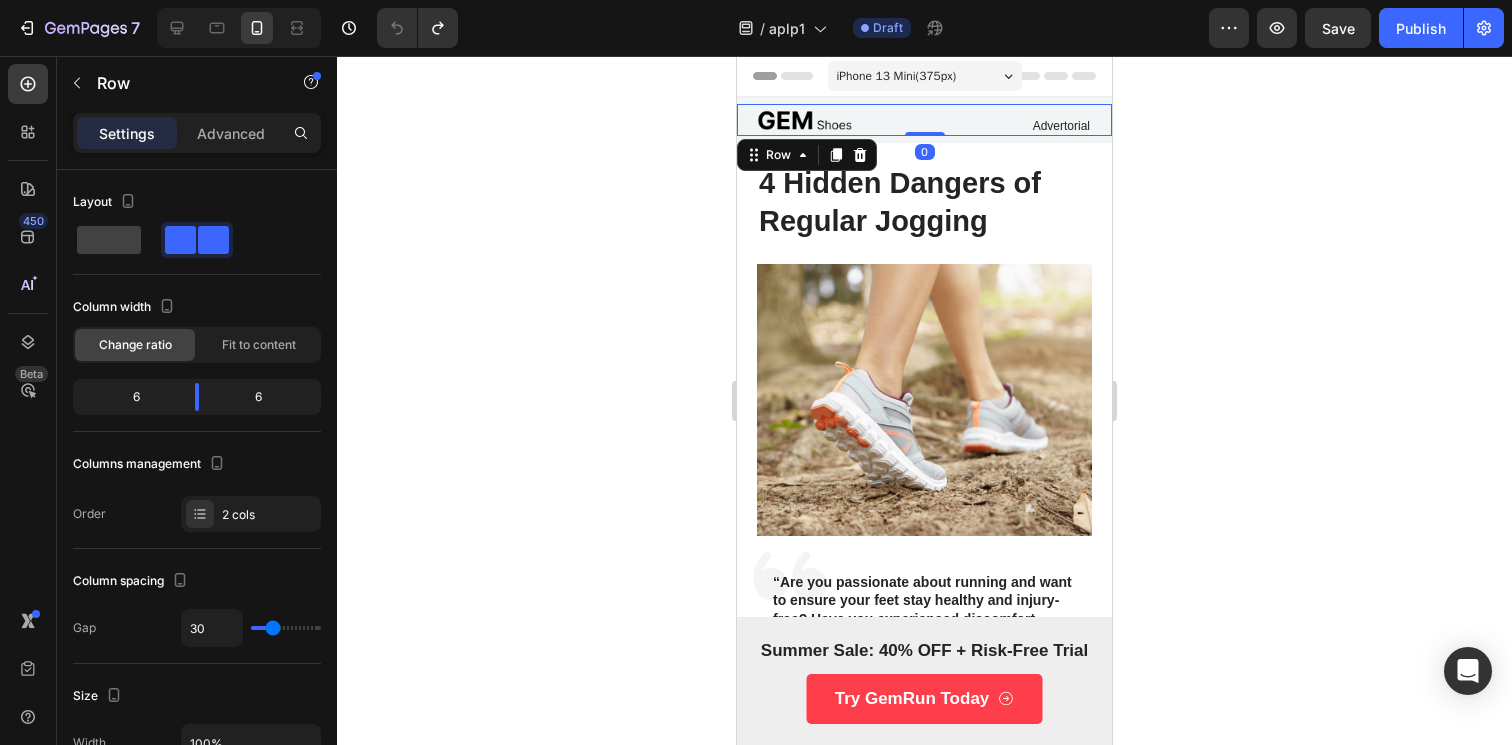 click on "Advertorial Text Block" at bounding box center [1016, 120] 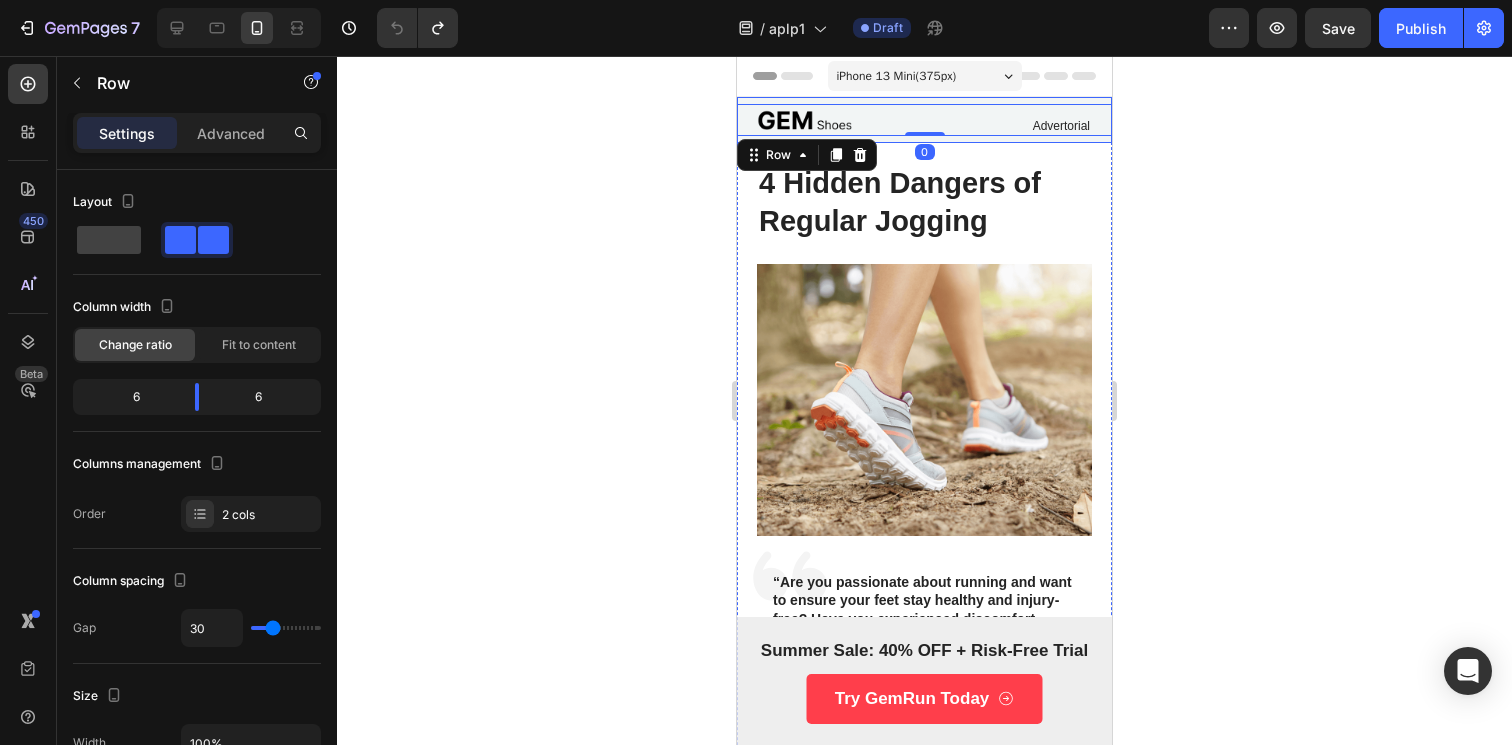 click on "Image Advertorial Text Block Row   0 Row" at bounding box center [924, 120] 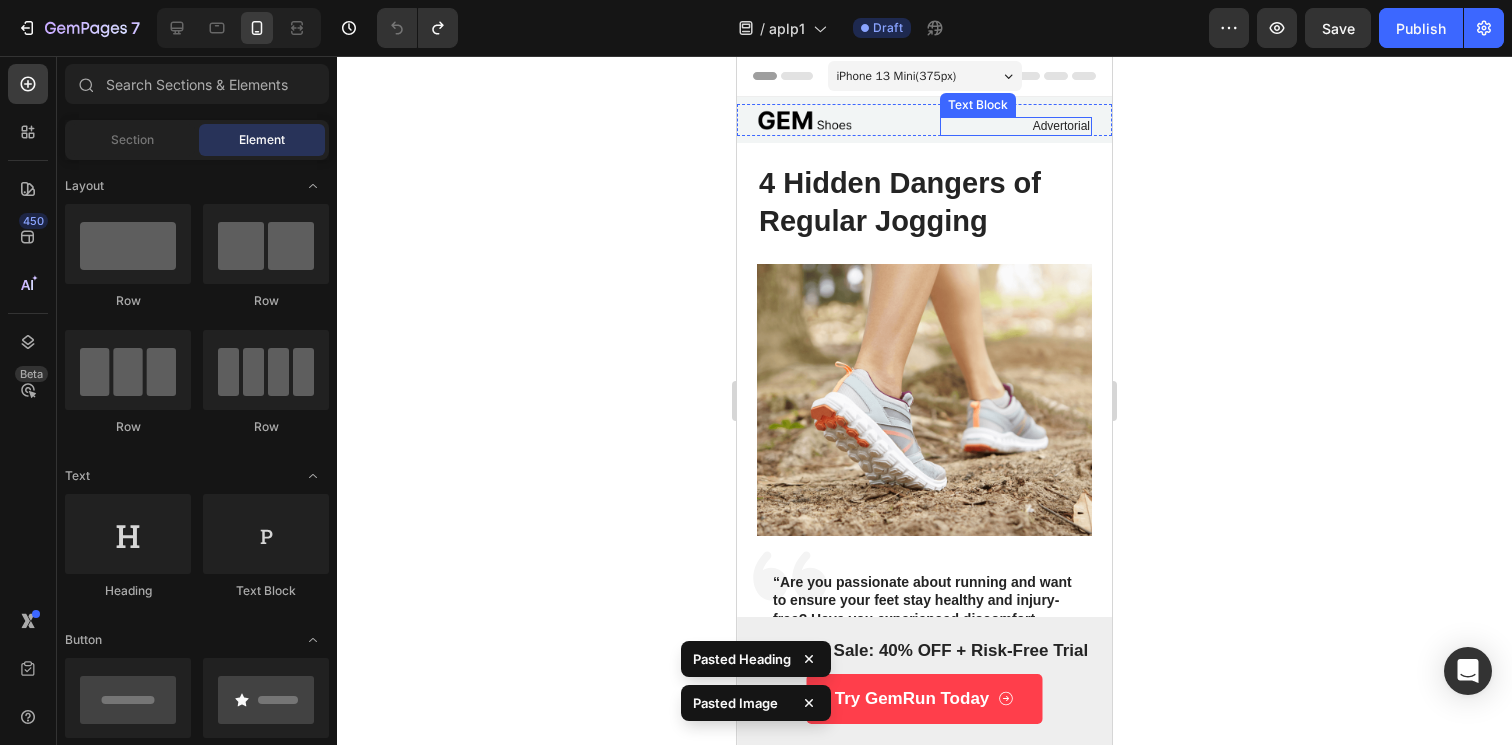 click on "Advertorial Text Block" at bounding box center [1016, 120] 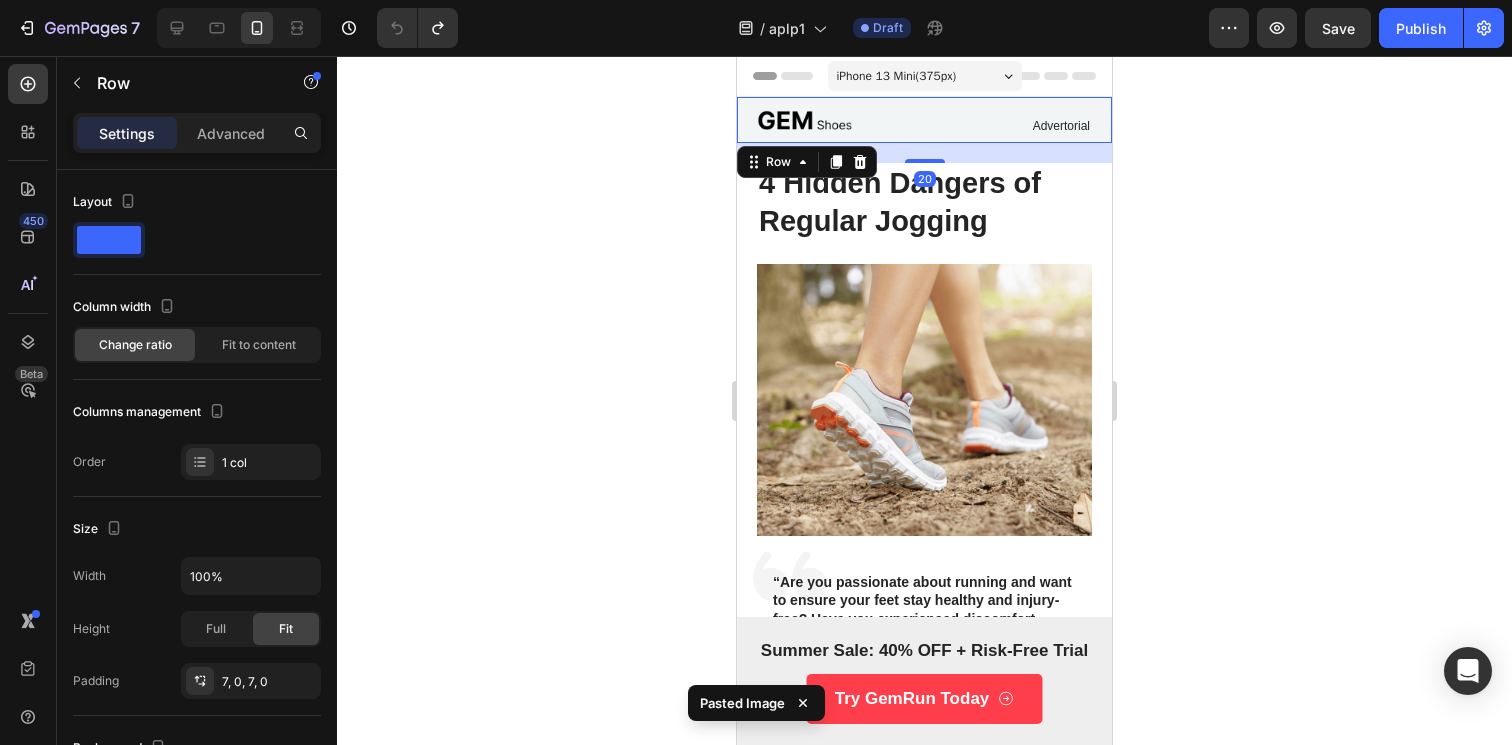 click on "Image Advertorial Text Block Row Row   20" at bounding box center (924, 120) 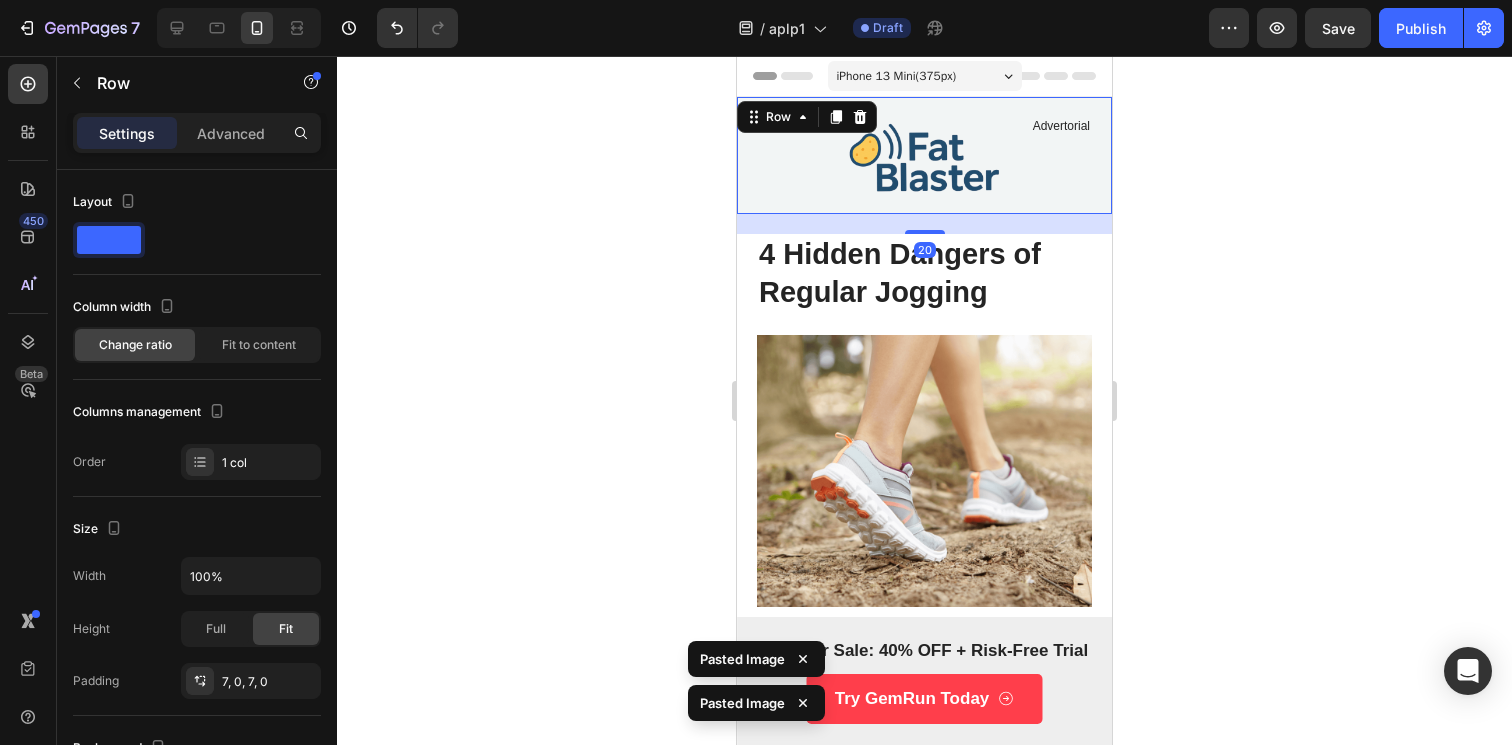 click on "Image Advertorial Text Block Row Image Row   20" at bounding box center (924, 155) 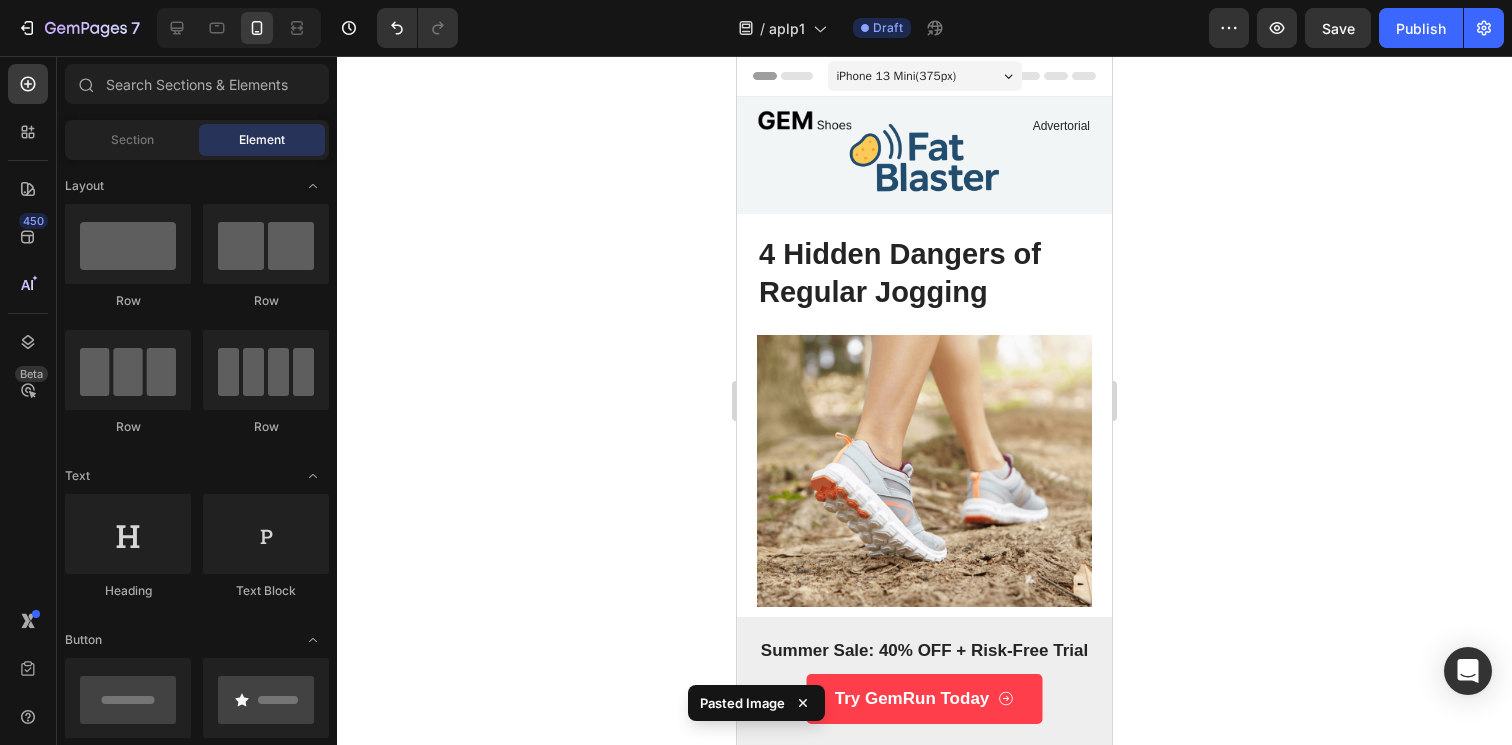 click on "Header" at bounding box center (924, 76) 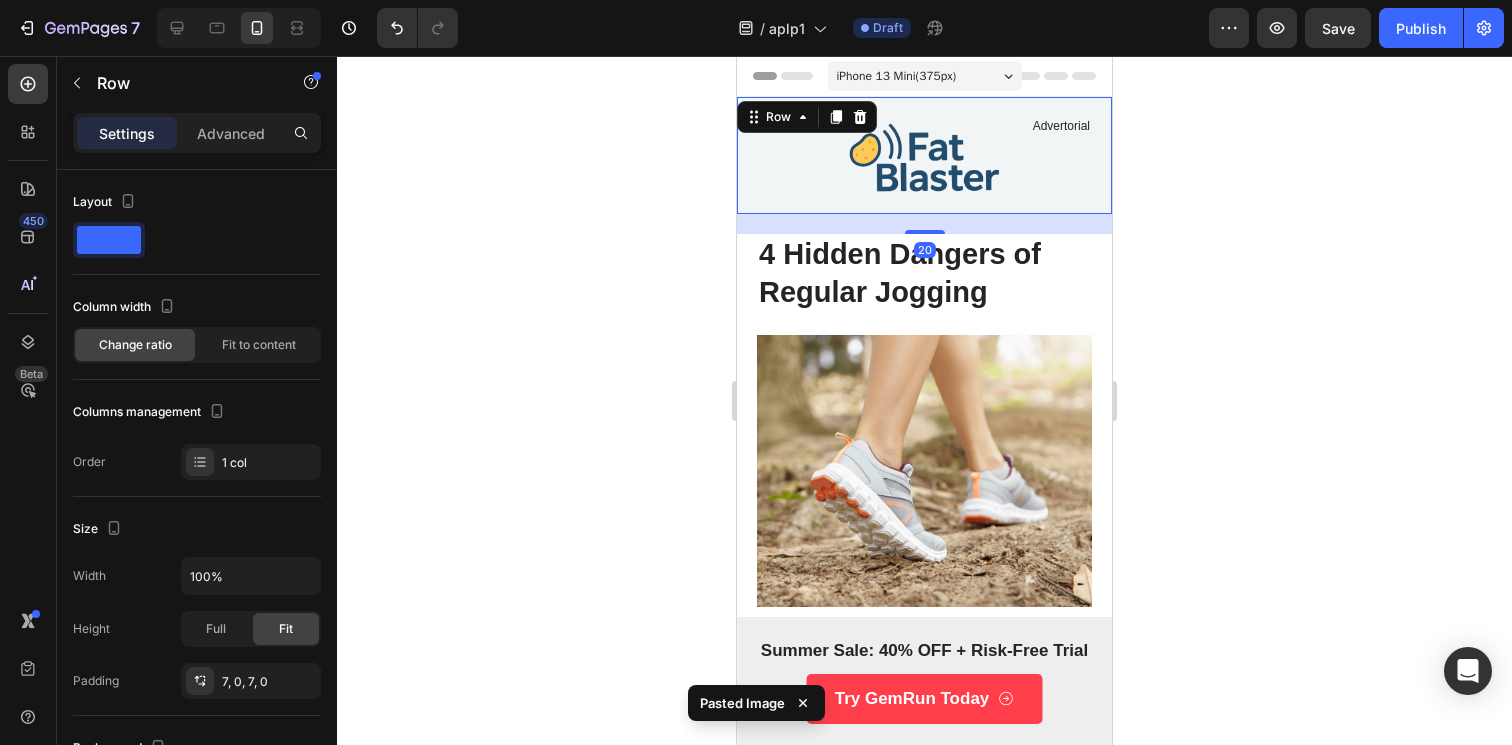 click on "Image Advertorial Text Block Row Image Row   20" at bounding box center (924, 155) 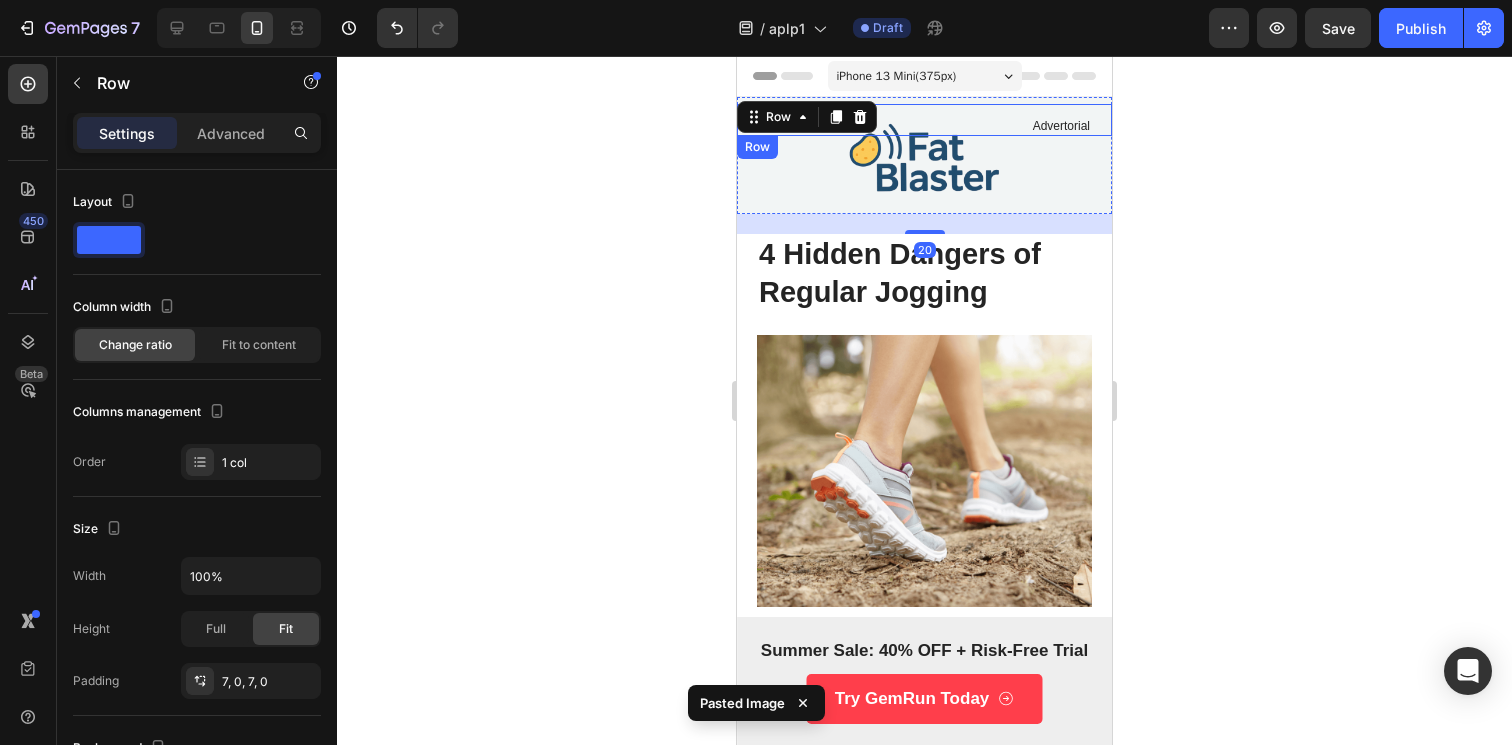 click on "Advertorial Text Block" at bounding box center (1016, 120) 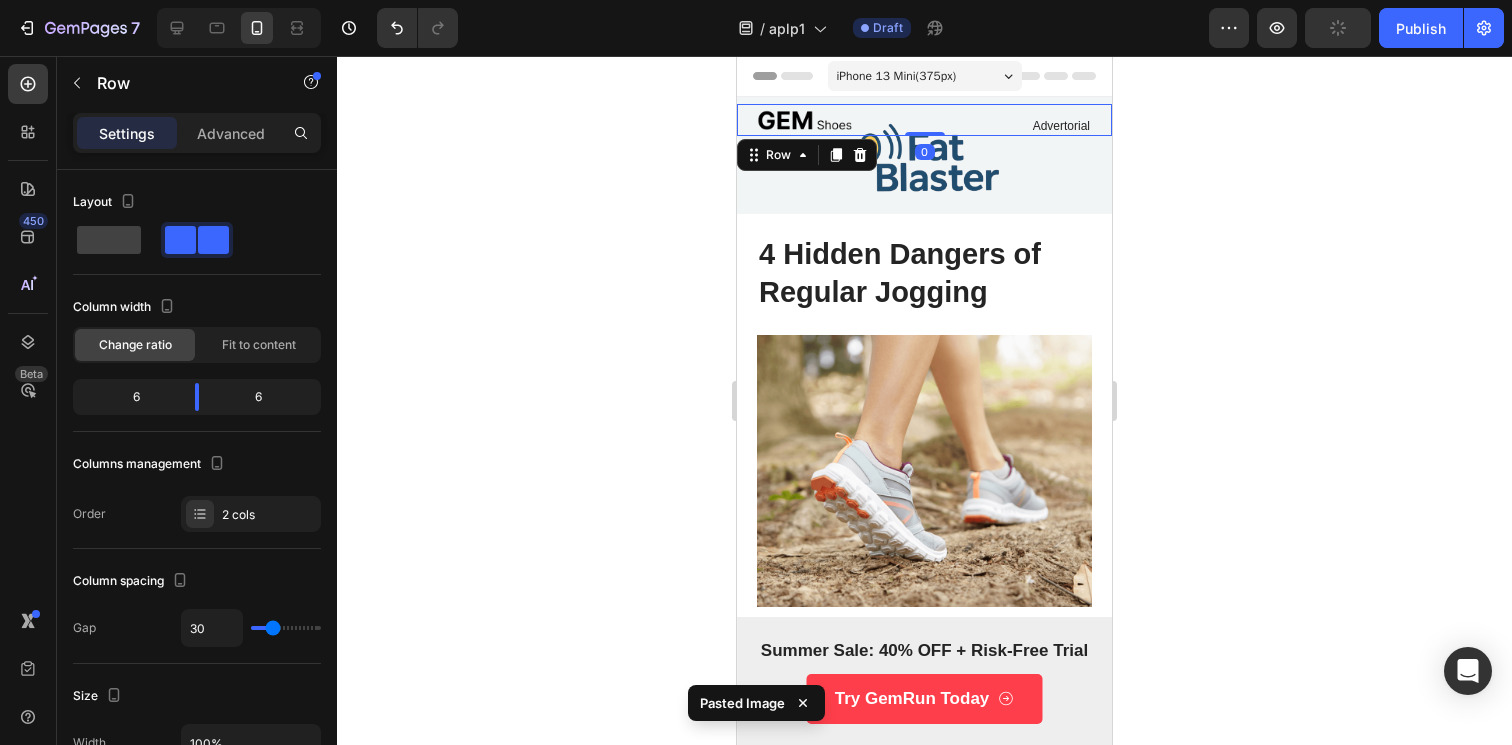 click on "Advertorial Text Block" at bounding box center (1016, 120) 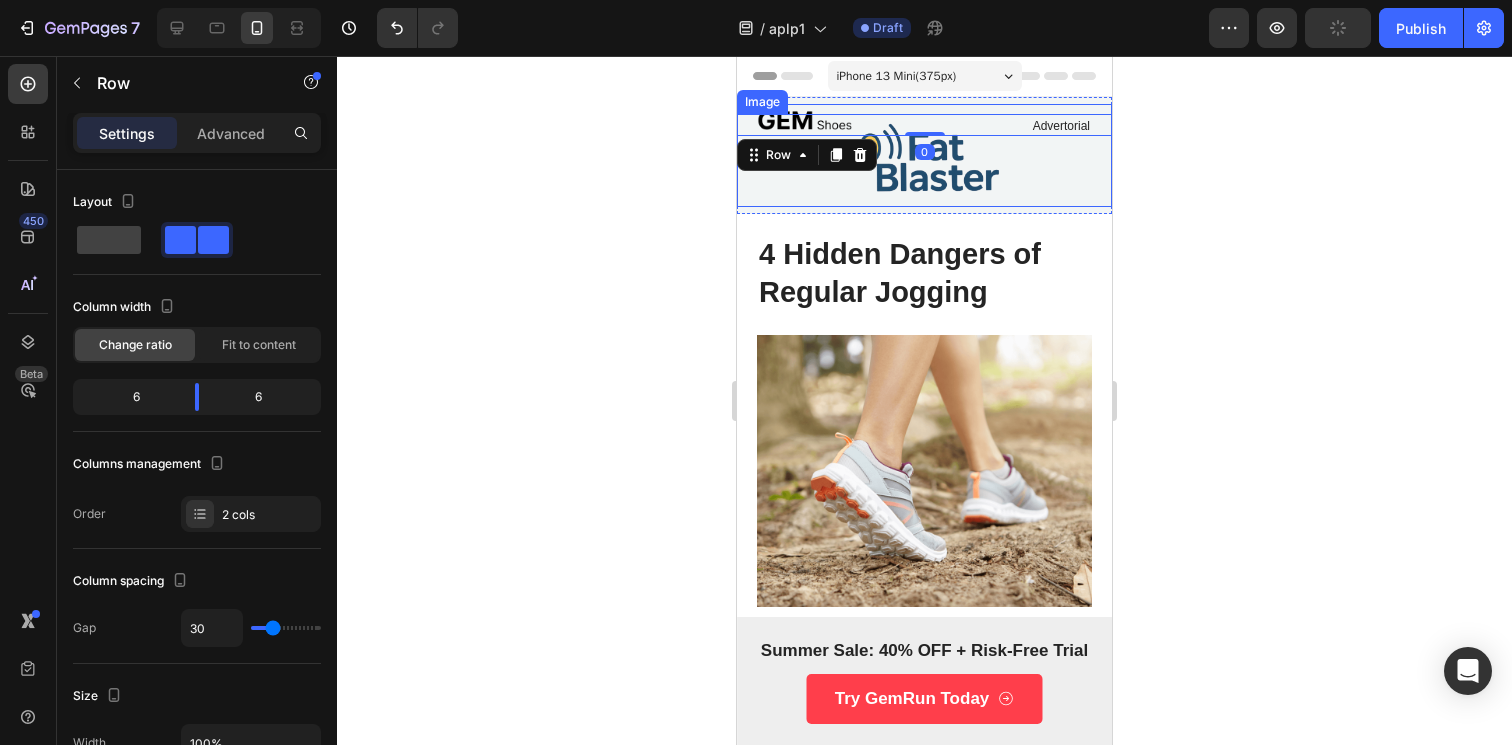 click at bounding box center (924, 160) 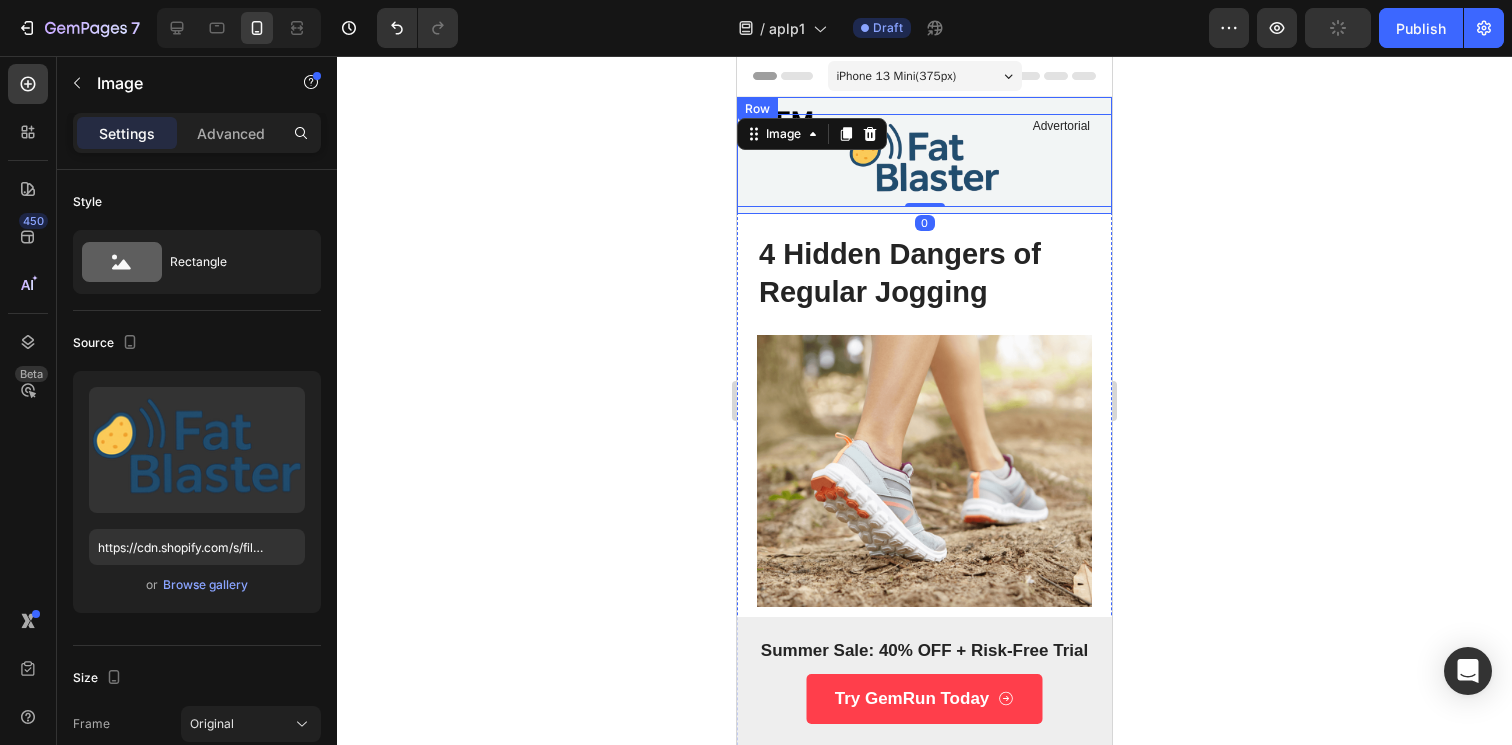 click on "Image Advertorial Text Block Row Image   0 Row" at bounding box center (924, 155) 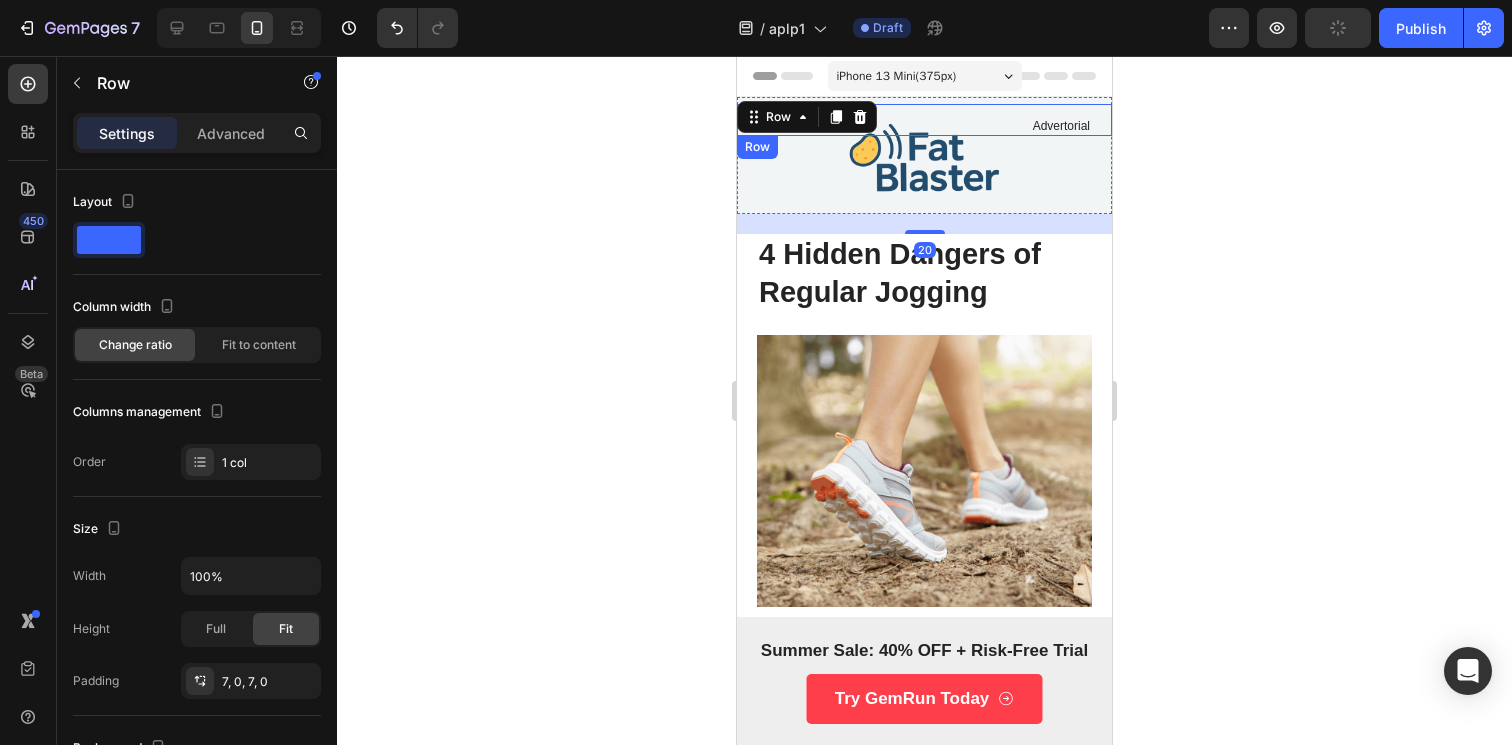 click on "Advertorial Text Block" at bounding box center (1016, 120) 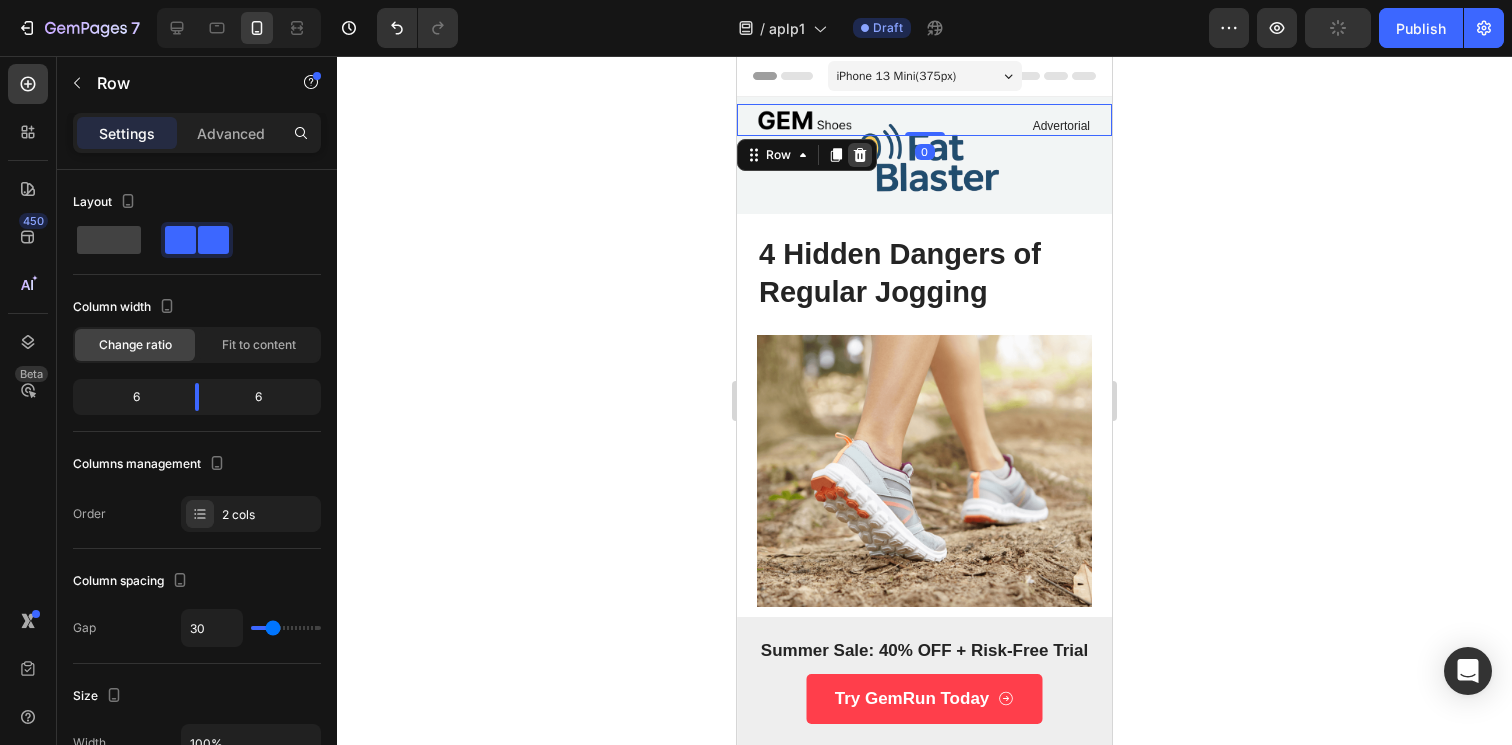 click 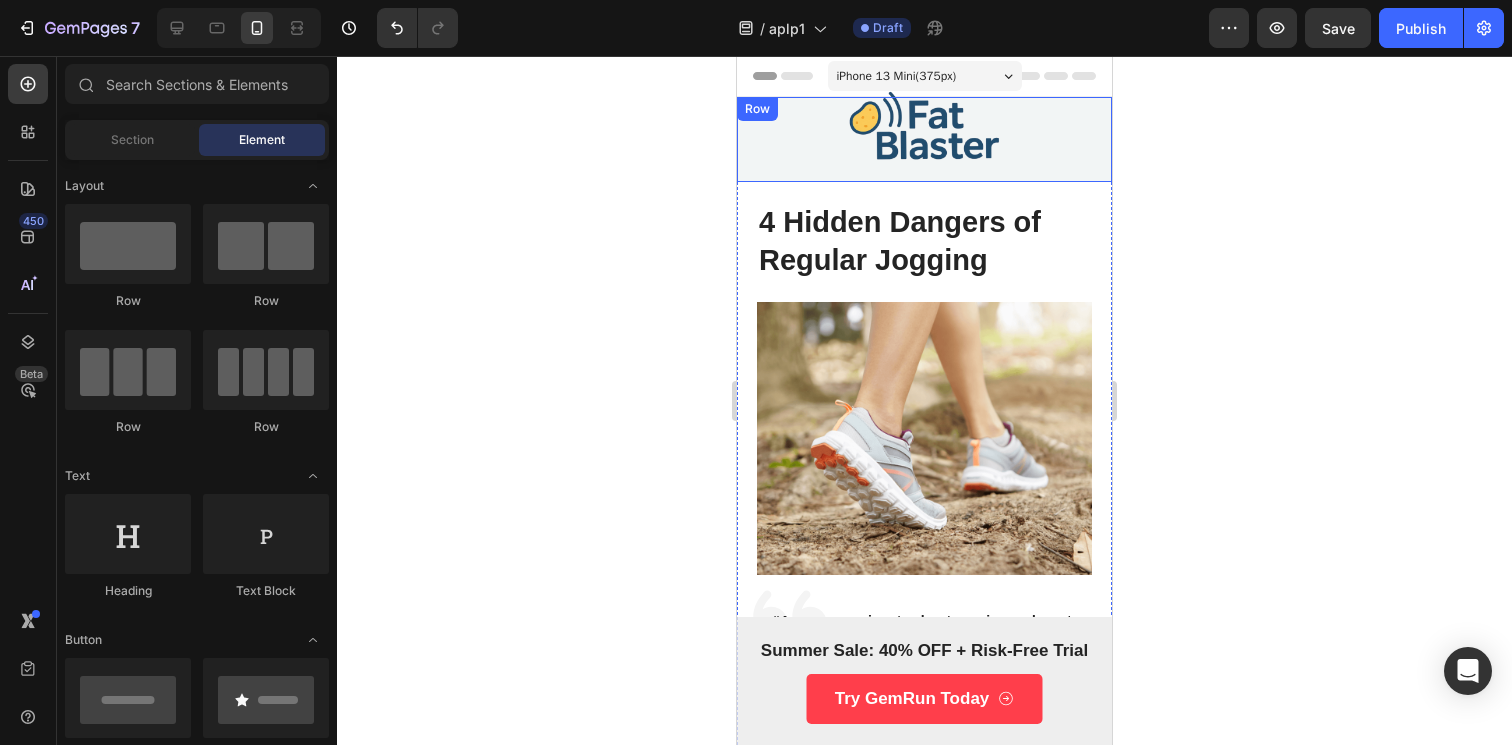 click on "Image Row" at bounding box center [924, 139] 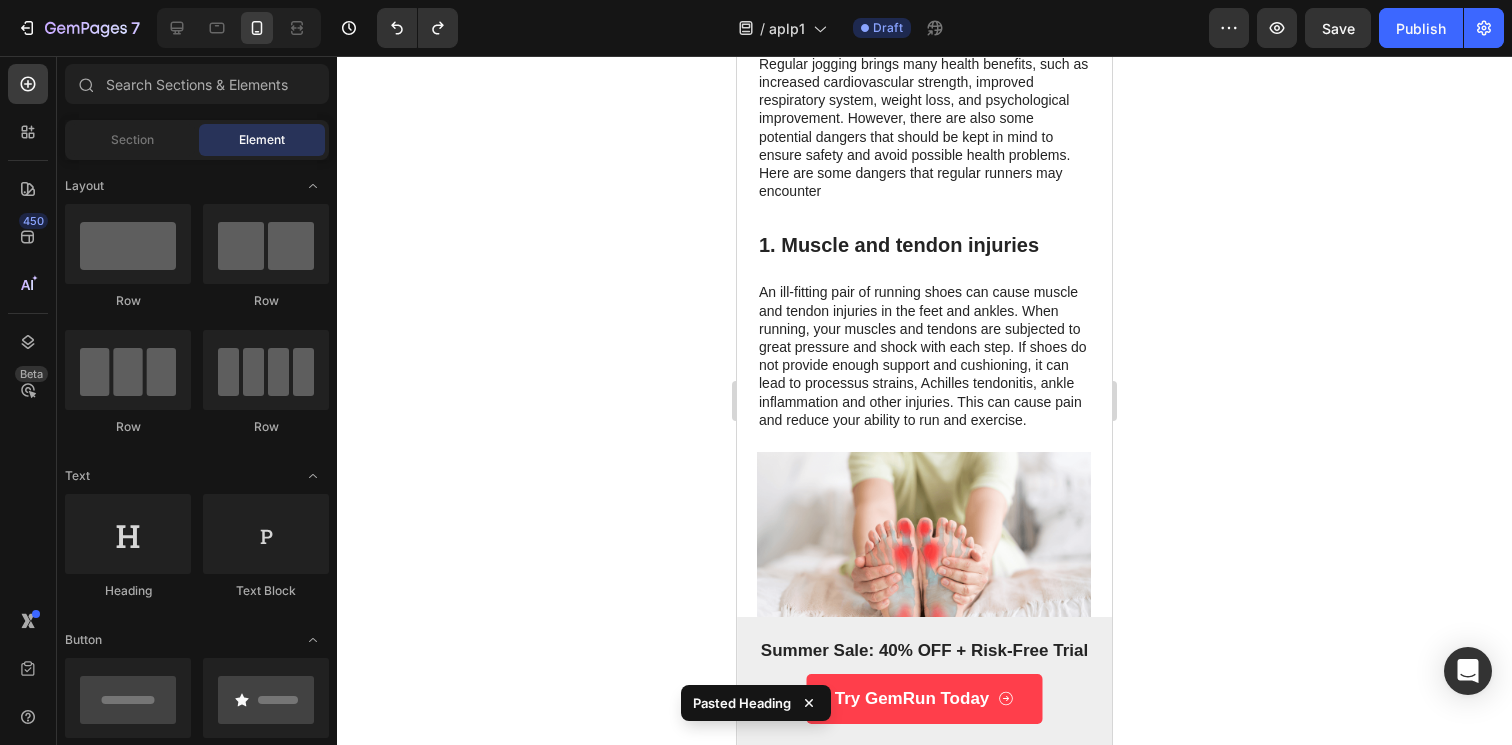 scroll, scrollTop: 0, scrollLeft: 0, axis: both 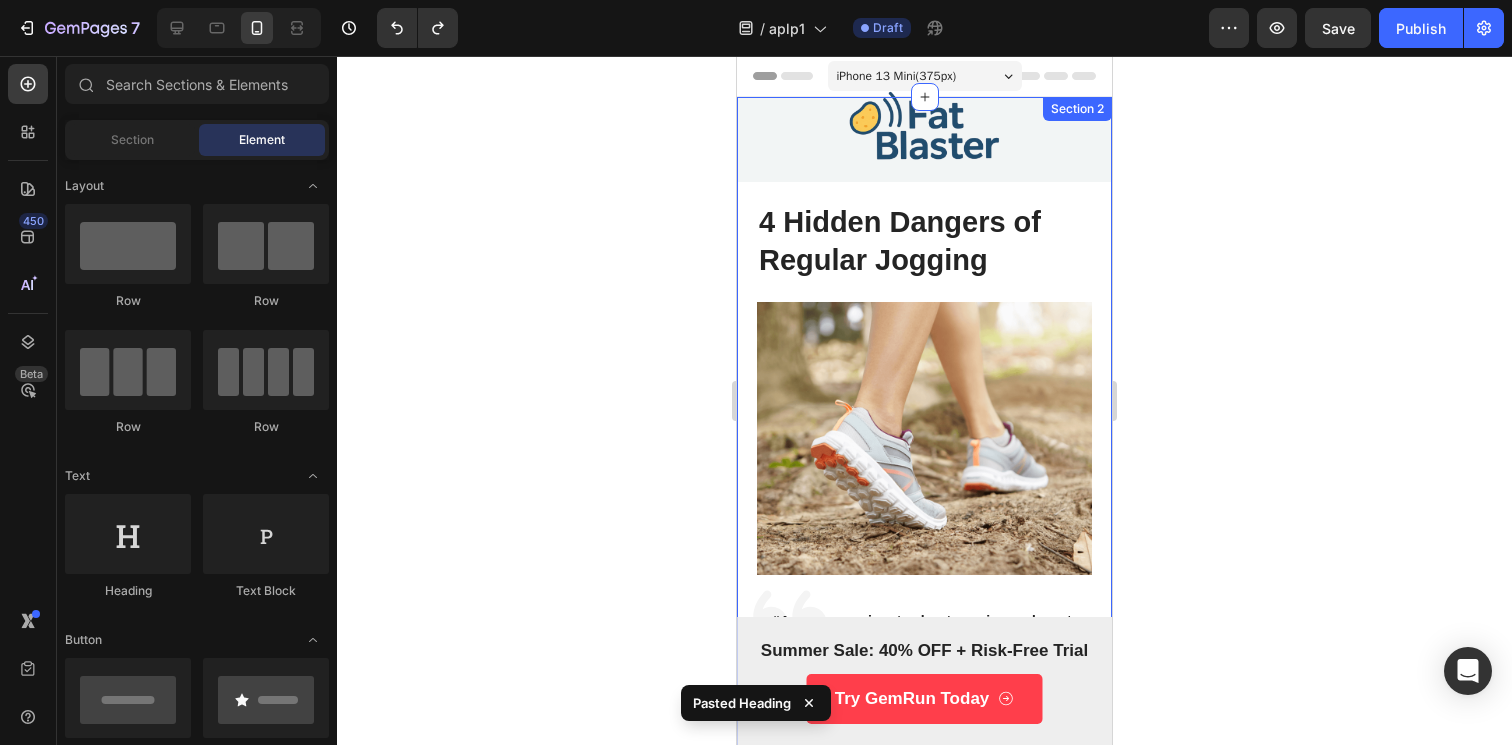 click on "Image Row 4 Hidden Dangers of Regular Jogging Heading Image
Icon “Are you passionate about running and want to ensure your feet stay healthy and injury-free? Have you experienced discomfort, blisters, foot fatigue, or inadequate support while running? Even with proper training, your feet can suffer from the wrong footwear choice. If you're looking to enhance your running experience and protect your feet from potential injuries, our running shoes are a must-have.“ Text Block Row What's hiding beneath your uncomfortable running shoes? Text Block Are you running with confidence and comfort every day?  Even if you are, you might be surprised at the hidden discomforts that can arise from wearing improper running shoes.  As unpleasant as it sounds, running with ill-fitting or unsupportive footwear can lead to foot pain, blisters, muscle strain, joint issues, and more. Not only is it frustrating to endure such discomfort while pursuing your passion...  Text Block 4 Hidden Dangers of Regular Jogging Image" at bounding box center [924, 1701] 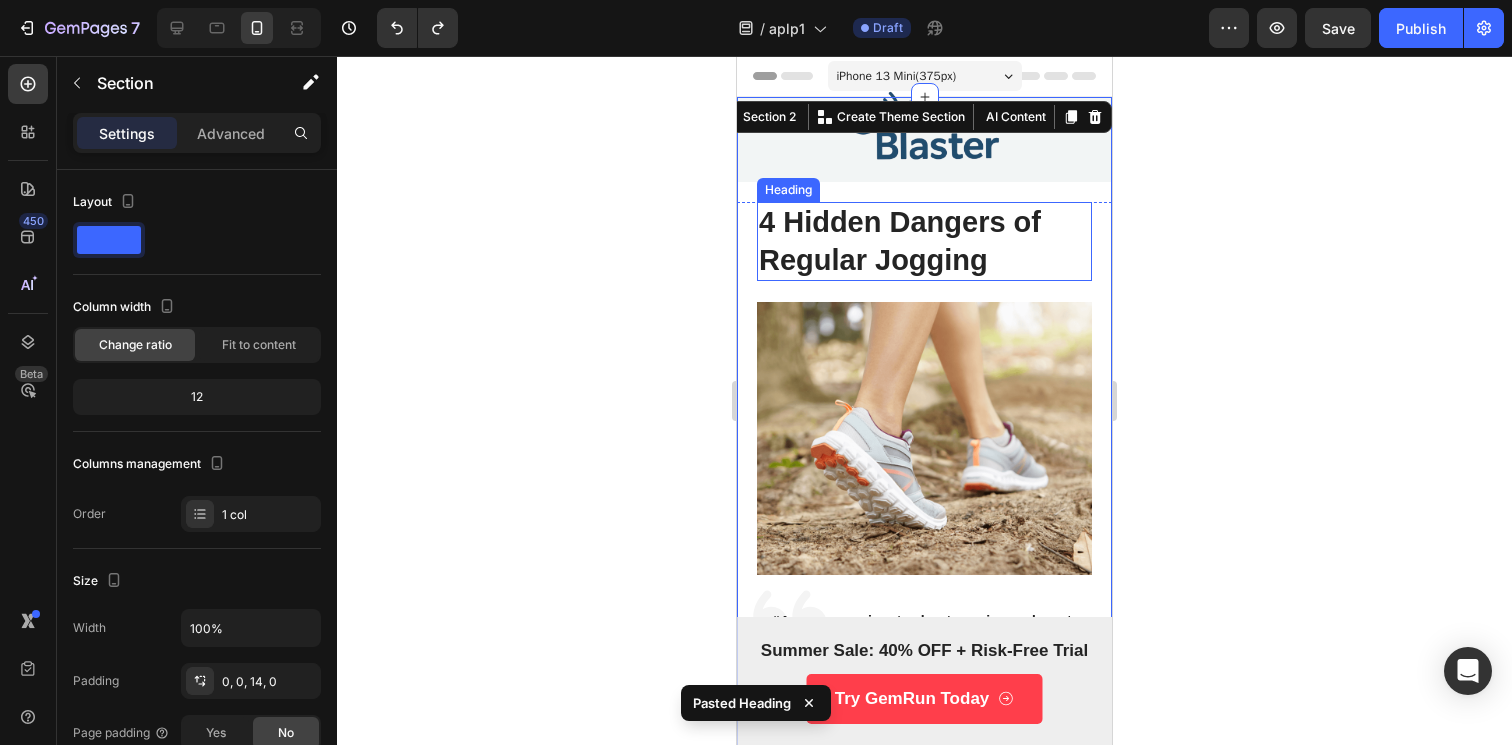 click on "4 Hidden Dangers of Regular Jogging" at bounding box center [924, 241] 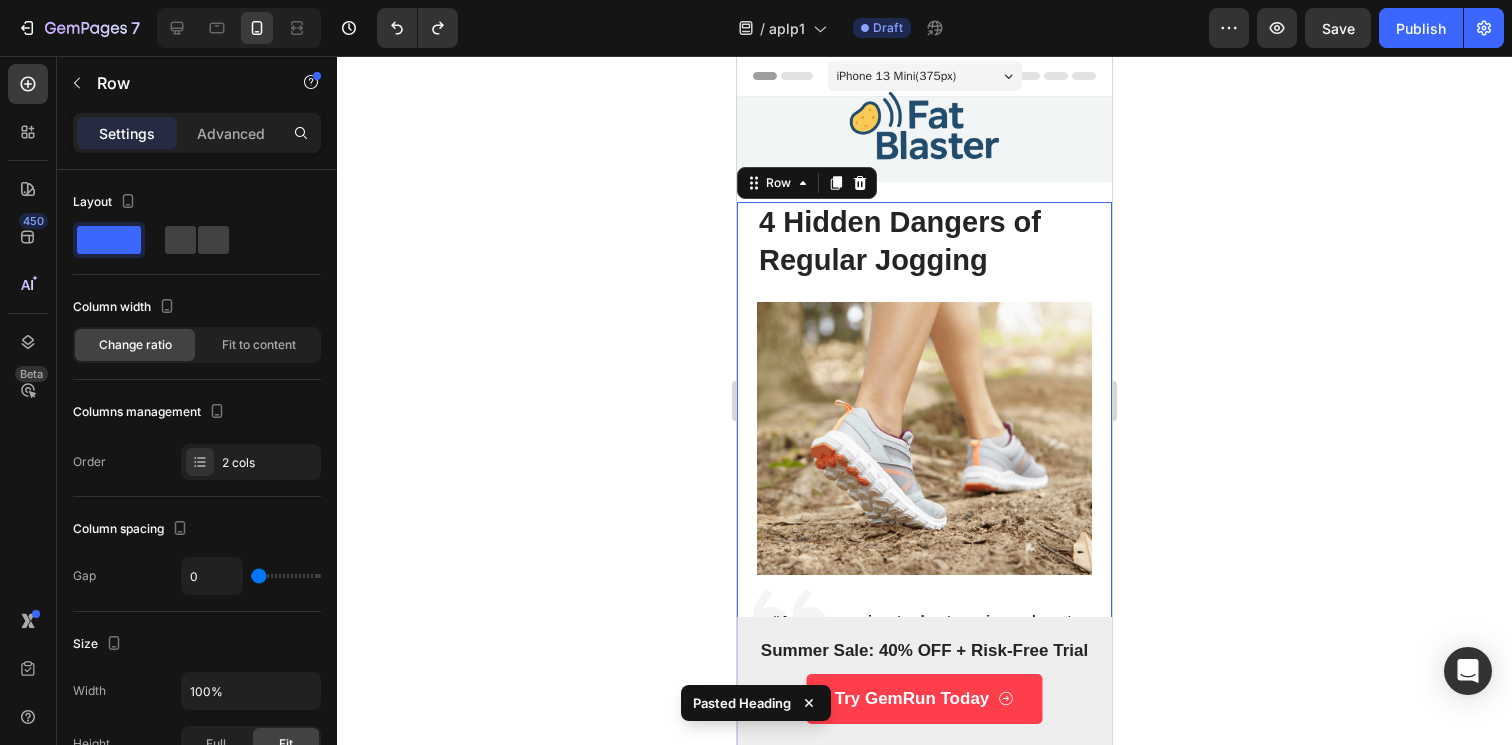 click on "4 Hidden Dangers of Regular Jogging Heading Image
Icon “Are you passionate about running and want to ensure your feet stay healthy and injury-free? Have you experienced discomfort, blisters, foot fatigue, or inadequate support while running? Even with proper training, your feet can suffer from the wrong footwear choice. If you're looking to enhance your running experience and protect your feet from potential injuries, our running shoes are a must-have.“ Text Block Row What's hiding beneath your uncomfortable running shoes? Text Block Are you running with confidence and comfort every day?  Even if you are, you might be surprised at the hidden discomforts that can arise from wearing improper running shoes.  As unpleasant as it sounds, running with ill-fitting or unsupportive footwear can lead to foot pain, blisters, muscle strain, joint issues, and more. Not only is it frustrating to endure such discomfort while pursuing your passion...  Text Block 4 Hidden Dangers of Regular Jogging Heading Heading" at bounding box center [924, 1754] 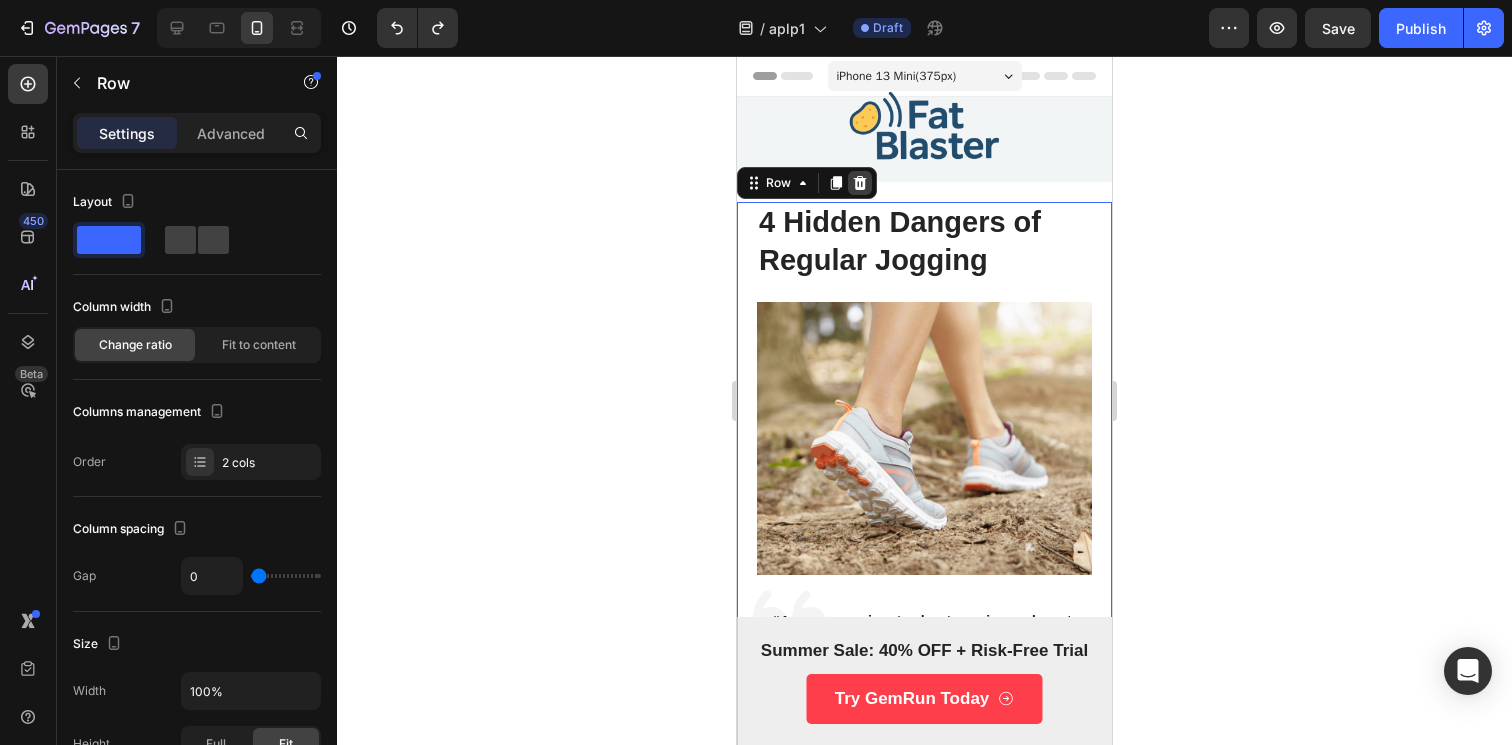 click 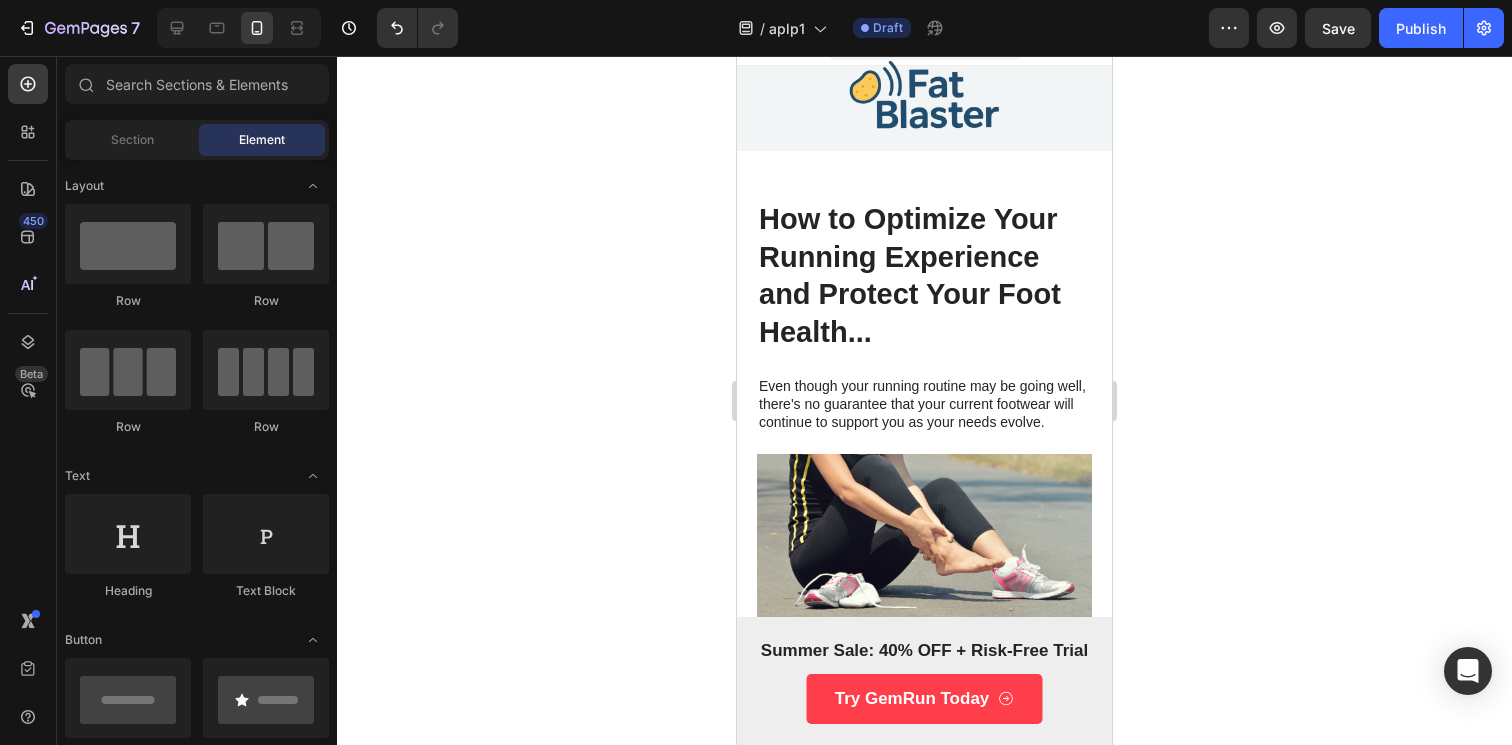 scroll, scrollTop: 0, scrollLeft: 0, axis: both 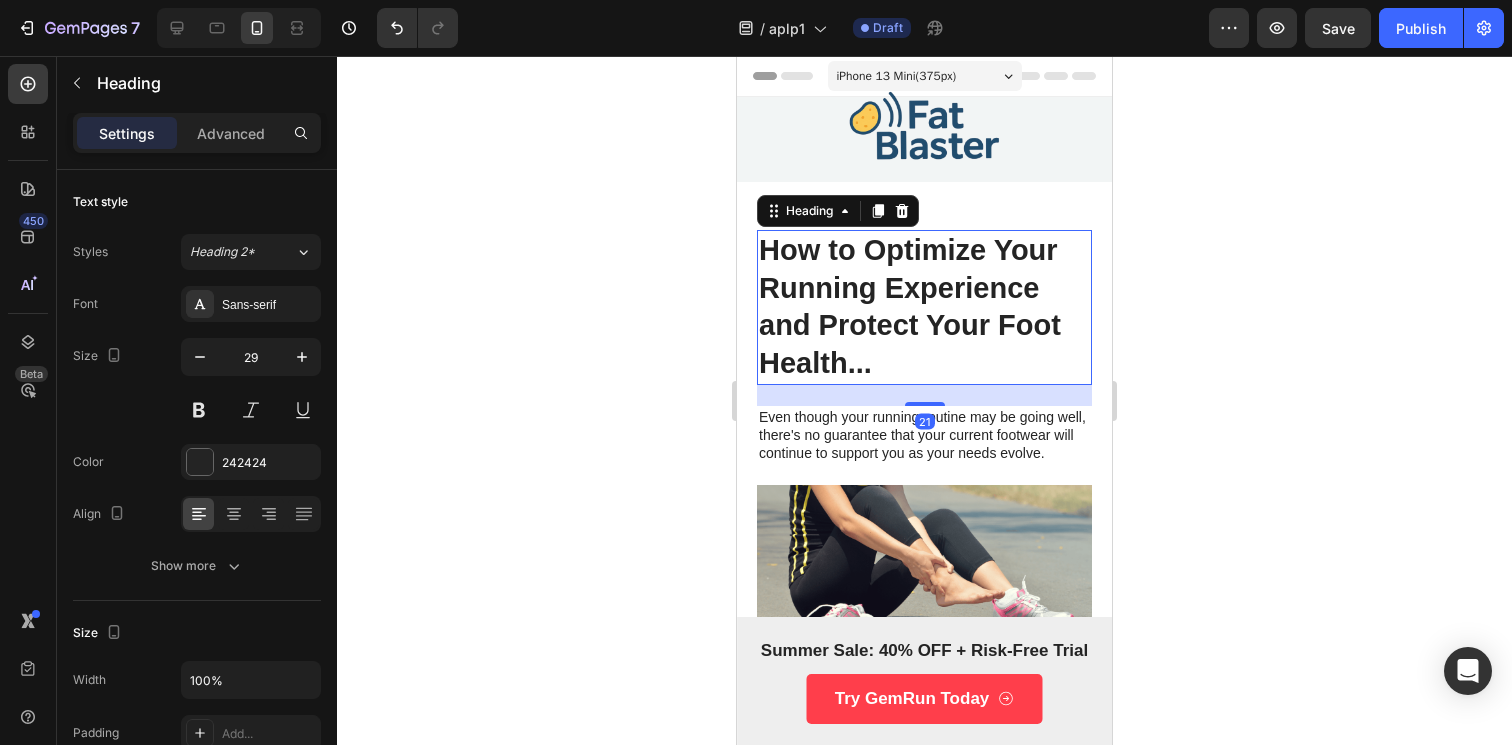 click on "How to Optimize Your Running Experience and Protect Your Foot Health..." at bounding box center (924, 307) 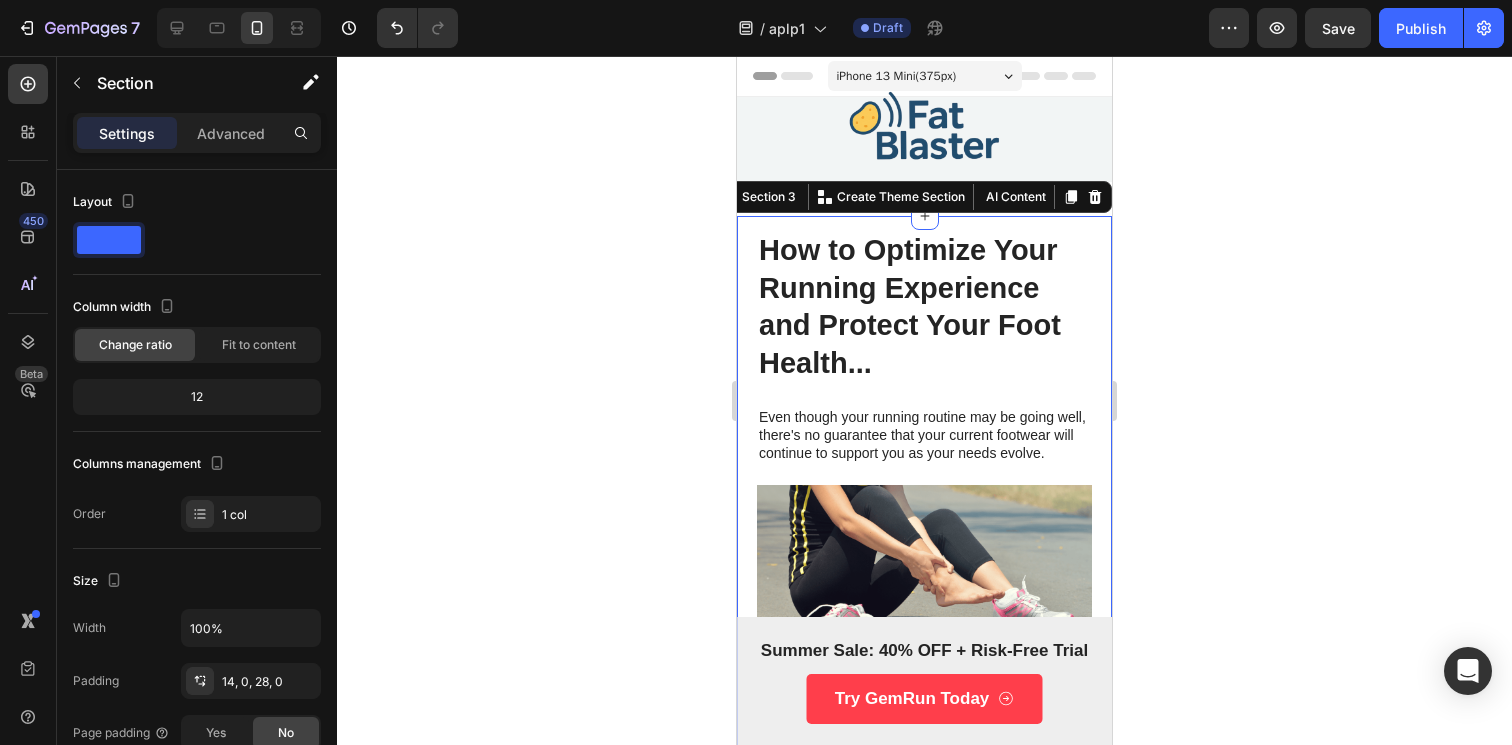 click on "How to Optimize Your Running Experience and Protect Your Foot Health... Heading Even though your running routine may be going well, there's no guarantee that your current footwear will continue to support you as your needs evolve. Text Block Image Don't wait for a crisis to arise... Text Block Luckily, there's a solution that can keep your running experience on track. One that provides support and comfort daily, weekly, seasonally, and whenever needed. That's as reliable as a trusted training partner.  It's the GemRun 5-in-1 Performance Runner Text Block Image Just one running session with the GemRun 5-in-1 Performance Runner can make the difference between discomfort and a fulfilling running experience.  It's designed for your comfort and performance, and it's effortless for you to lace up and hit the road. After just a few runs, the GemRun pays for itself!  So if you're still relying on outdated running shoes or enduring subpar performance...  Text Block 13 HRS 42 MIN 58 SEC Countdown Timer Text Block" at bounding box center (924, 1844) 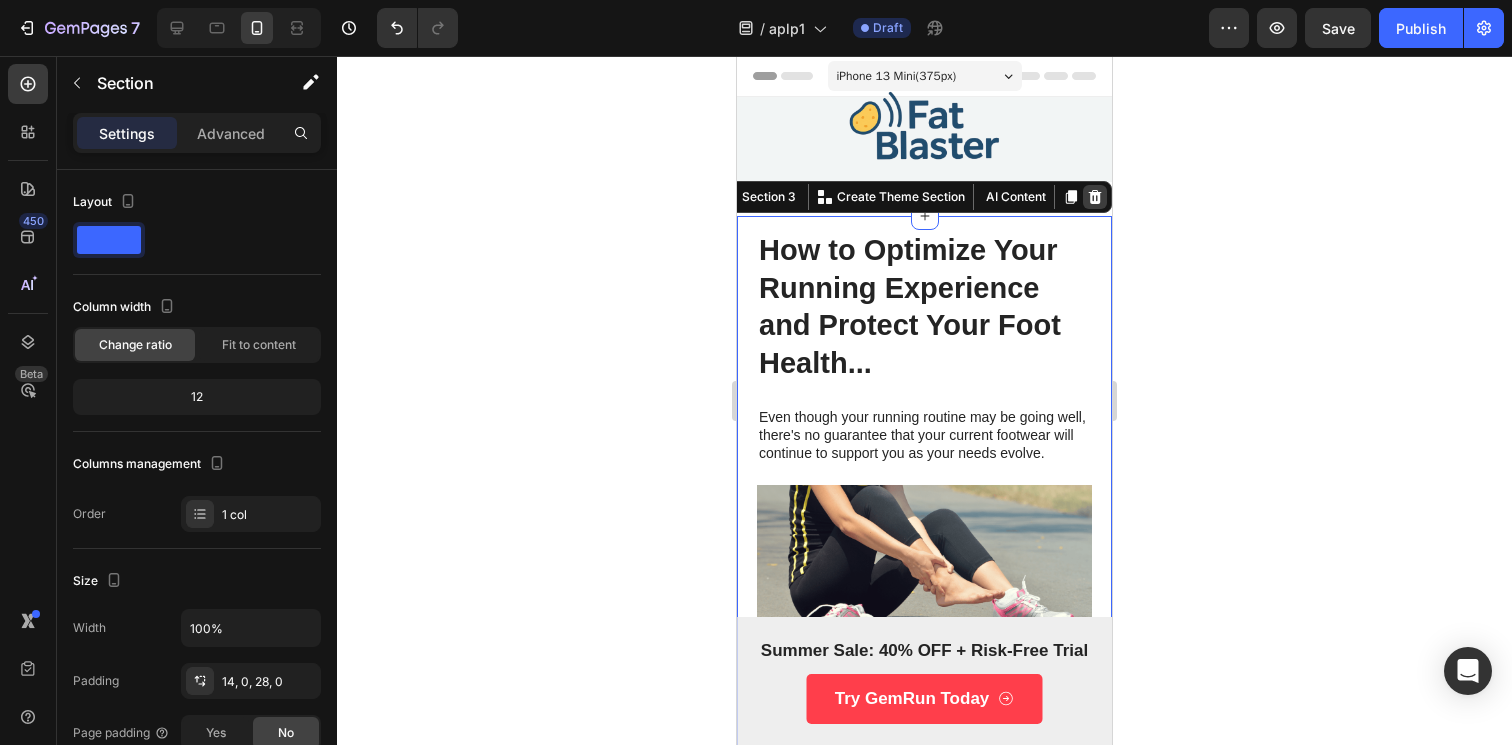 click 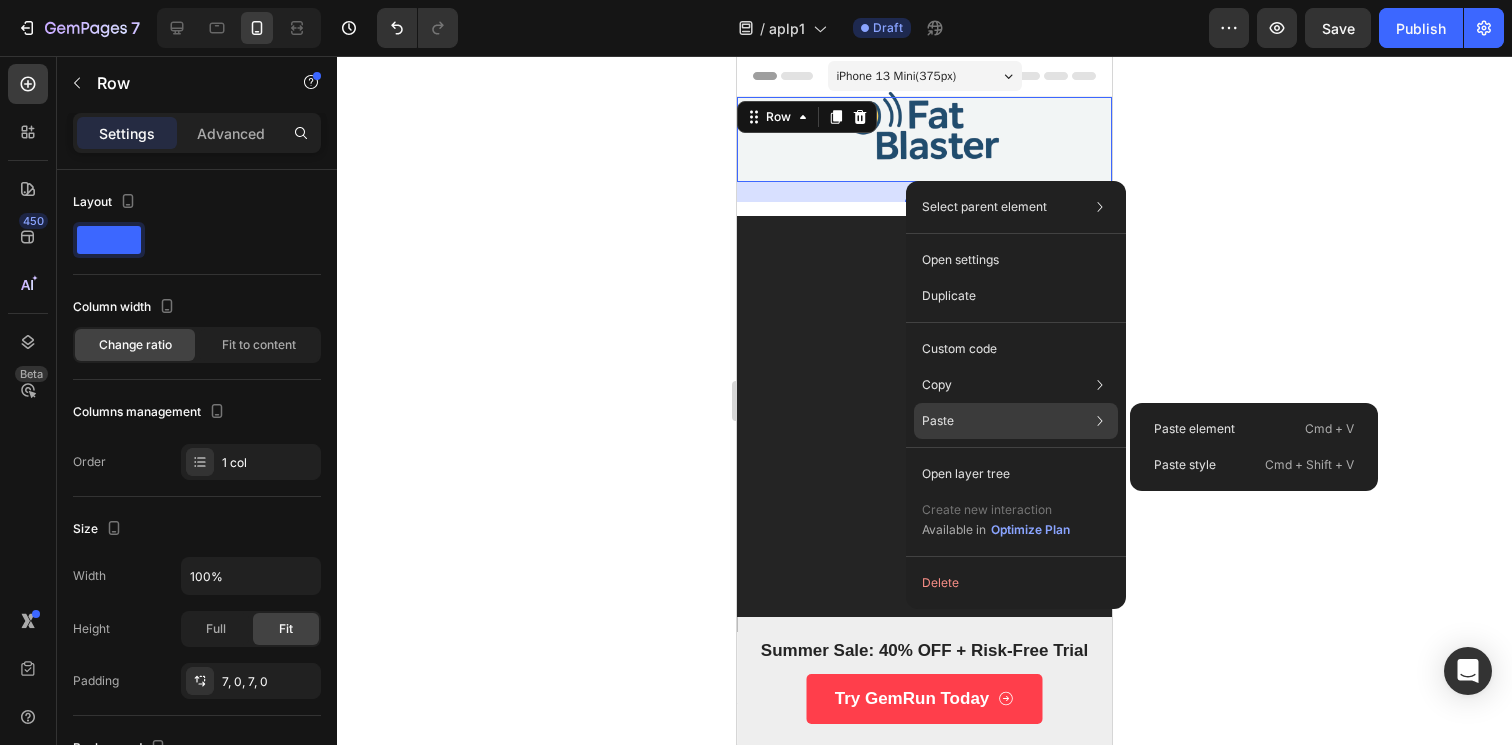 click on "Paste" at bounding box center (938, 421) 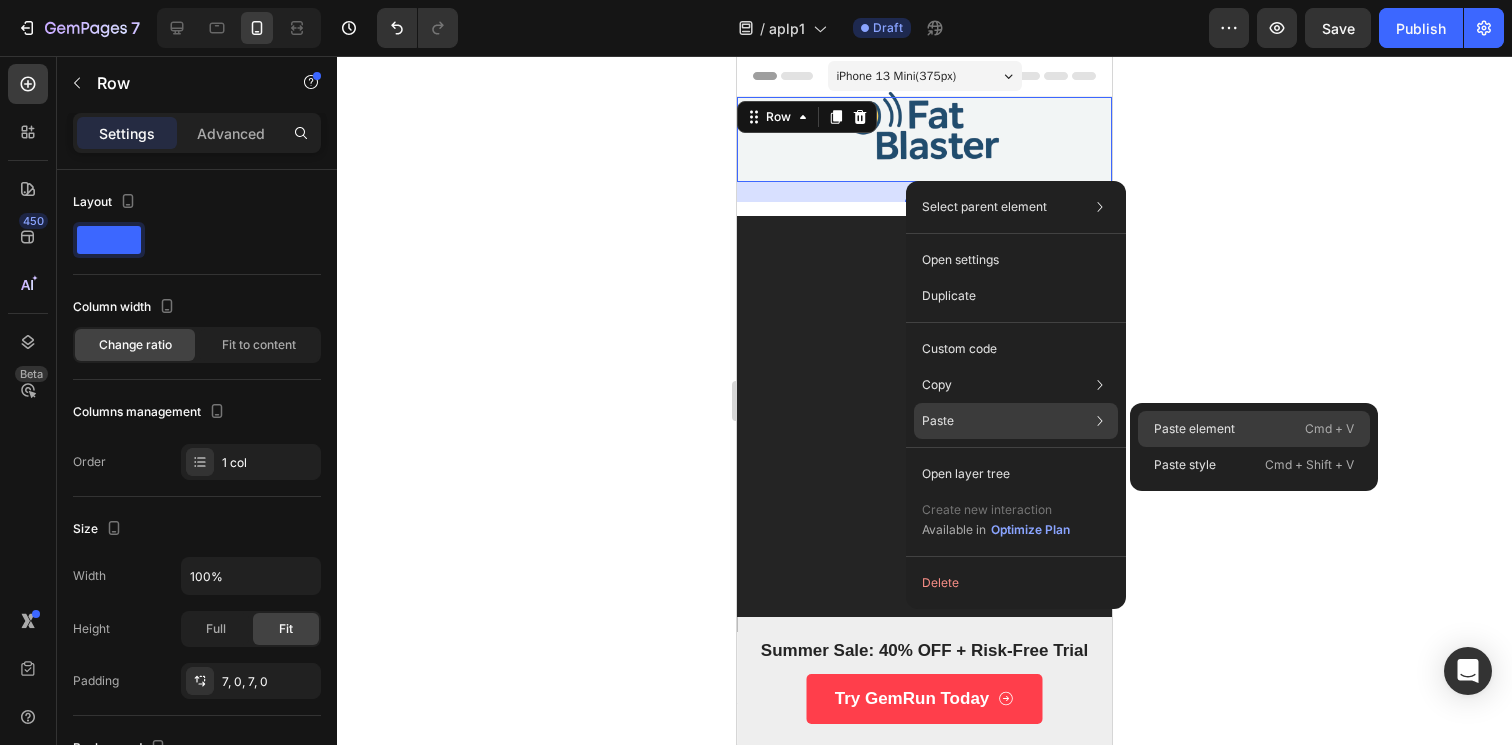 click on "Paste element" at bounding box center (1194, 429) 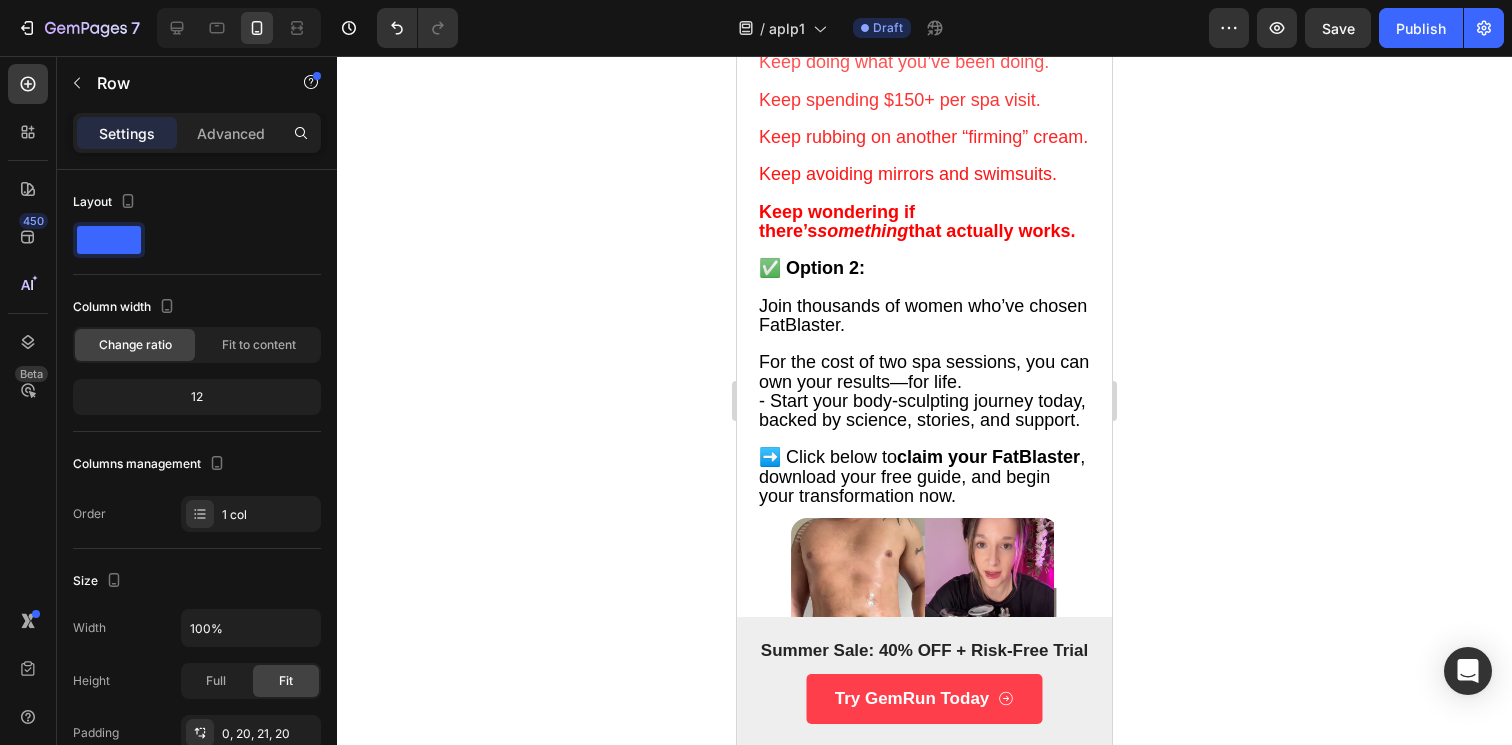 scroll, scrollTop: 0, scrollLeft: 0, axis: both 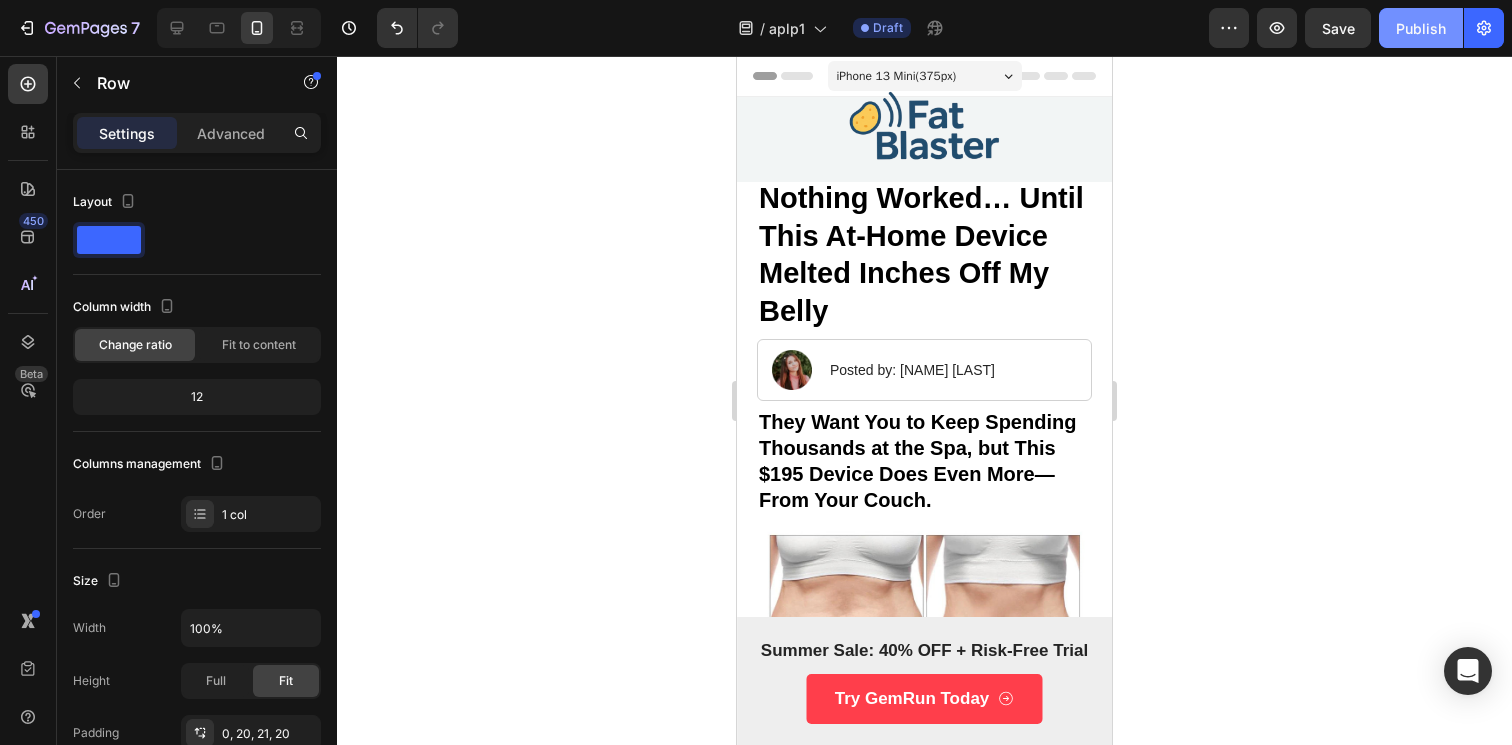 click on "Publish" at bounding box center (1421, 28) 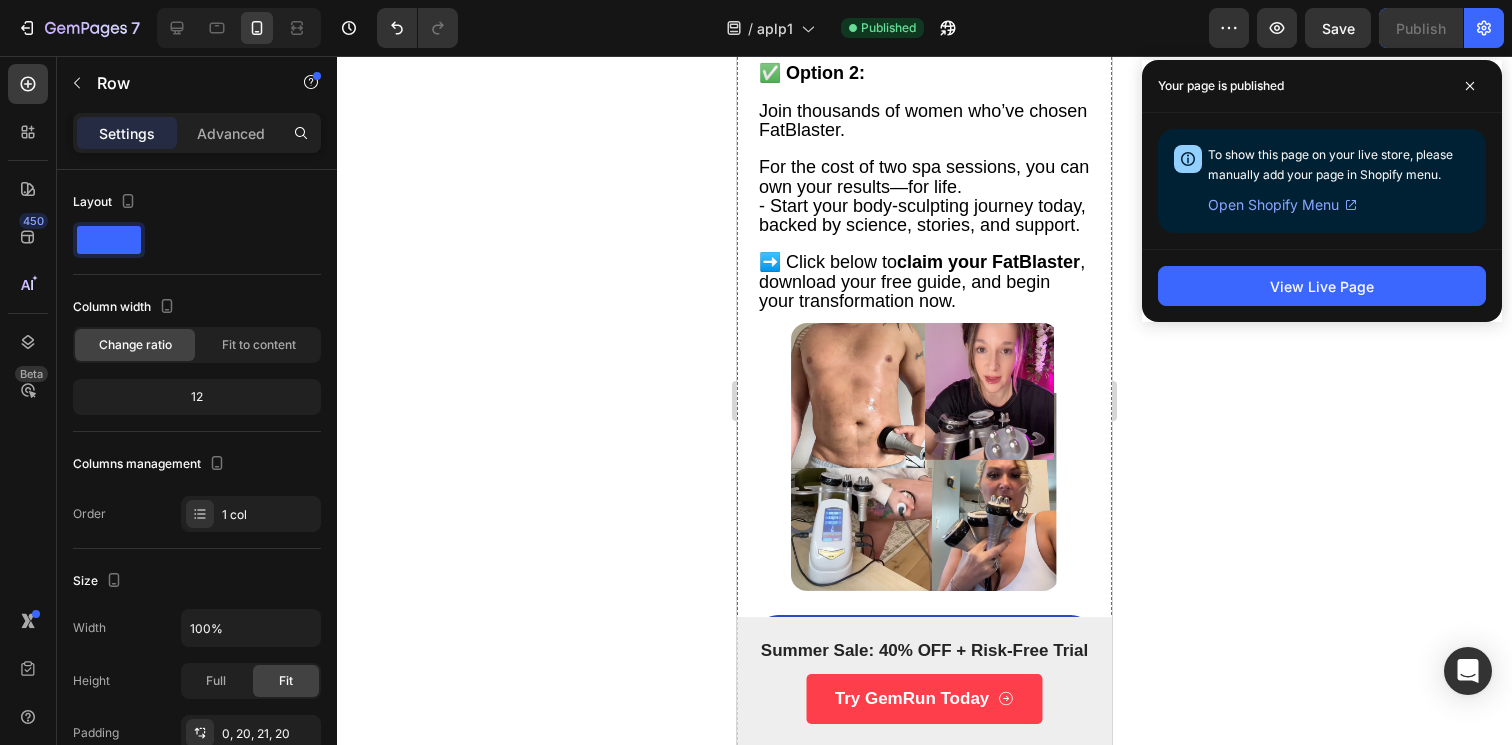 scroll, scrollTop: 8486, scrollLeft: 0, axis: vertical 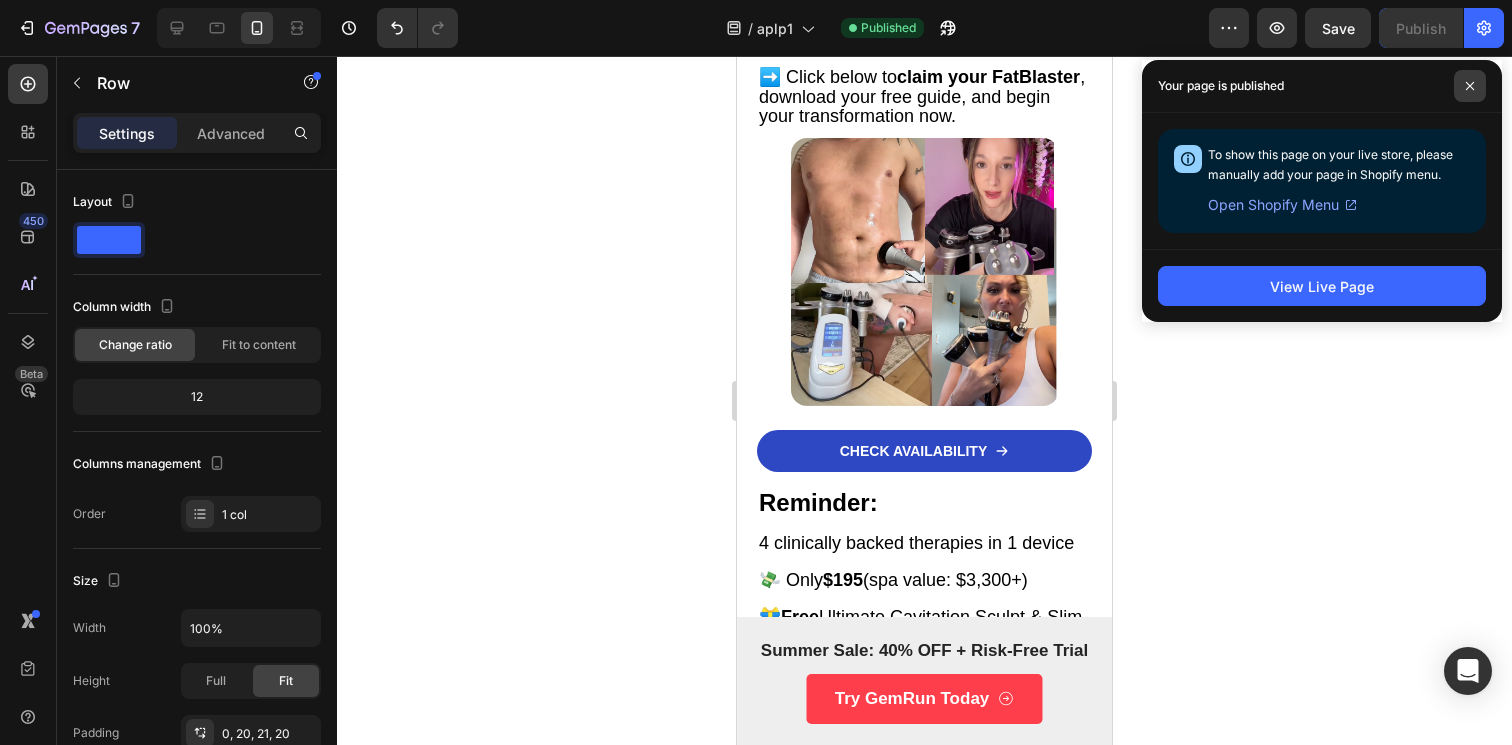 click 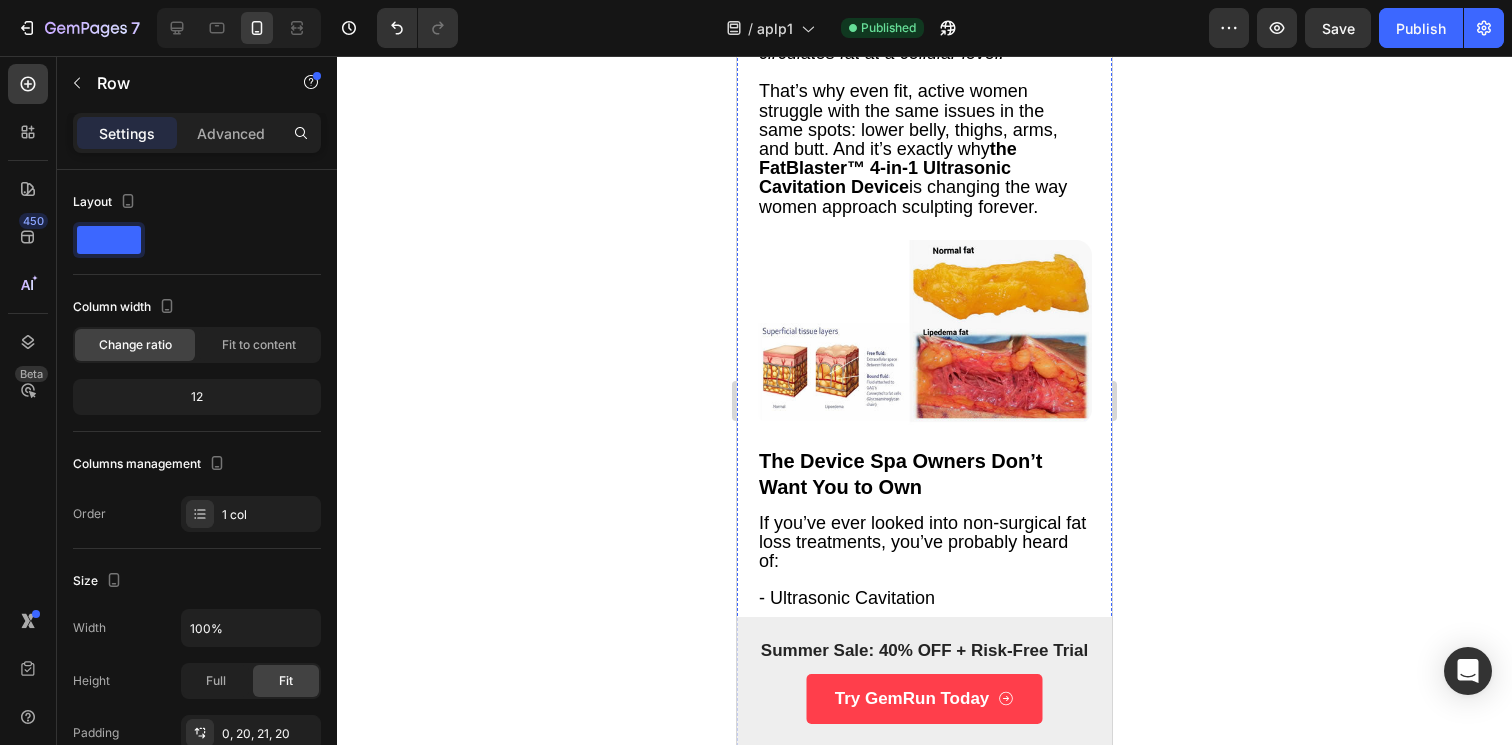 scroll, scrollTop: 0, scrollLeft: 0, axis: both 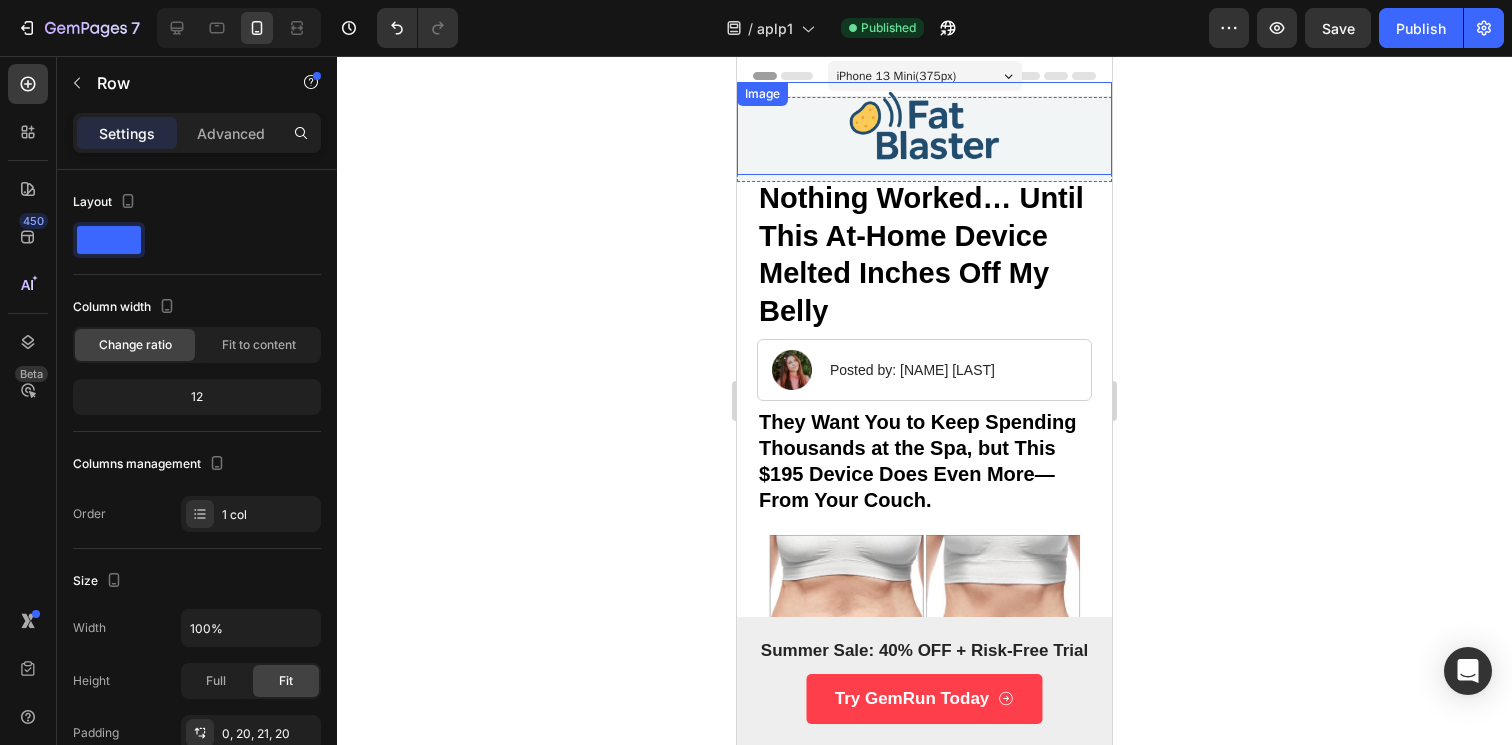 click at bounding box center [924, 128] 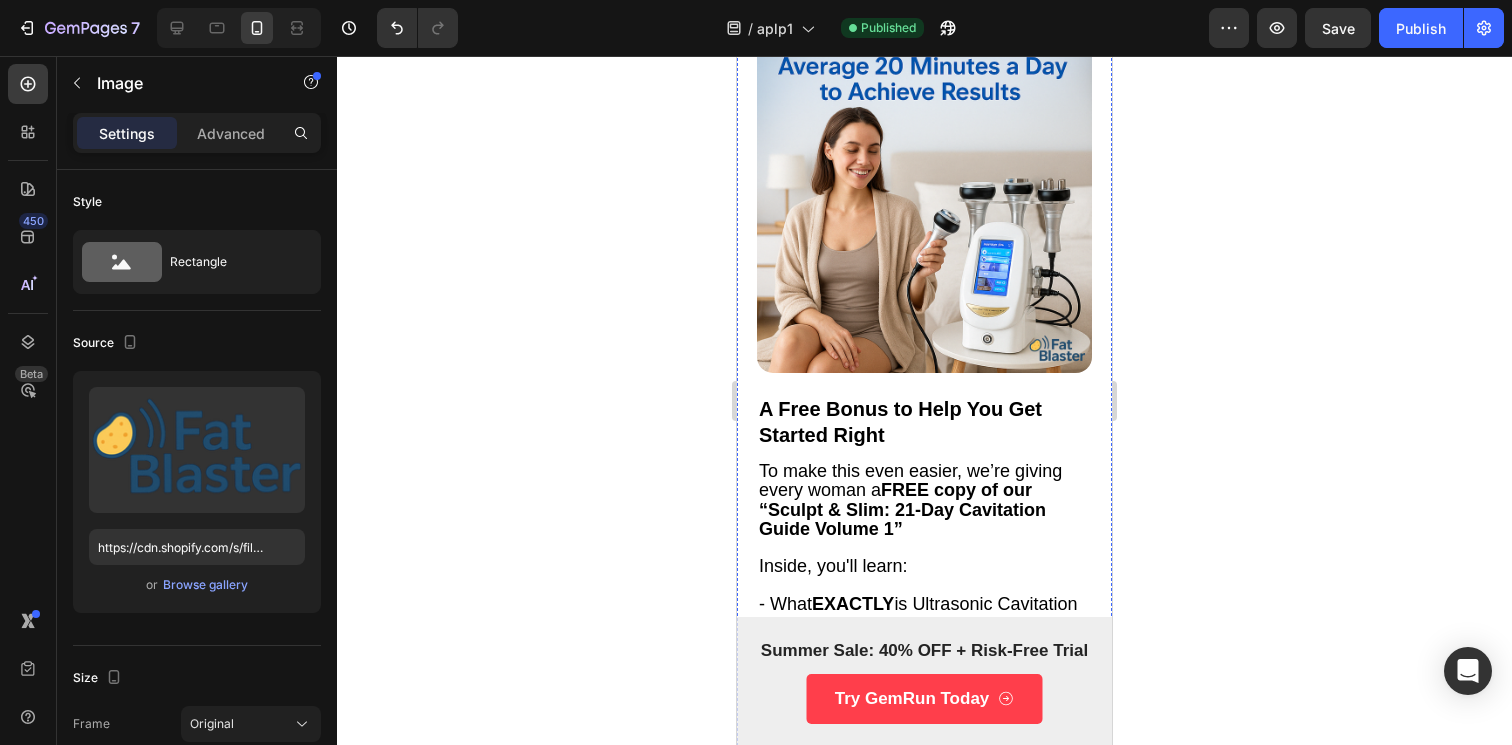 scroll, scrollTop: 4003, scrollLeft: 0, axis: vertical 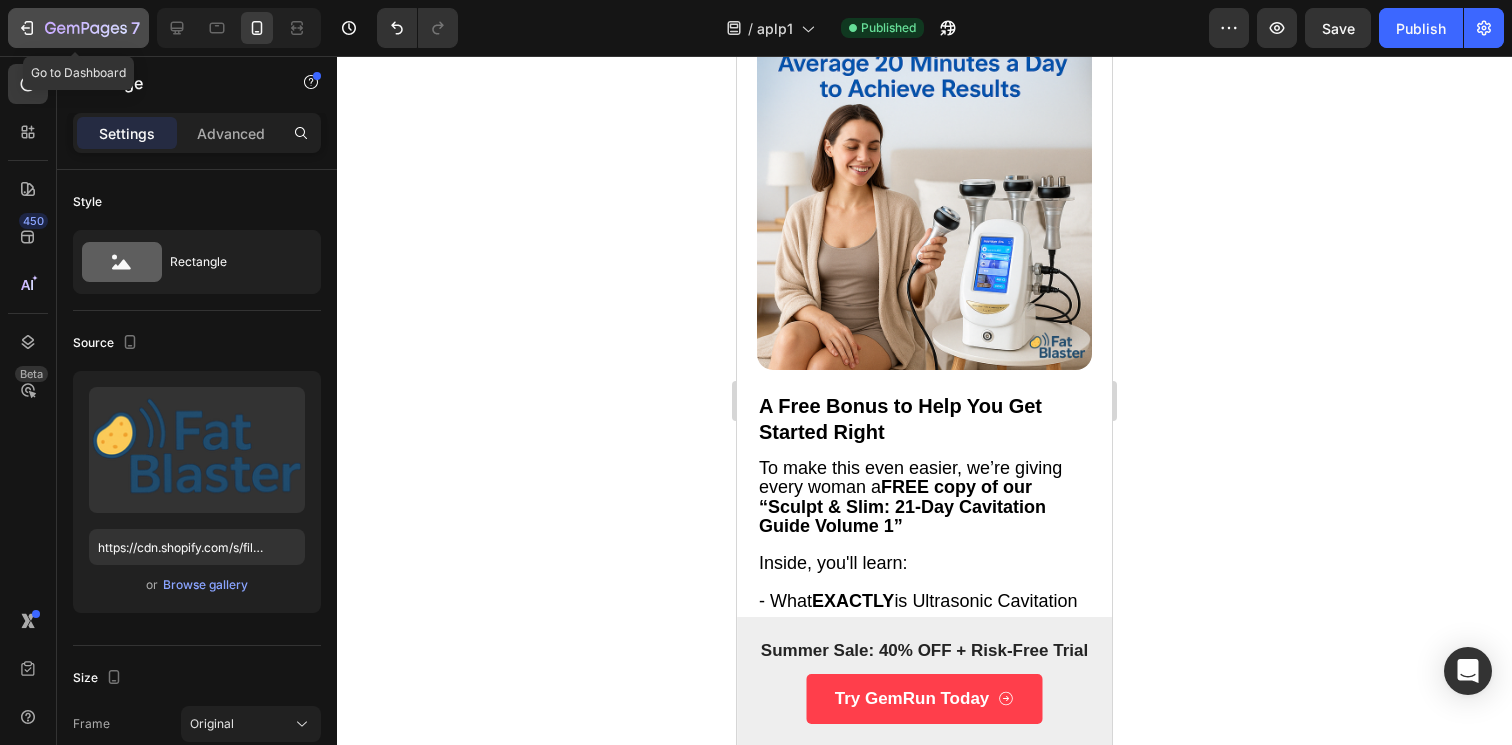 click 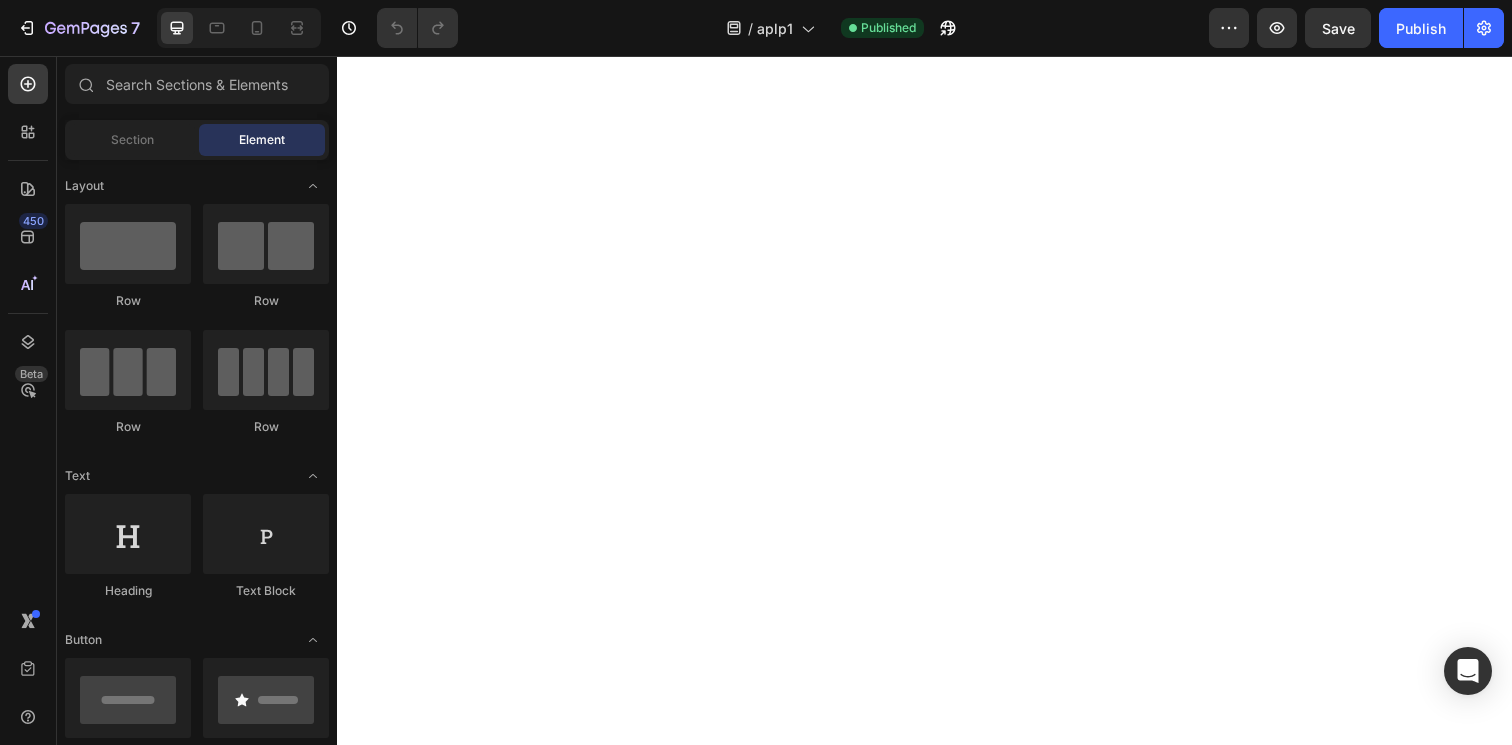 scroll, scrollTop: 0, scrollLeft: 0, axis: both 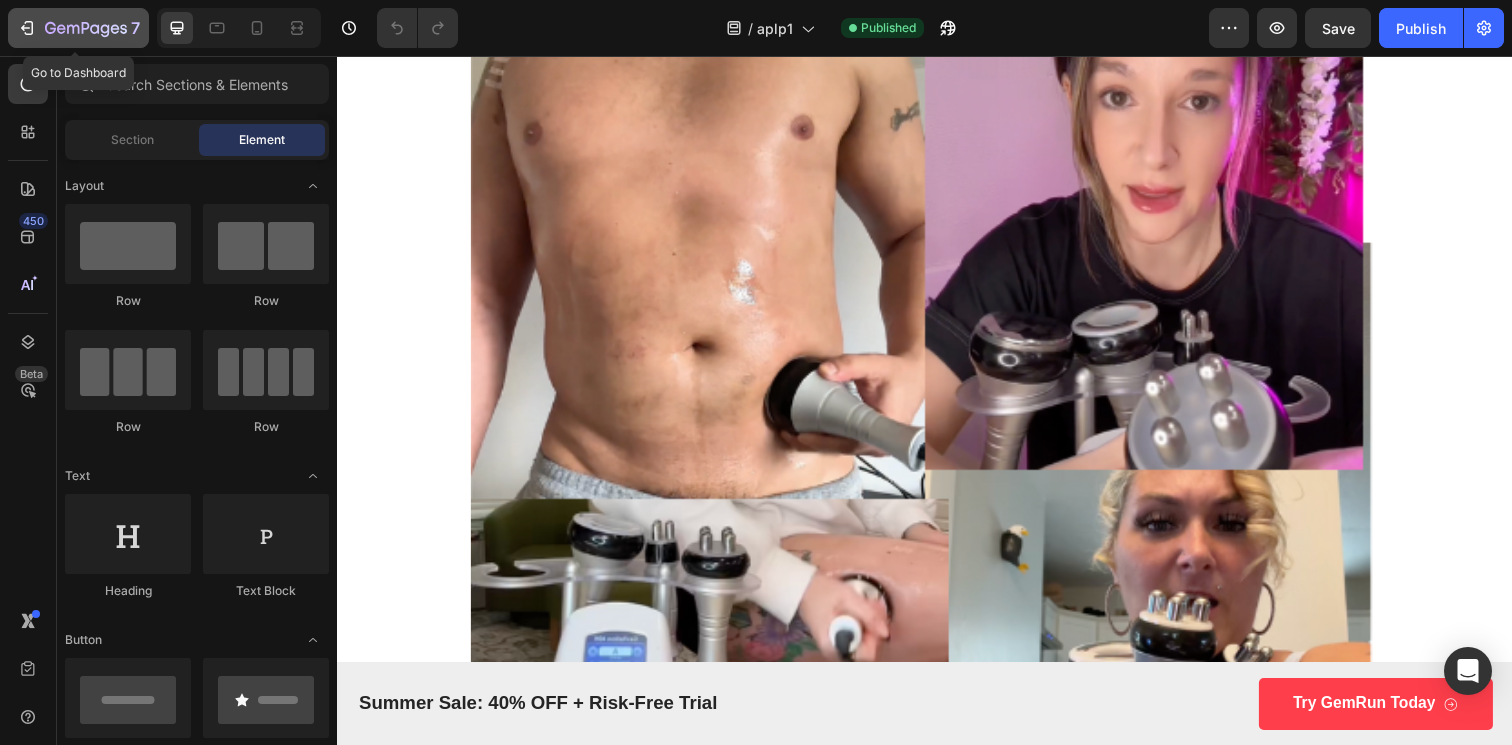 click 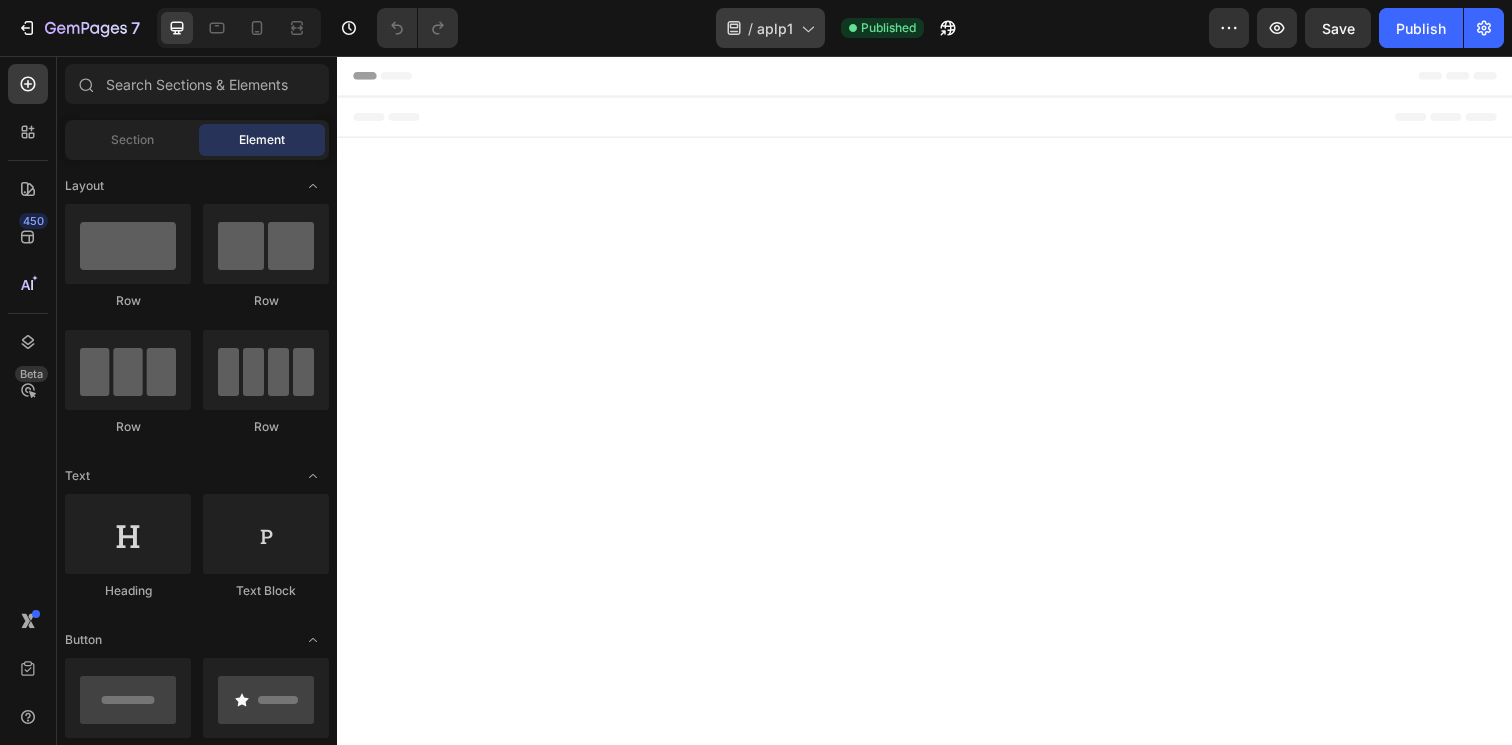 scroll, scrollTop: 0, scrollLeft: 0, axis: both 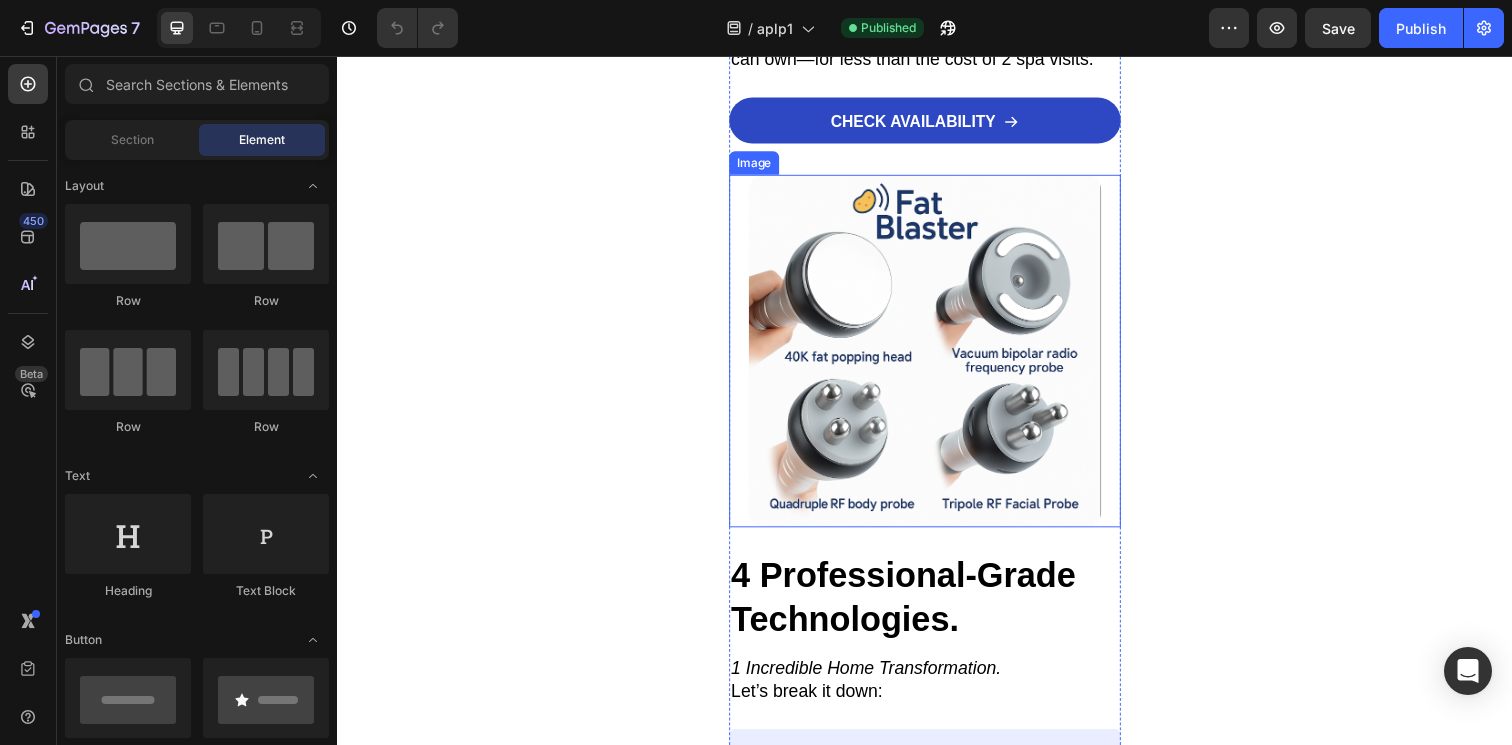 click at bounding box center [937, 357] 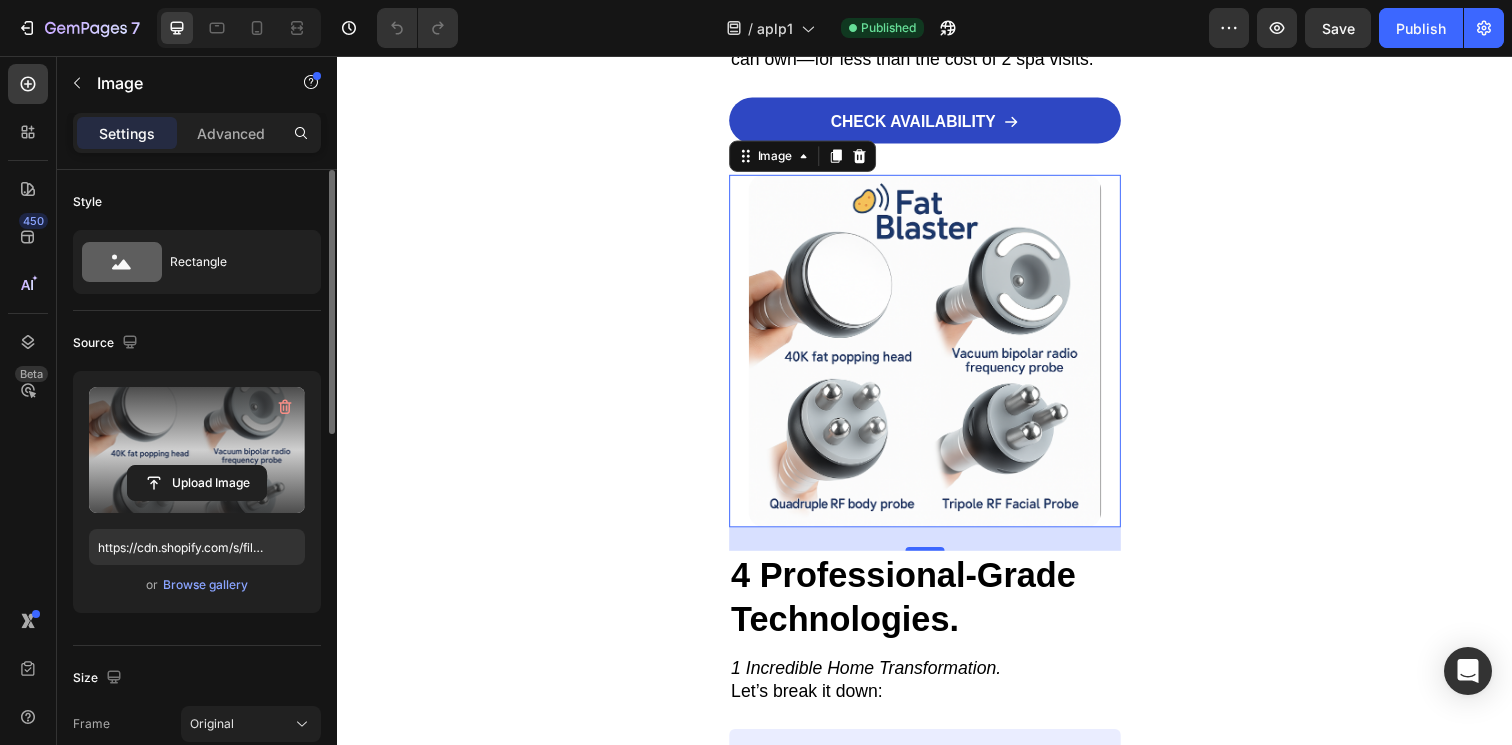 click at bounding box center [197, 450] 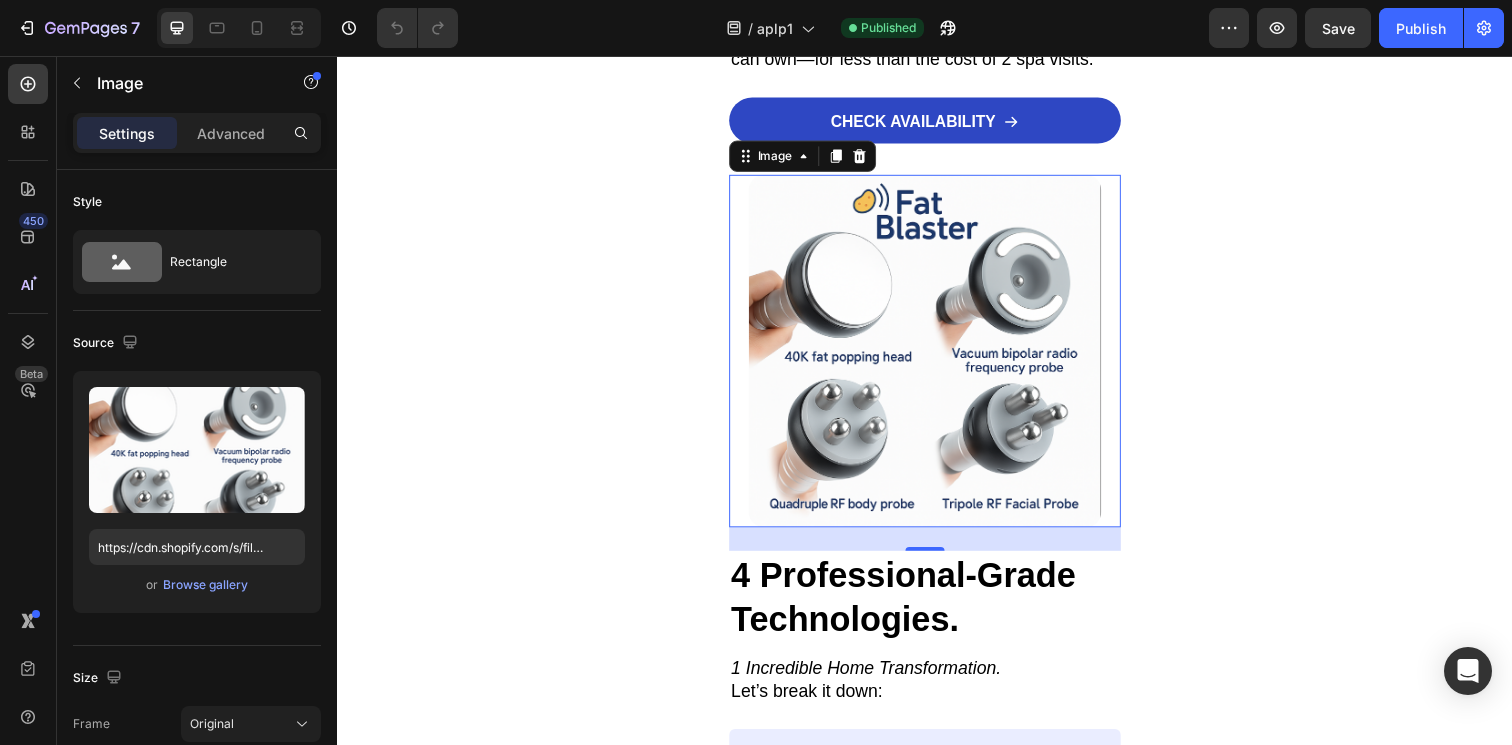 click on "Image Row Nothing Worked… Until This At-Home Device Melted Inches Off My Belly Heading Image Posted by: Maria Norman Text Block Row They Want You to Keep Spending Thousands at the Spa, but This $195 Device Does Even More—From Your Couch. Heading Image After years of chasing creams, cold rollers, and awkward spa sessions, I finally found something that actually  worked . It didn’t come in a tube. It wasn’t another monthly subscription. It was a medical-grade body-sculpting device I could use in my pajamas—and after two weeks, even my jeans noticed the difference. Text Block Image Let Me Tell You the Truth About Body Sculpting… Heading For decades, women have been told that stubborn fat and cellulite are  just part of getting older —or worse, that it’s their fault for not “trying hard enough.”   You know the cycle:   You eat cleaner. You walk more. You try the $80 cream that promises to firm your thighs.   Still… the pooch stays. The dimples deepen. And your confidence keeps shrinking." at bounding box center [937, 2923] 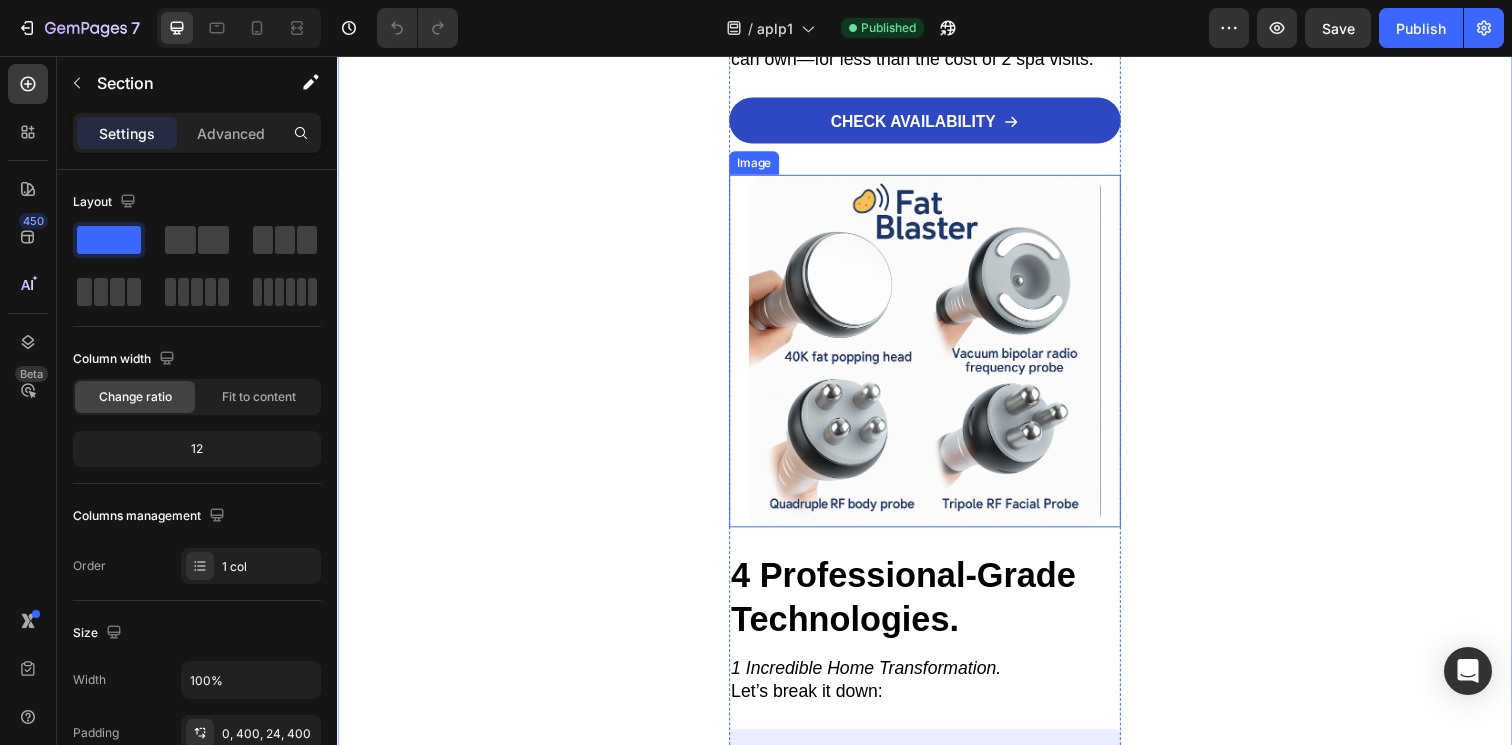 click at bounding box center [937, 357] 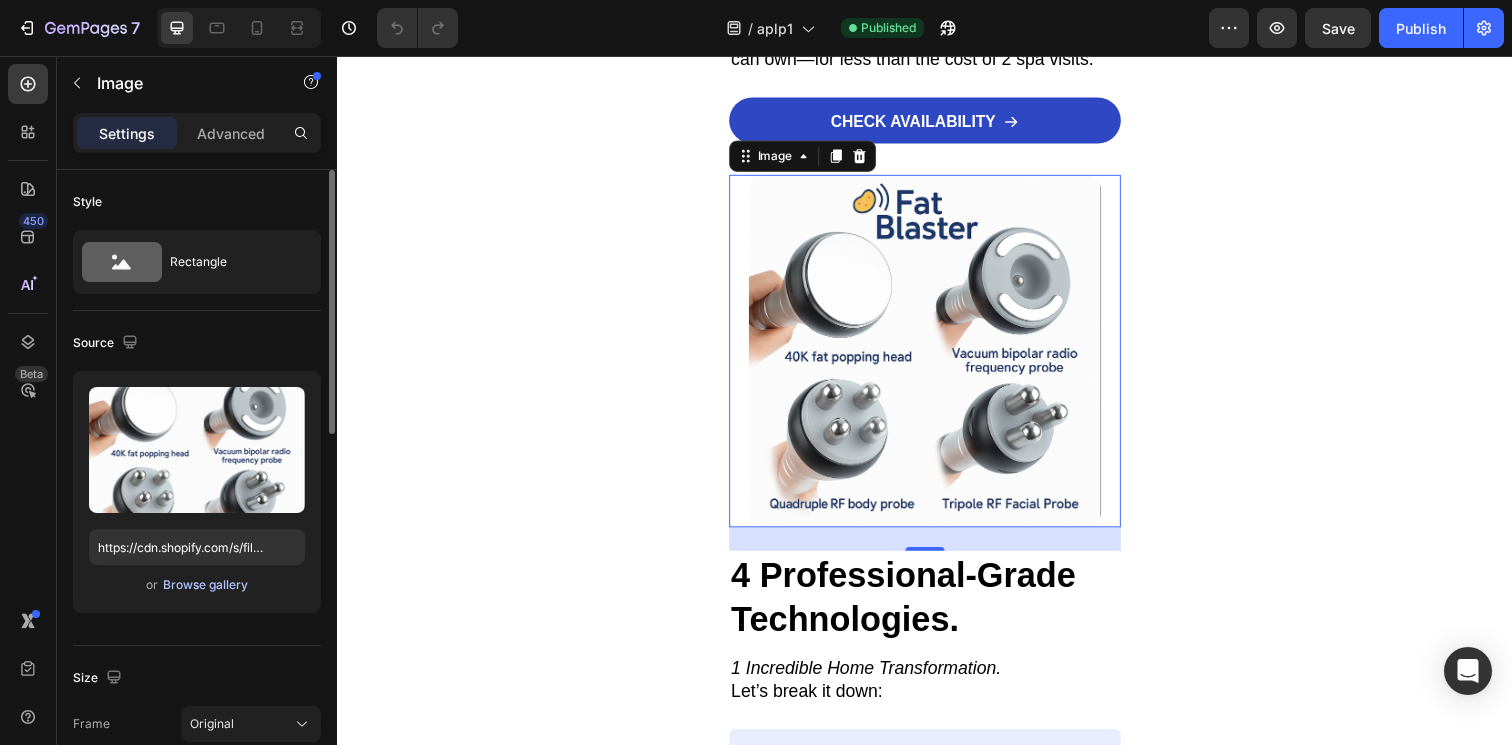 click on "Browse gallery" at bounding box center (205, 585) 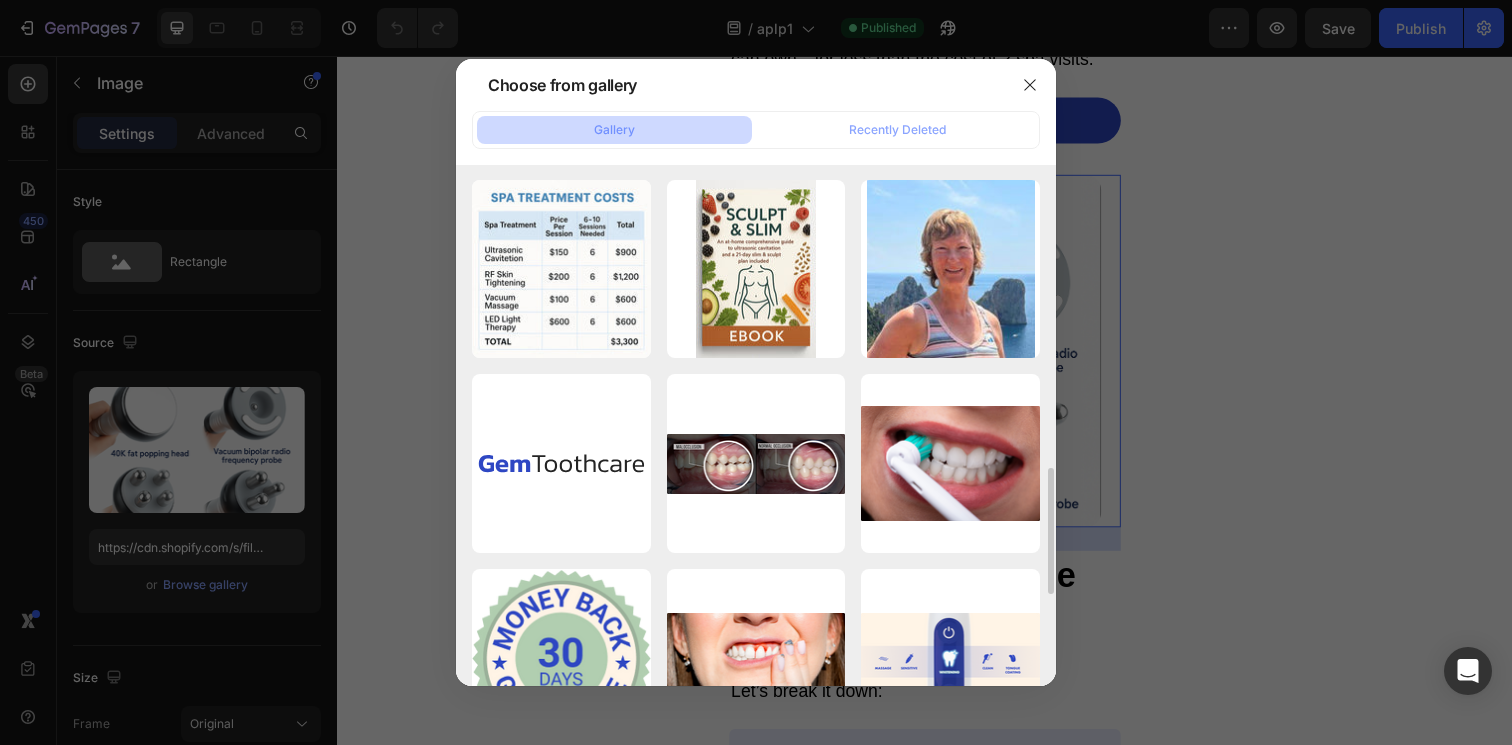 scroll, scrollTop: 1185, scrollLeft: 0, axis: vertical 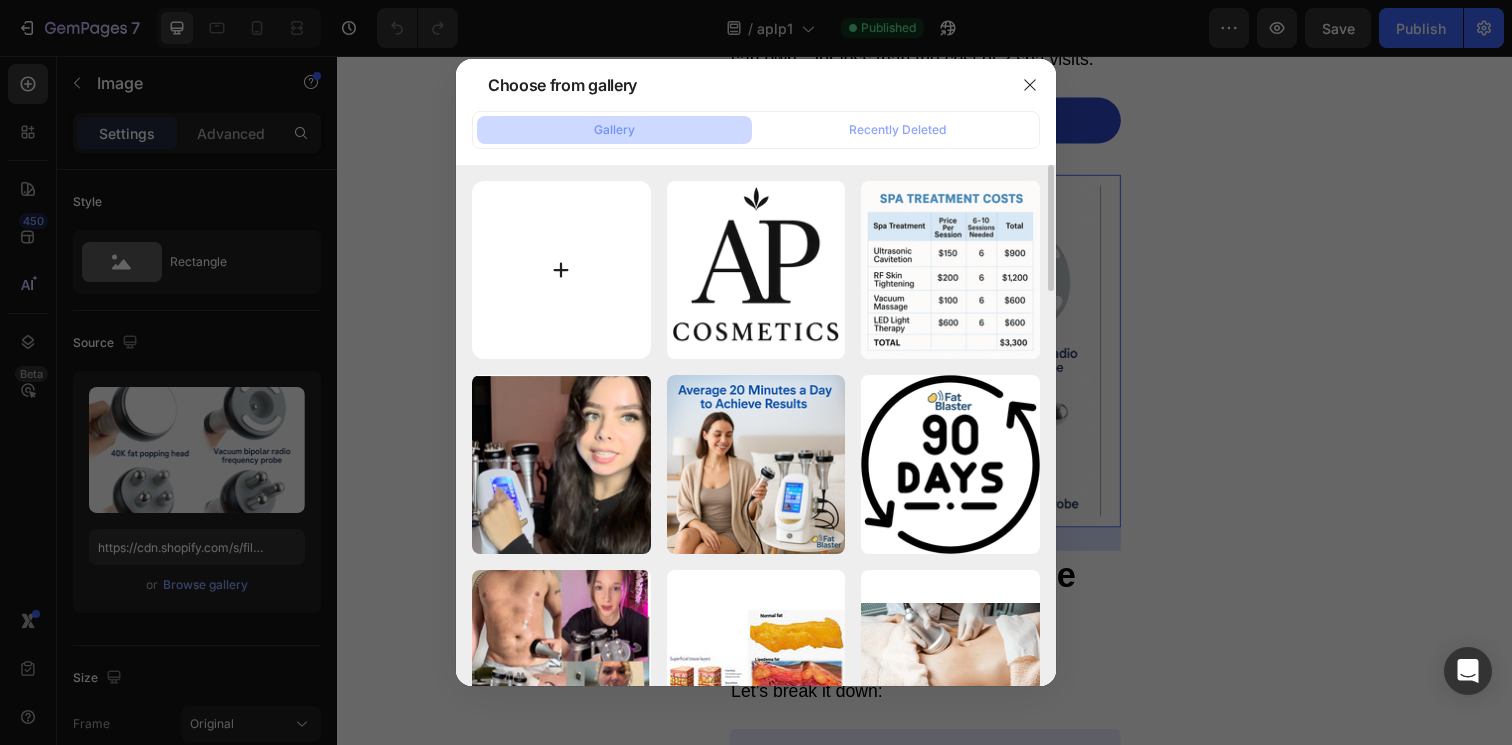 click at bounding box center (561, 270) 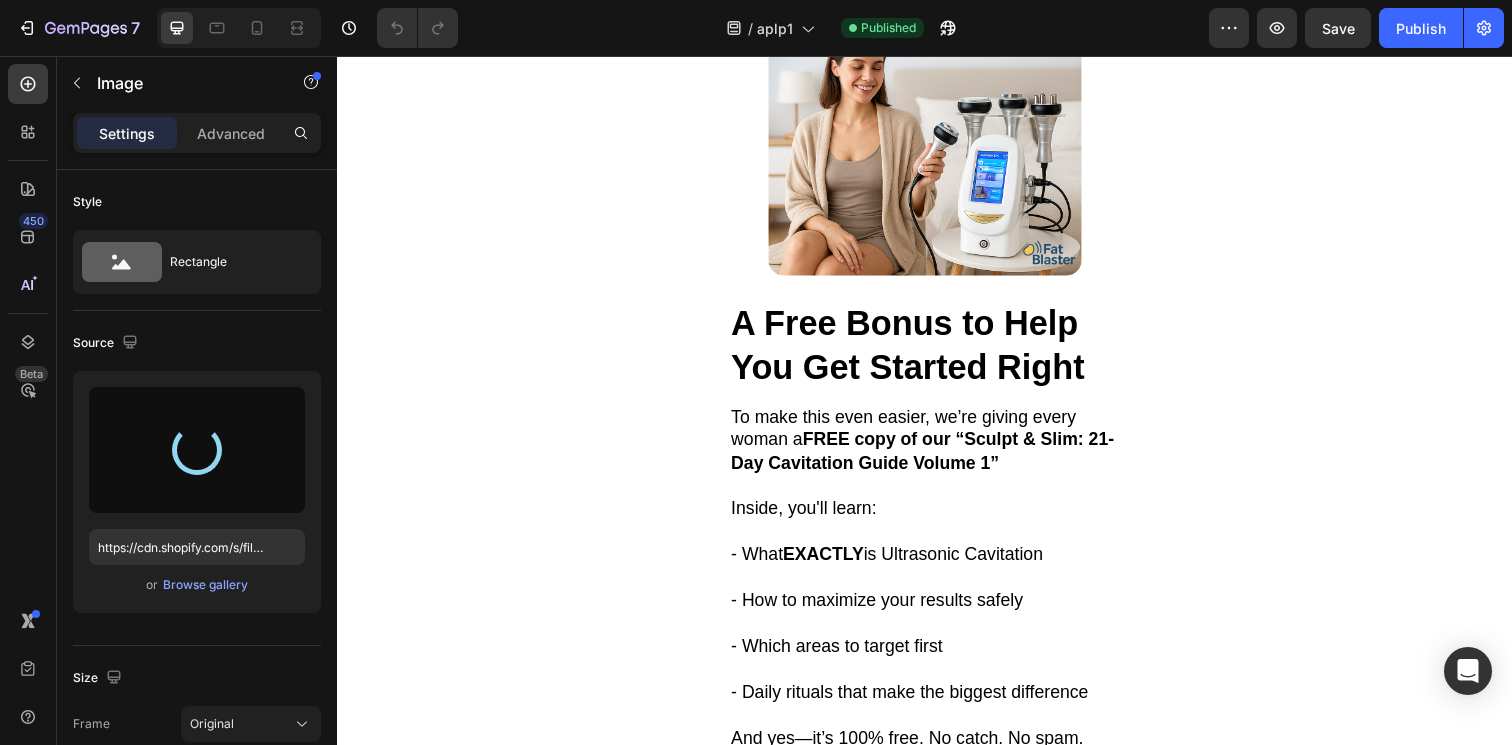 scroll, scrollTop: 5562, scrollLeft: 0, axis: vertical 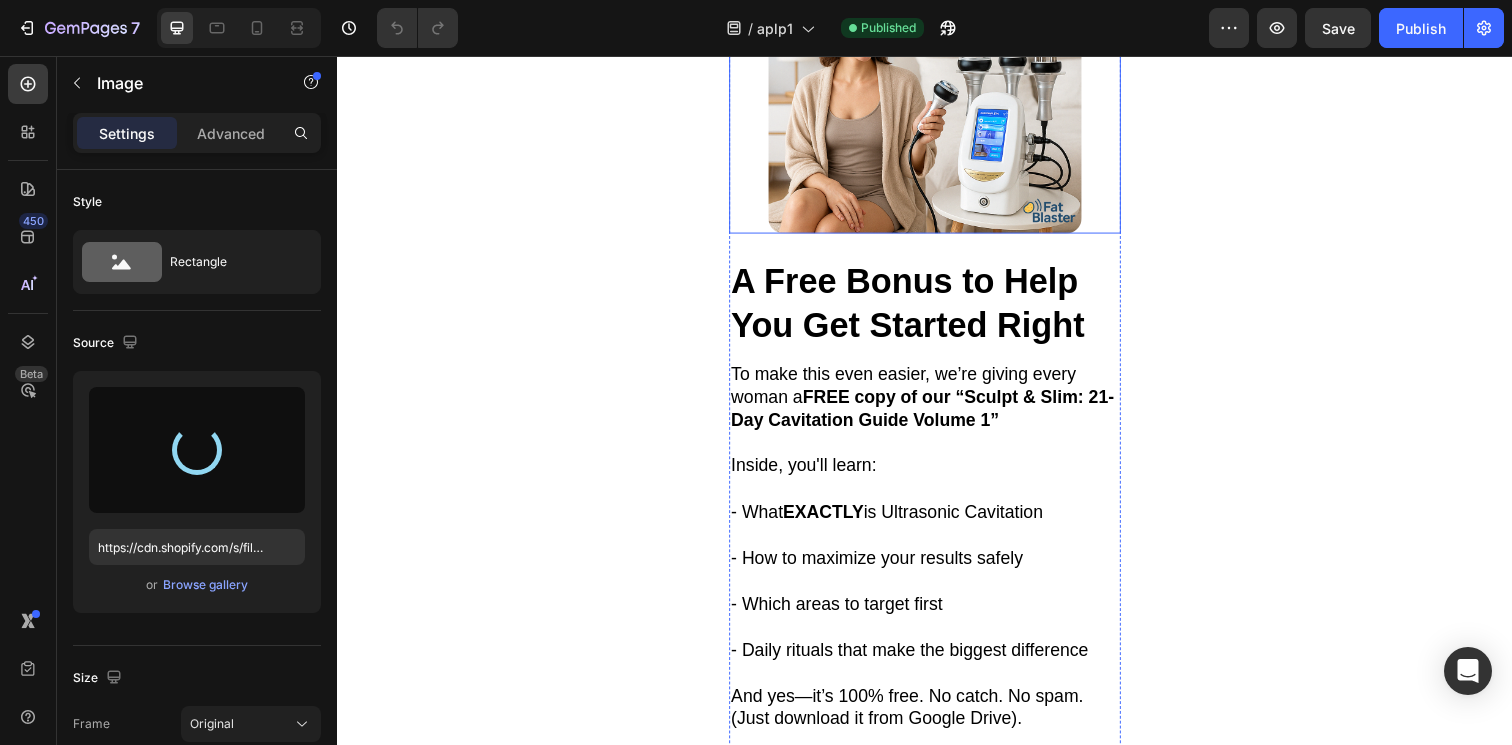 type on "https://cdn.shopify.com/s/files/1/0670/7376/9659/files/gempages_577769069906756549-62f3a5c6-40a8-4478-9f1f-6ea14ea6e93d.png" 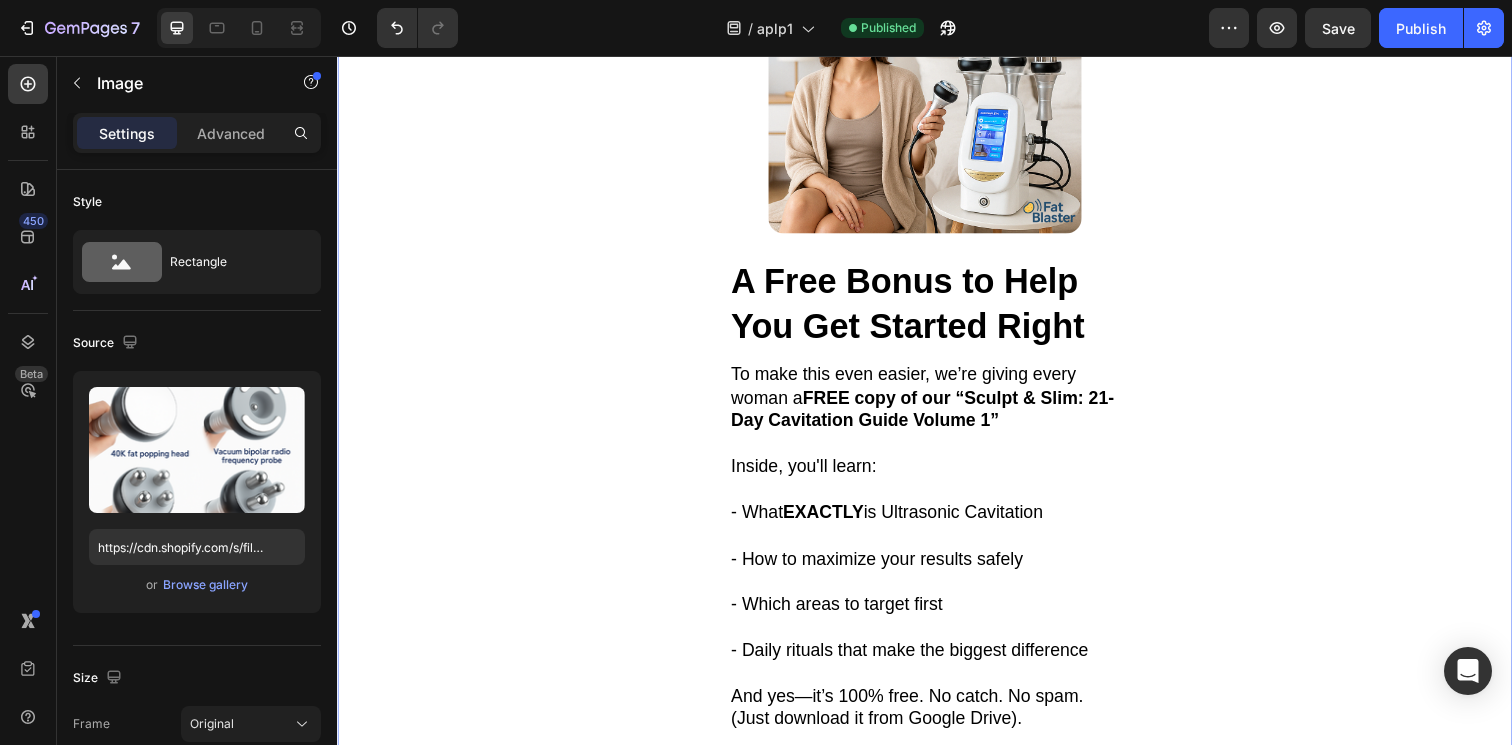 scroll, scrollTop: 5562, scrollLeft: 0, axis: vertical 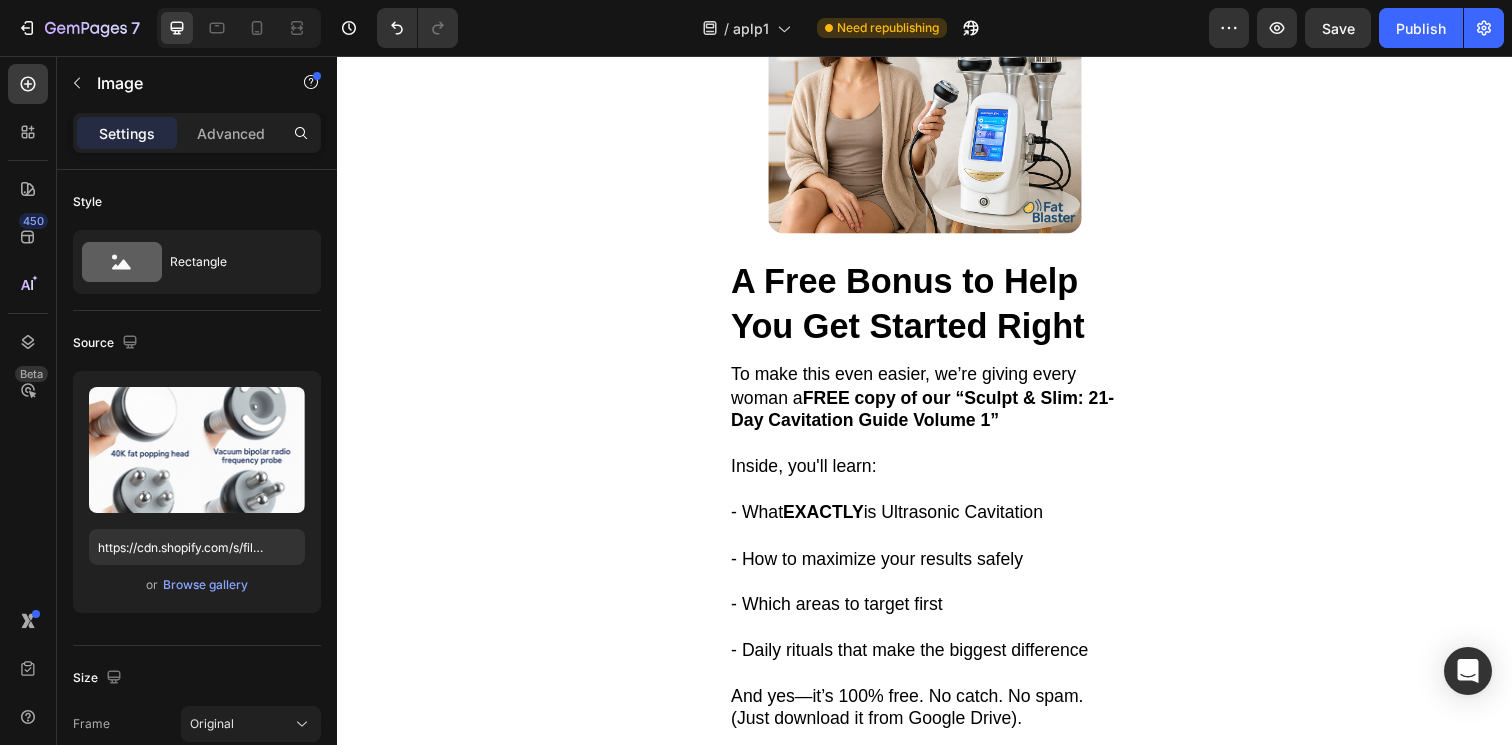 click at bounding box center (937, 77) 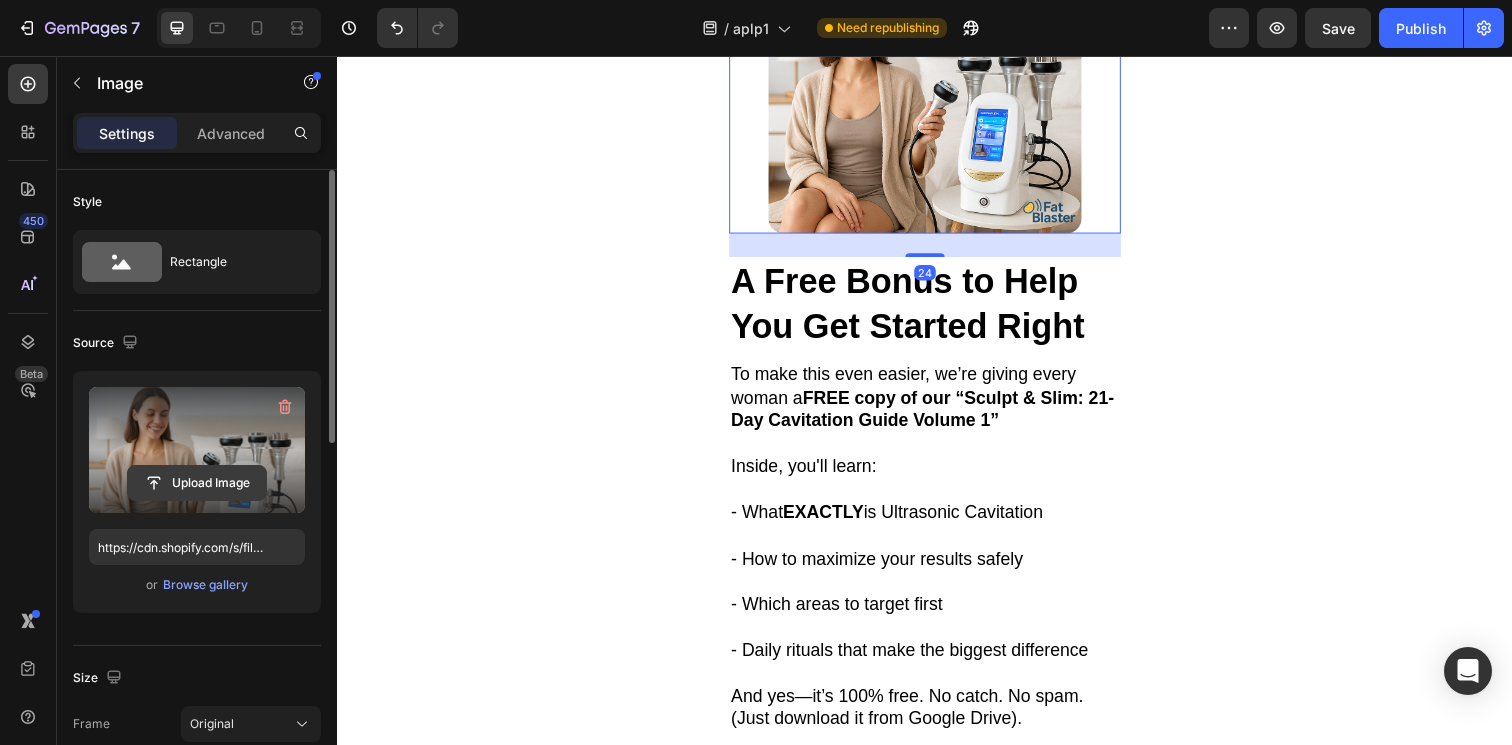 click 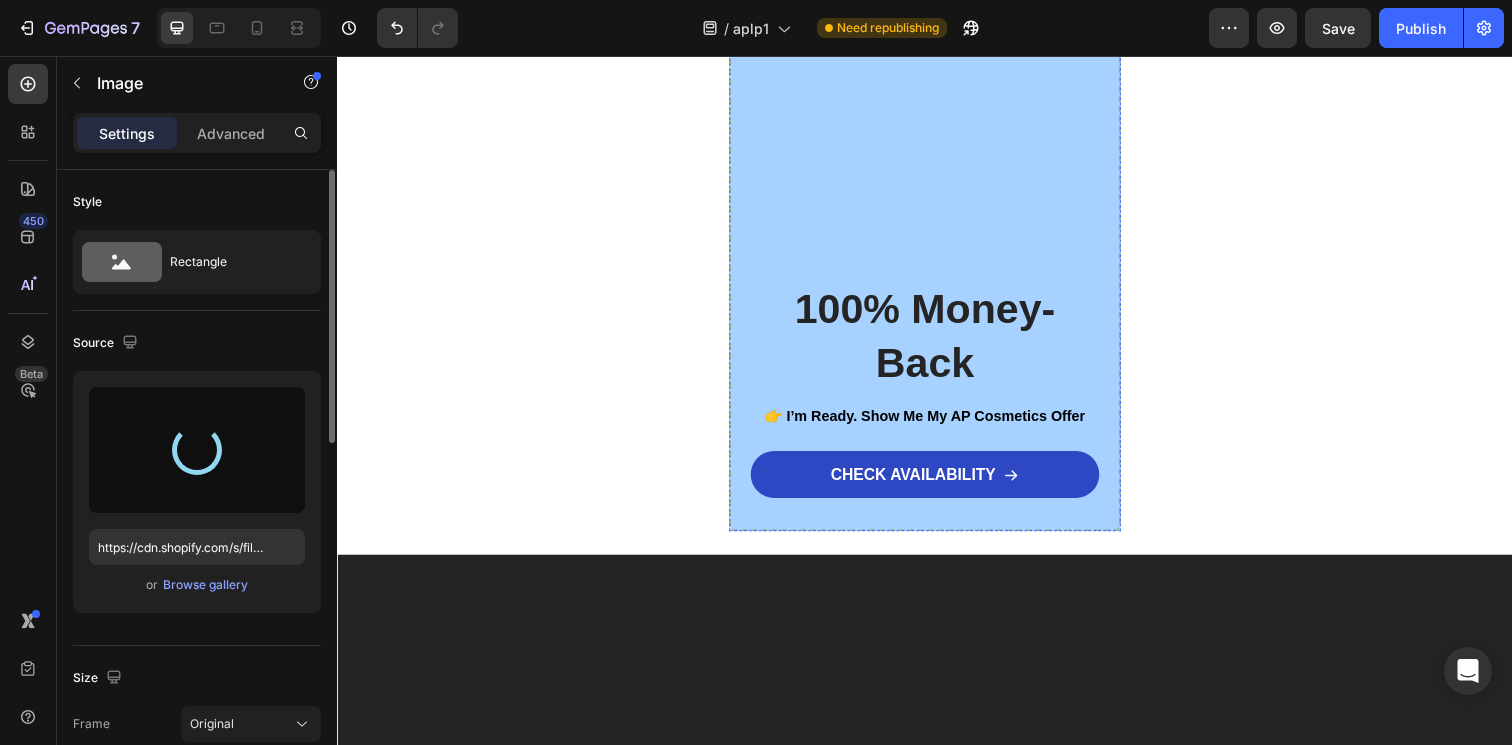 type on "https://cdn.shopify.com/s/files/1/0670/7376/9659/files/gempages_577769069906756549-723aae24-a9a0-4b17-bd2c-32df5c6c4138.png" 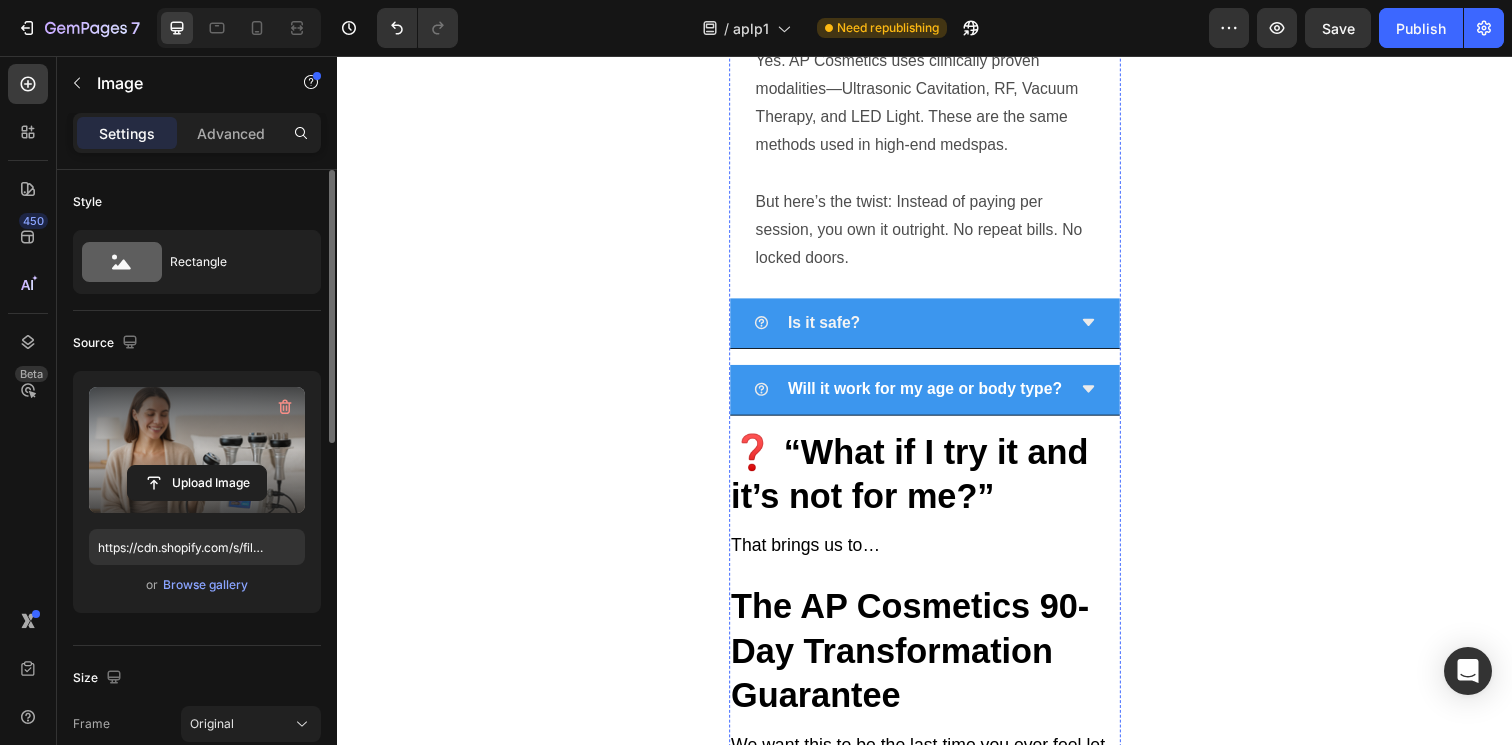 scroll, scrollTop: 8127, scrollLeft: 0, axis: vertical 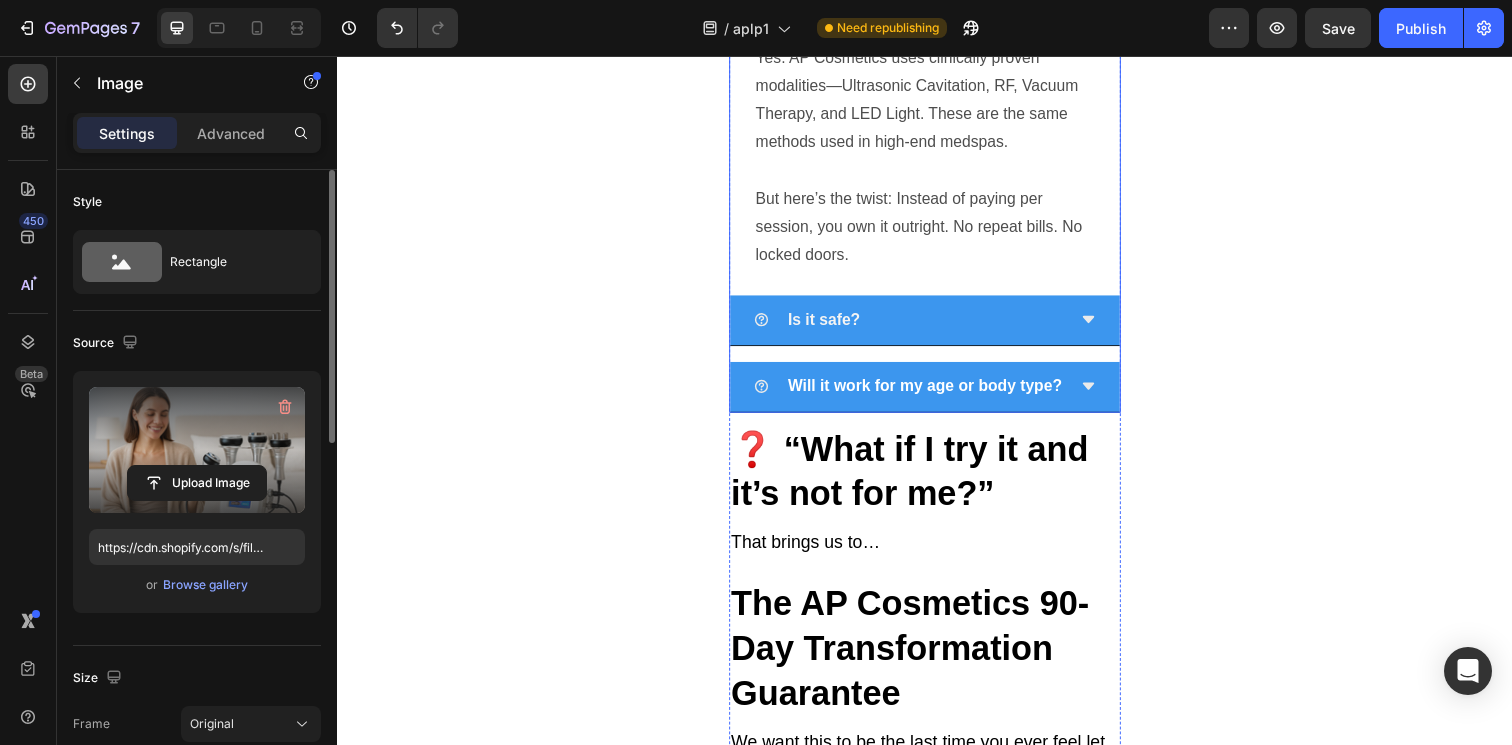 click on "Is it safe?" at bounding box center [921, 325] 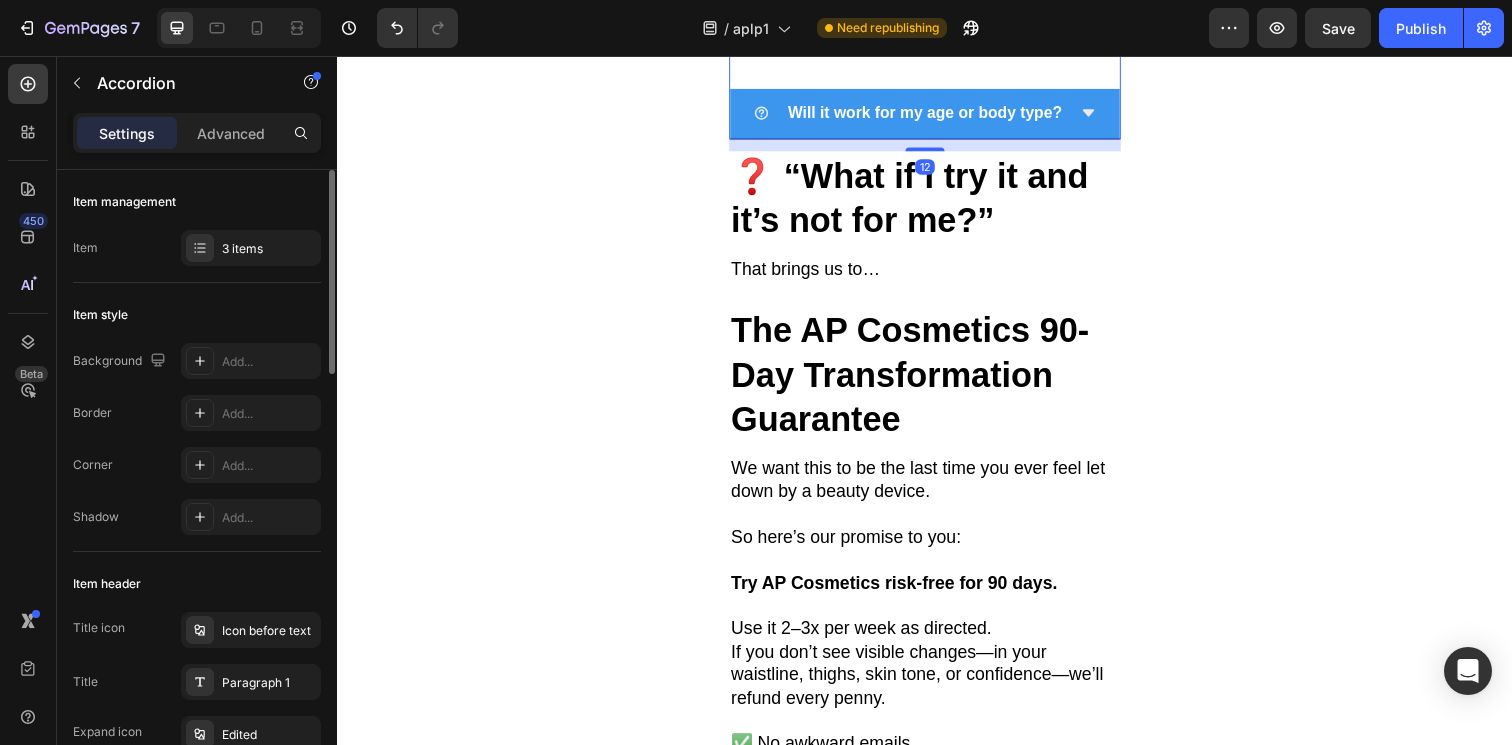 scroll, scrollTop: 8580, scrollLeft: 0, axis: vertical 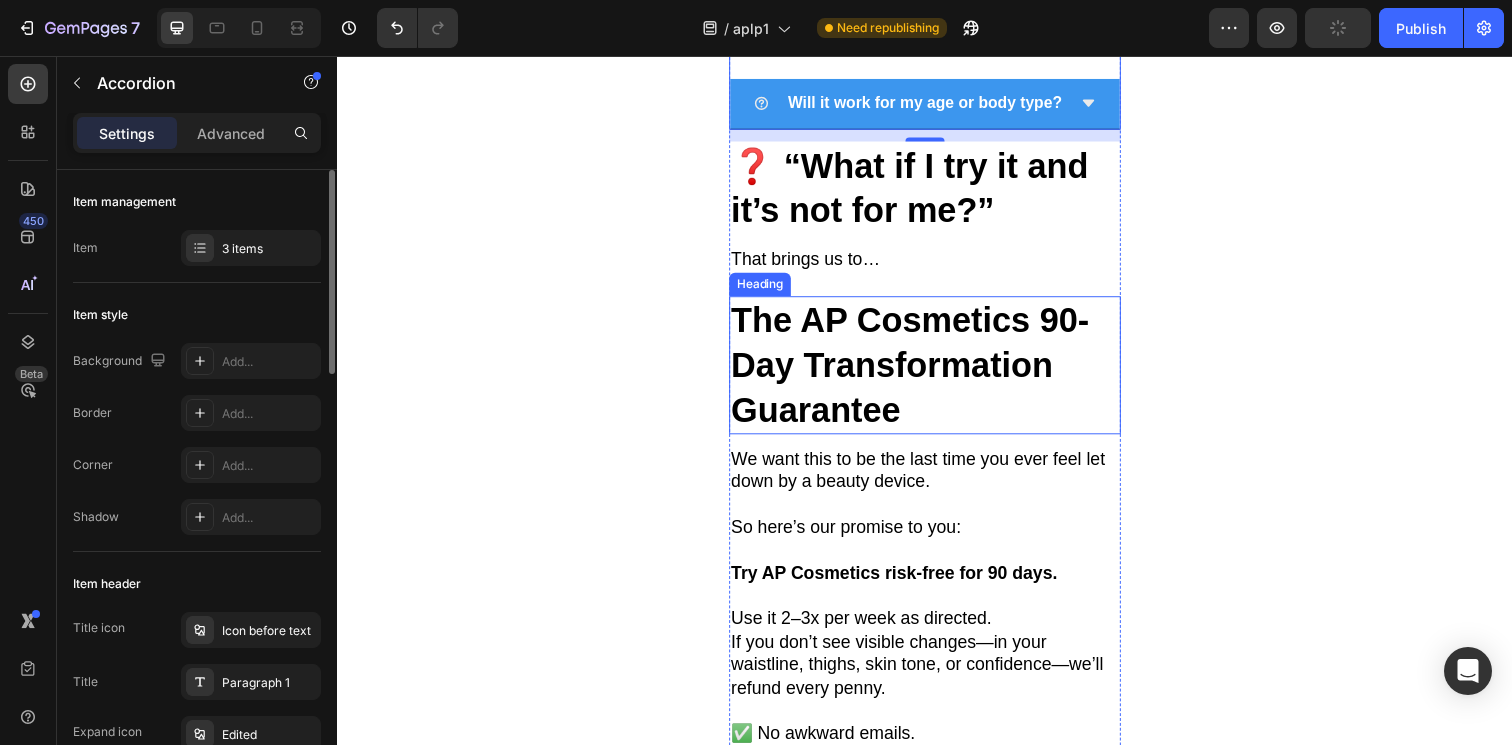 click on "The AP Cosmetics 90-Day Transformation Guarantee" at bounding box center [937, 371] 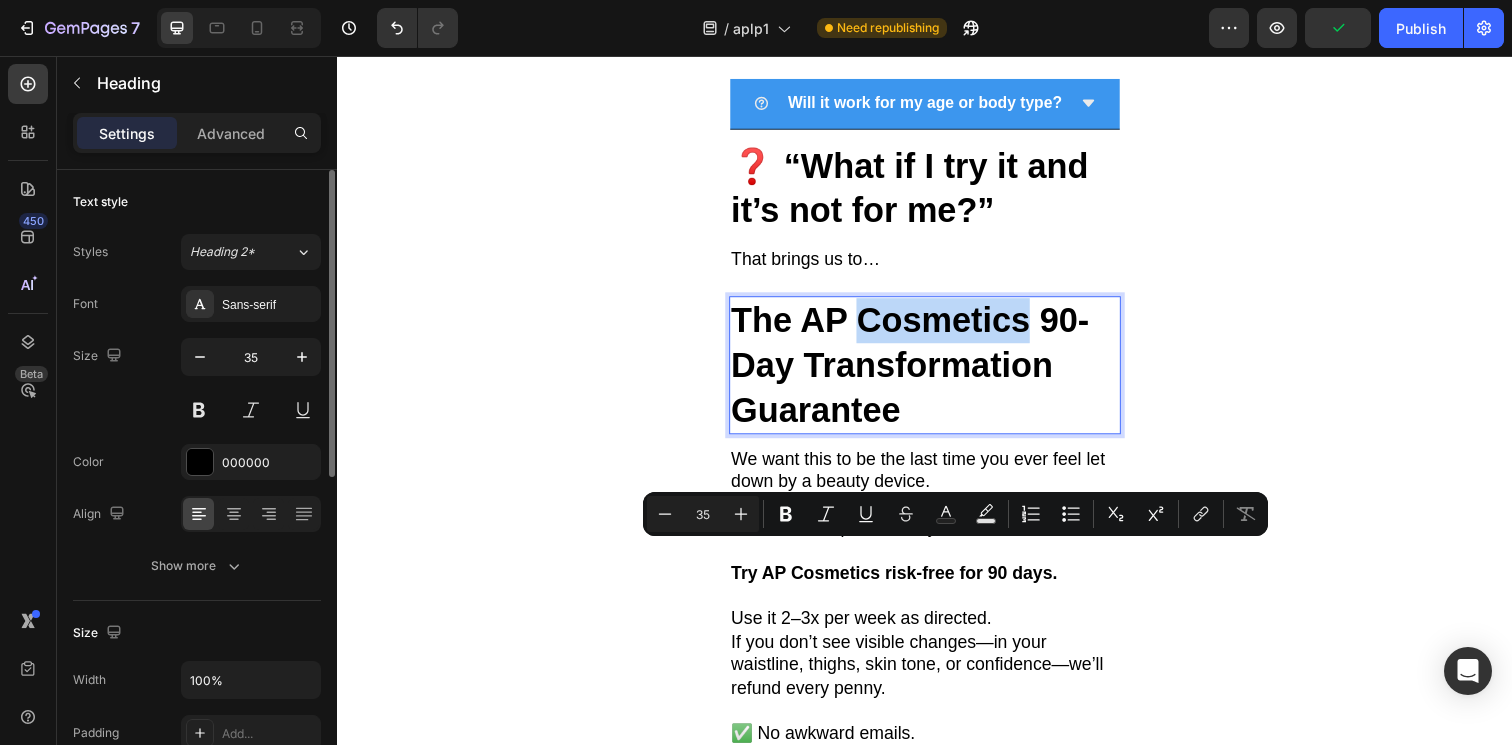 click on "The AP Cosmetics 90-Day Transformation Guarantee" at bounding box center (937, 371) 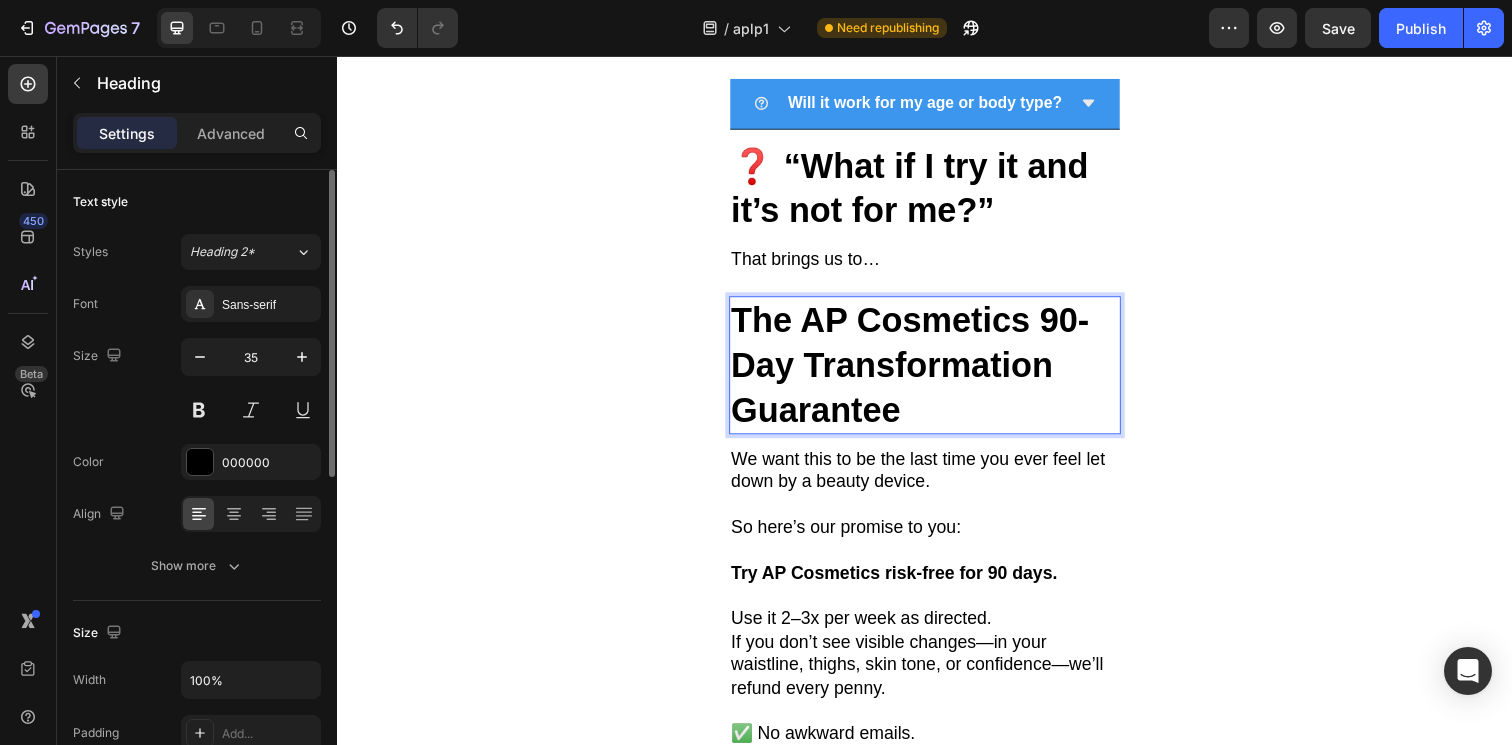 click on "The AP Cosmetics 90-Day Transformation Guarantee" at bounding box center (937, 371) 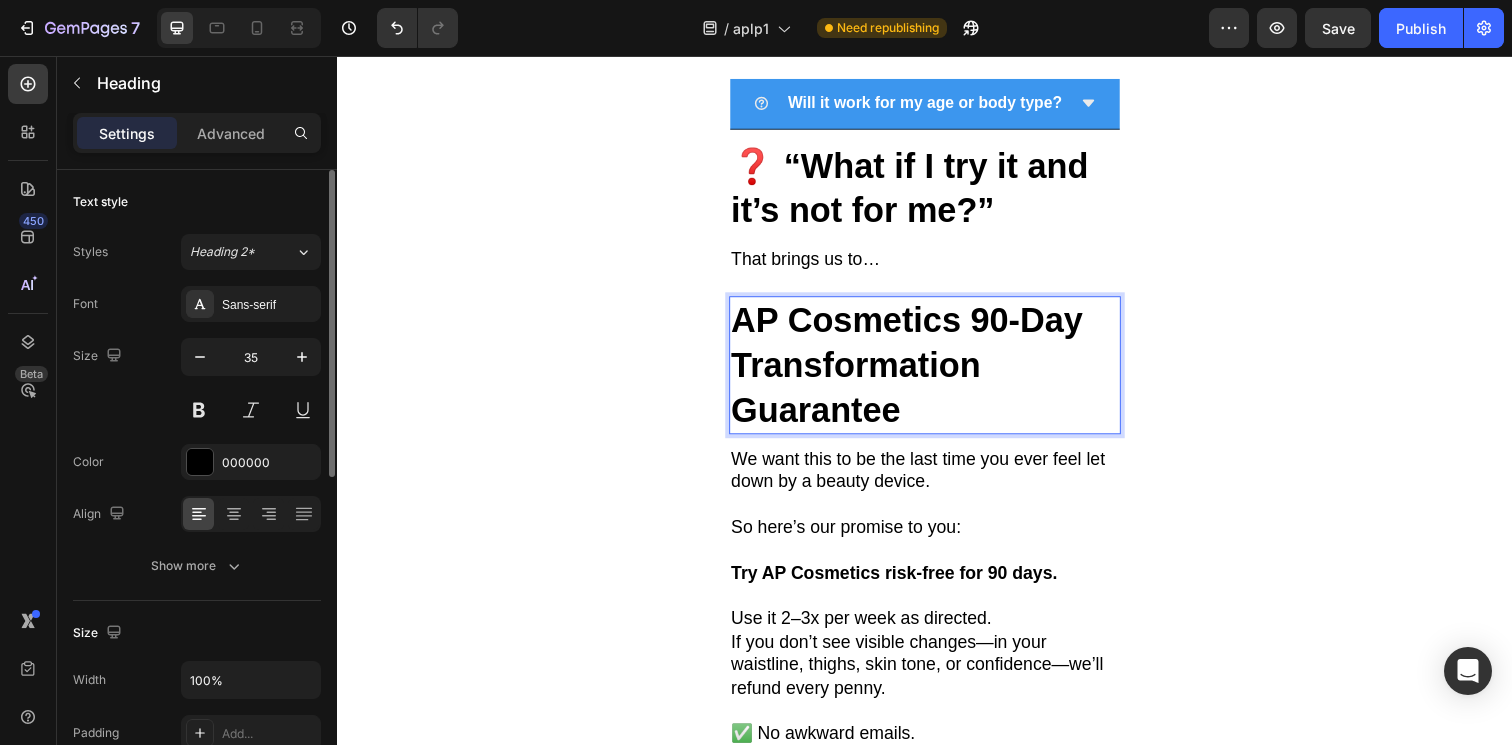 click on "AP Cosmetics 90-Day Transformation Guarantee" at bounding box center (937, 371) 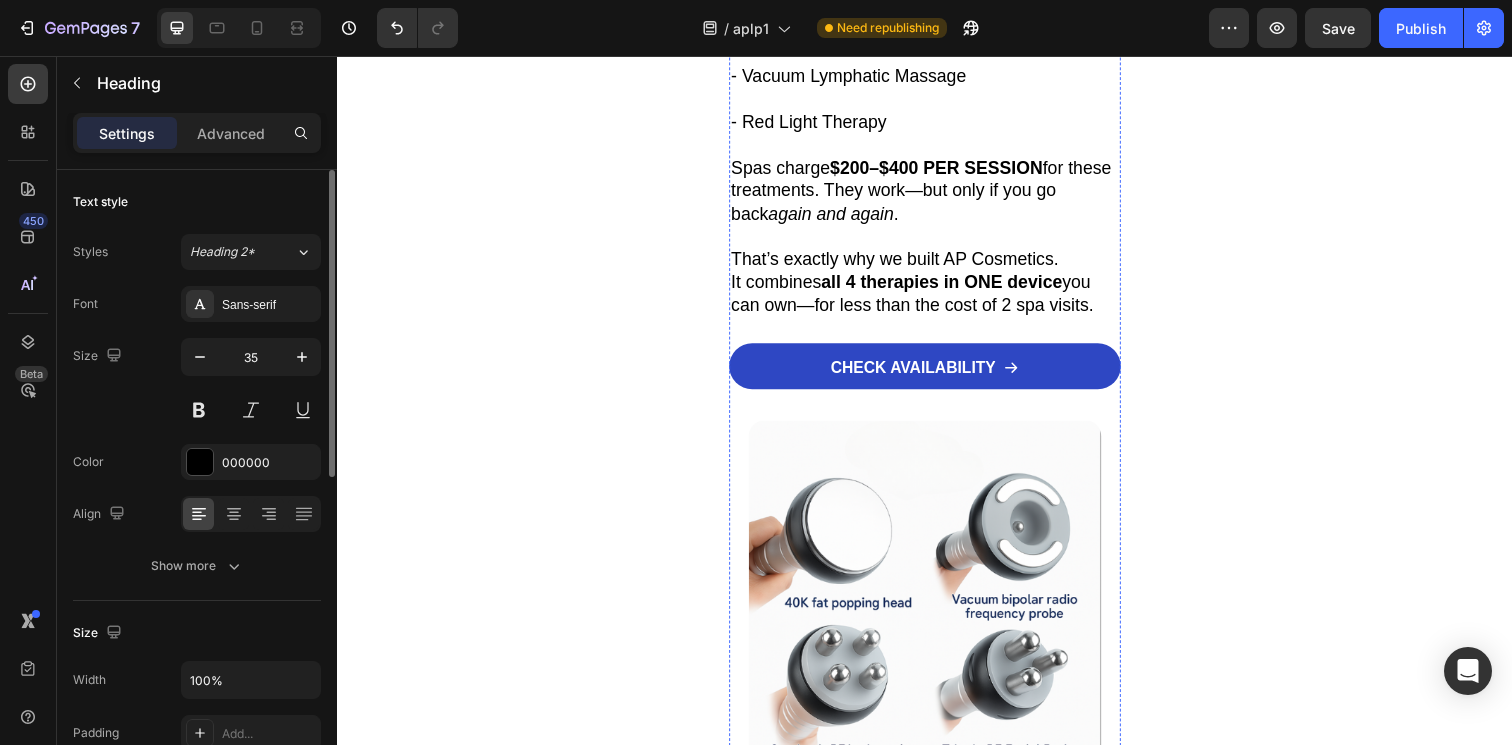 scroll, scrollTop: 2712, scrollLeft: 0, axis: vertical 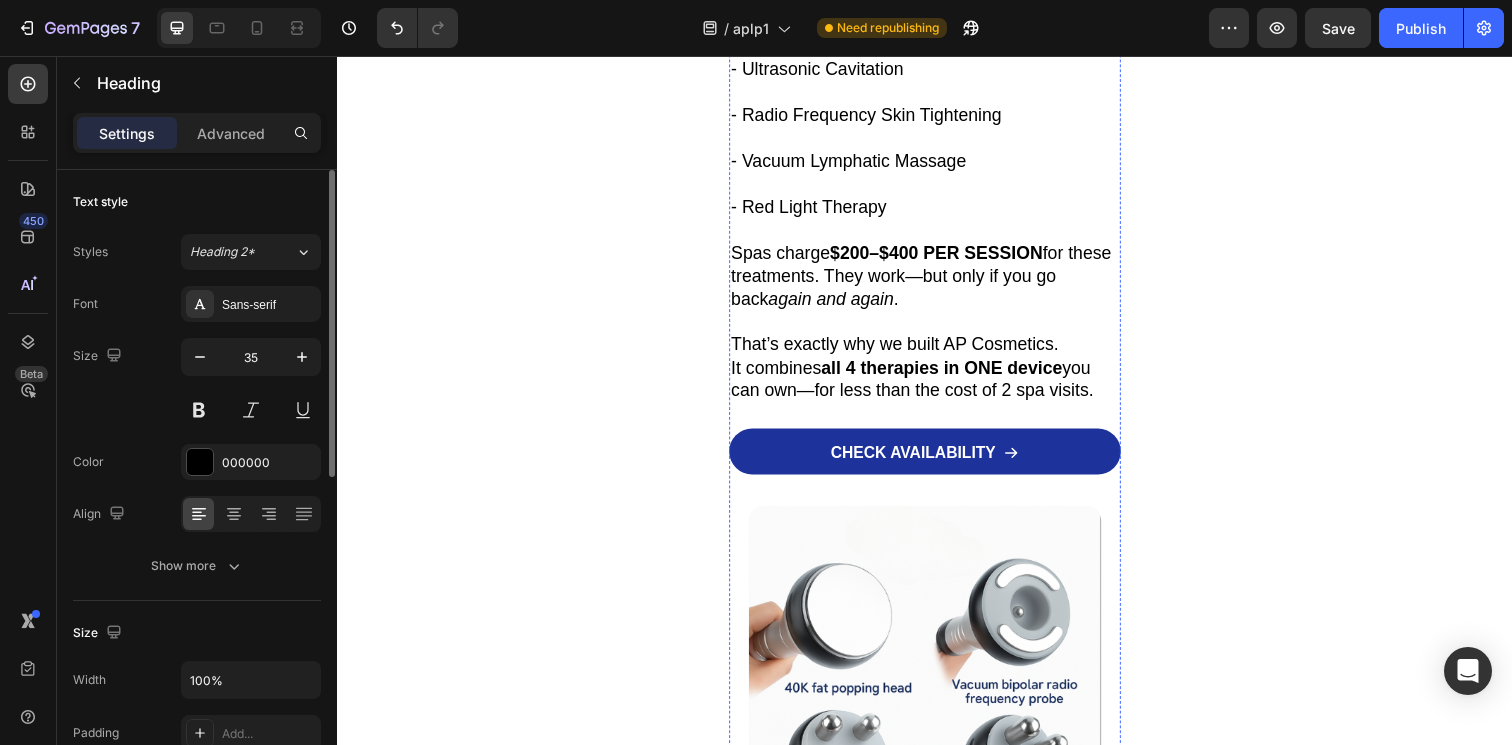 click on "CHECK AVAILABILITY" at bounding box center [937, 460] 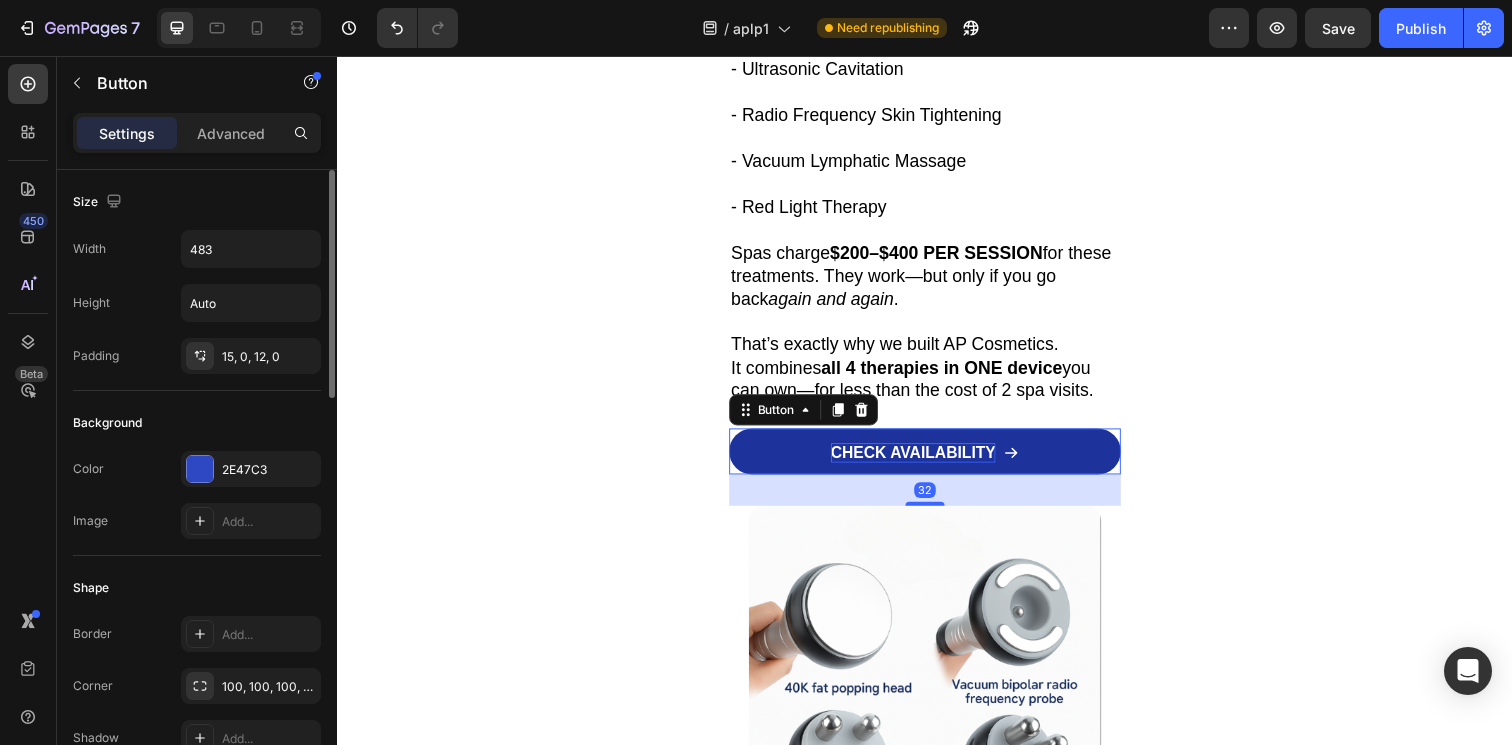 click on "CHECK AVAILABILITY" at bounding box center [925, 461] 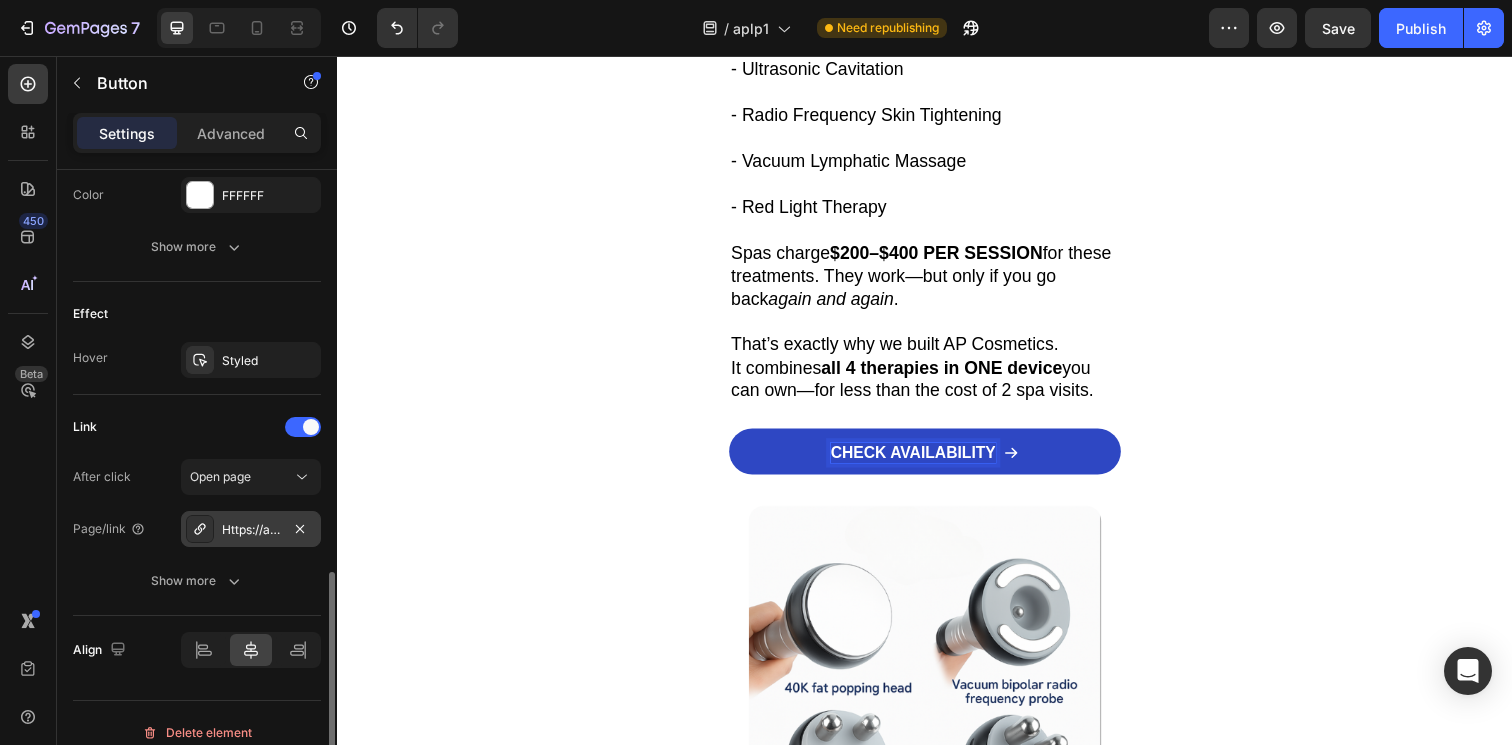 scroll, scrollTop: 1102, scrollLeft: 0, axis: vertical 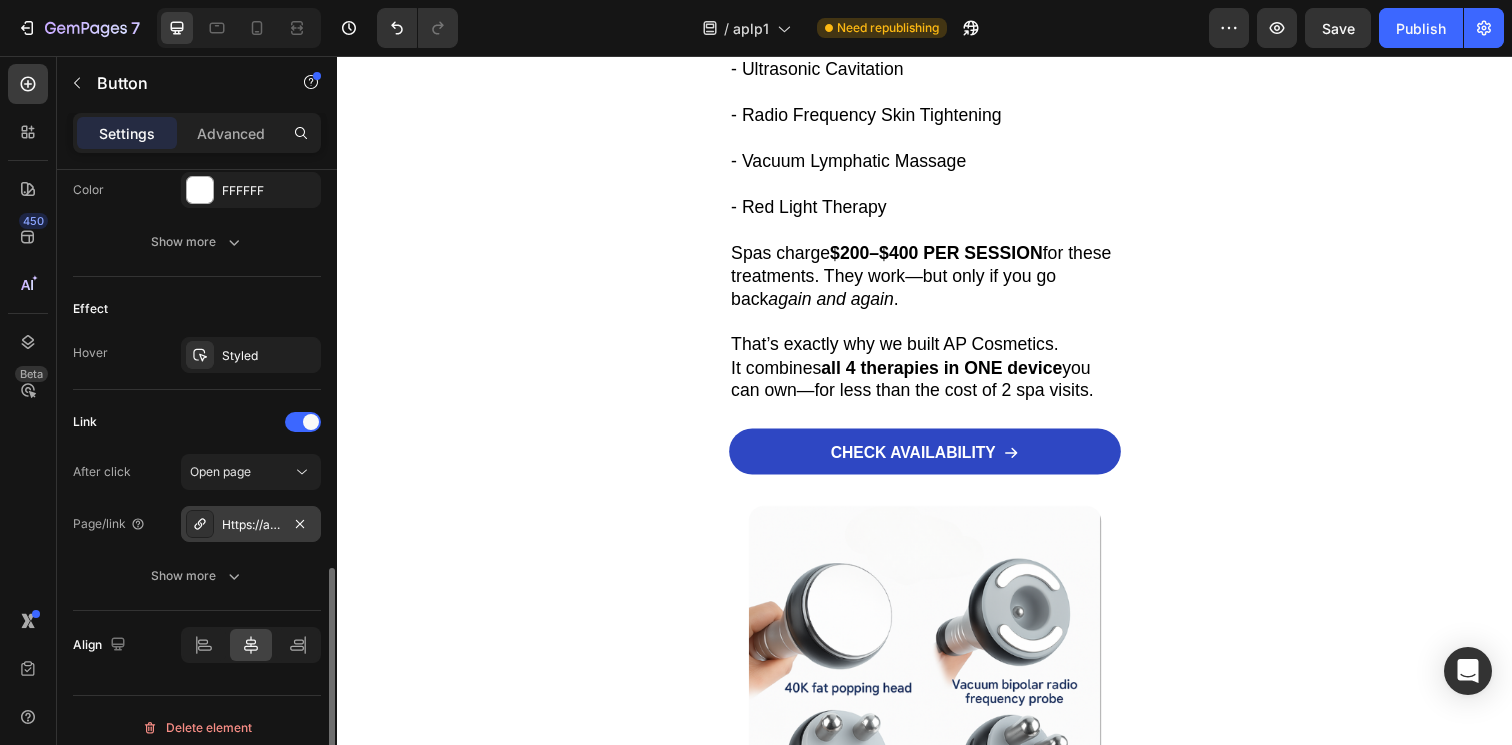 click on "Https://apcosmetics.Store/4-in-1-cavitation" at bounding box center (251, 525) 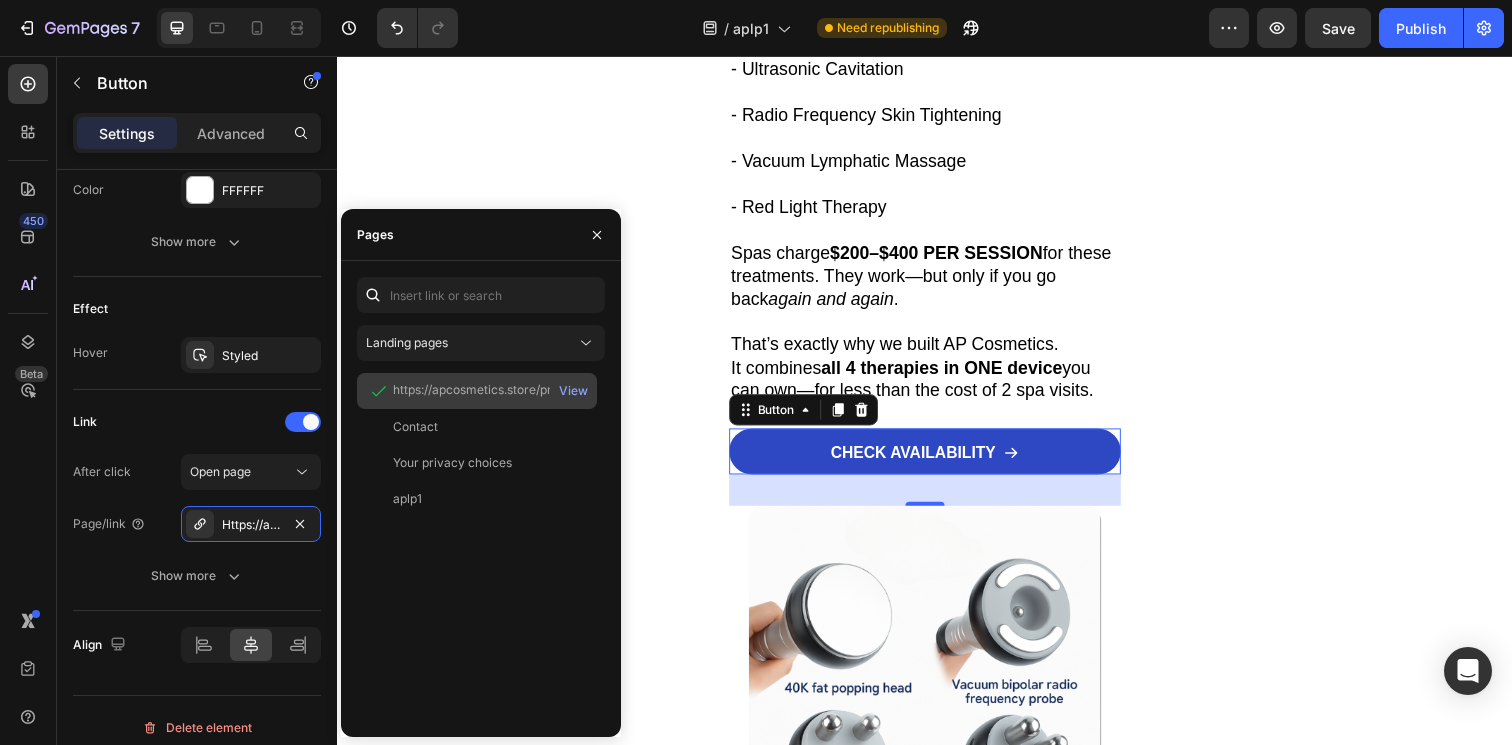 click on "https://apcosmetics.store/products/4-in-1-cavitation" 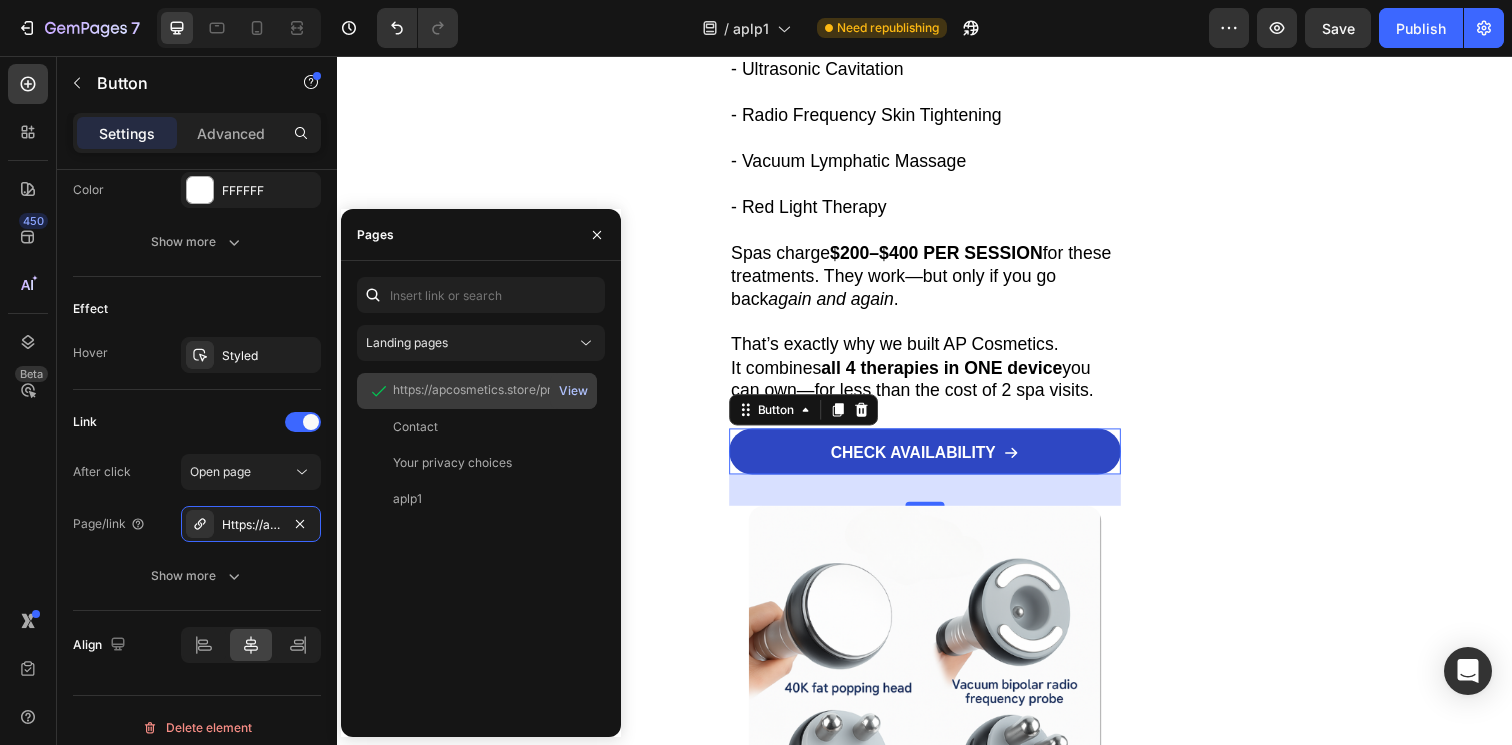 click on "View" at bounding box center [573, 391] 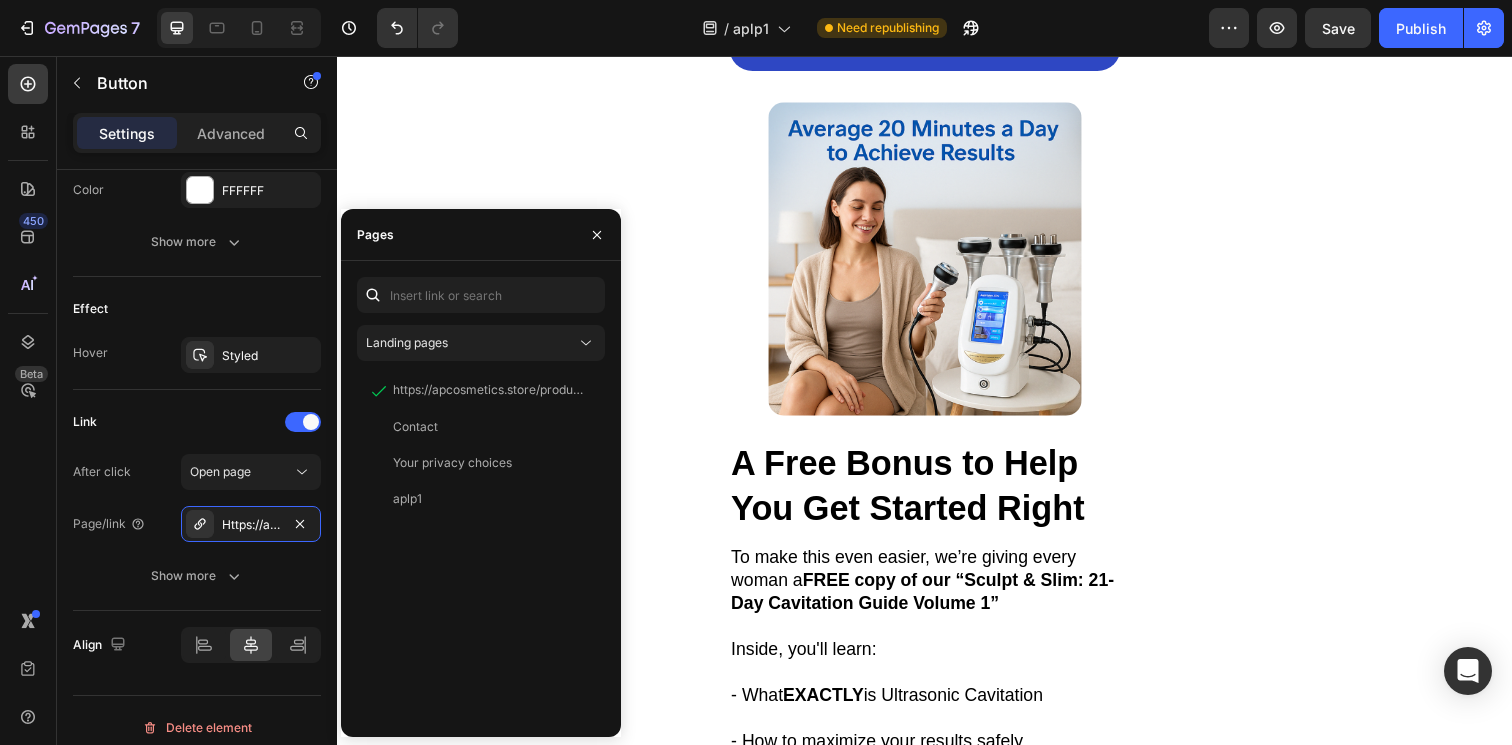 scroll, scrollTop: 5406, scrollLeft: 0, axis: vertical 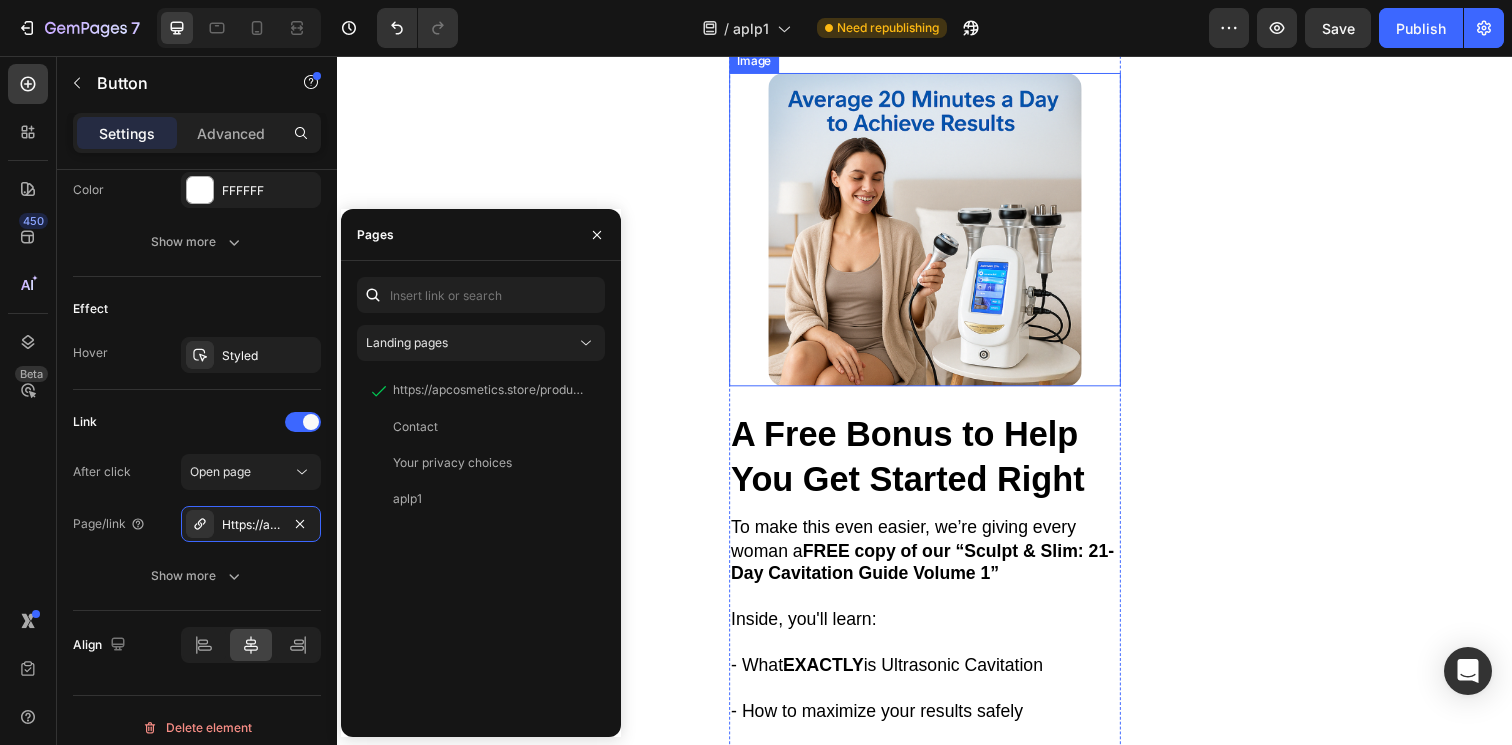 click on "CHECK AVAILABILITY" at bounding box center [937, 17] 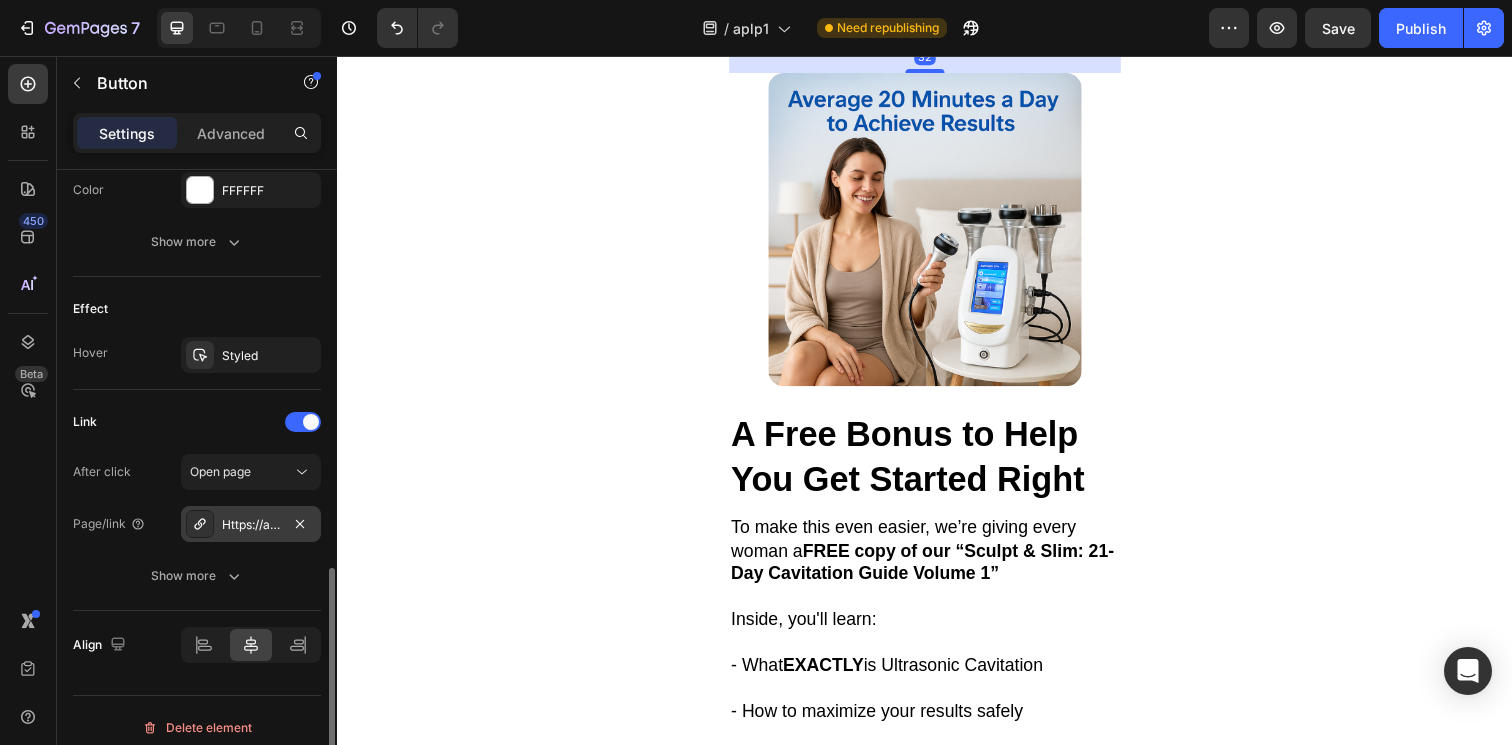 click on "Https://apcosmetics.Store/4-in-1-cavitation" at bounding box center (251, 525) 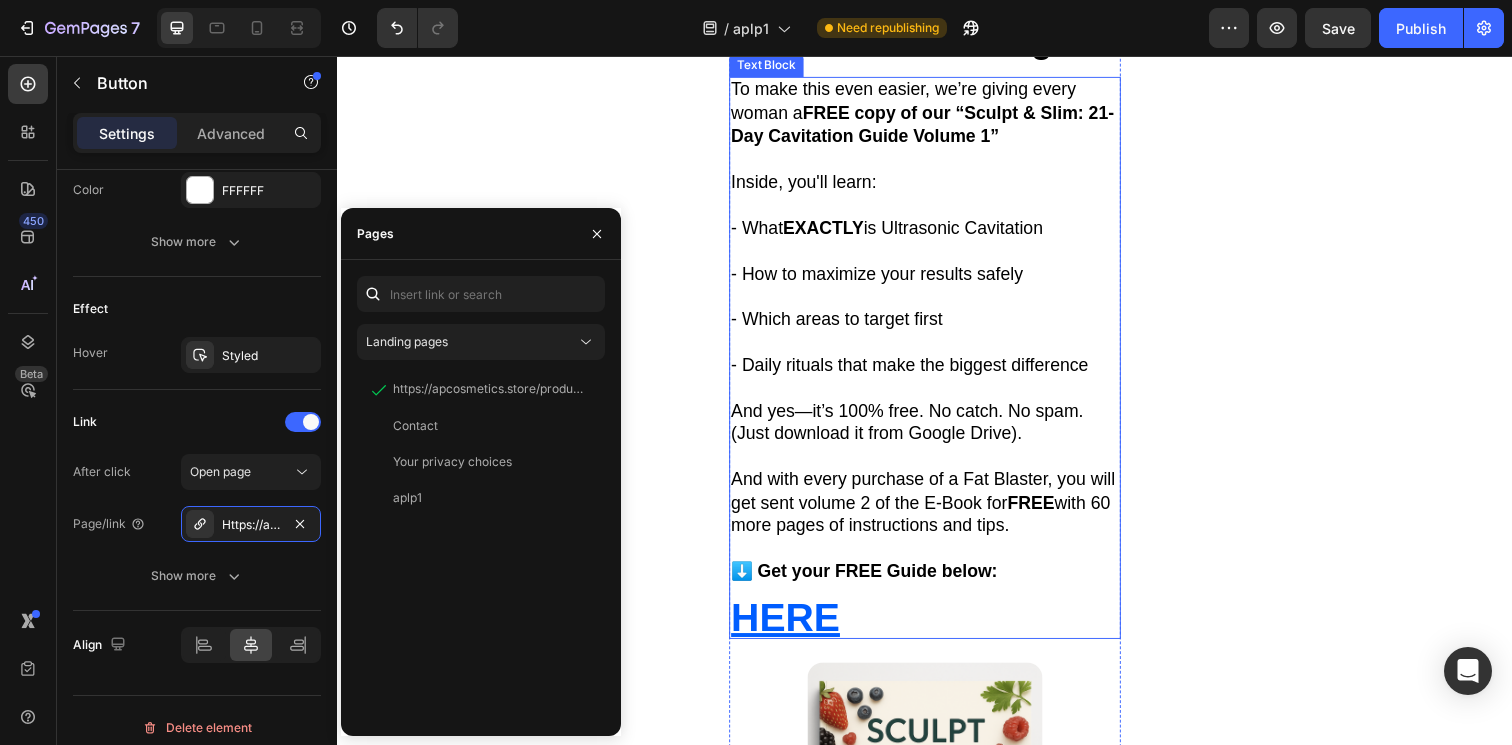 scroll, scrollTop: 6473, scrollLeft: 0, axis: vertical 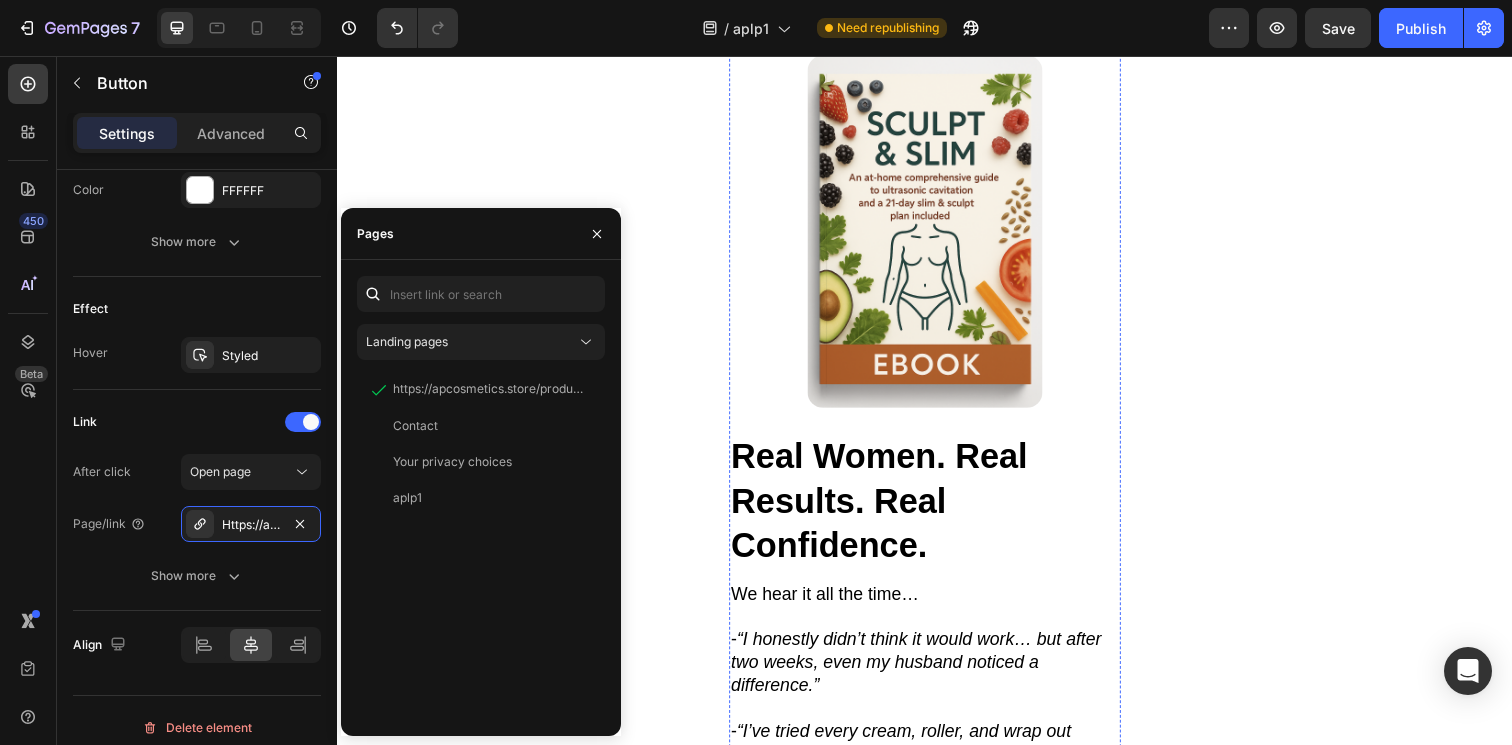 click on "HERE" at bounding box center (794, 9) 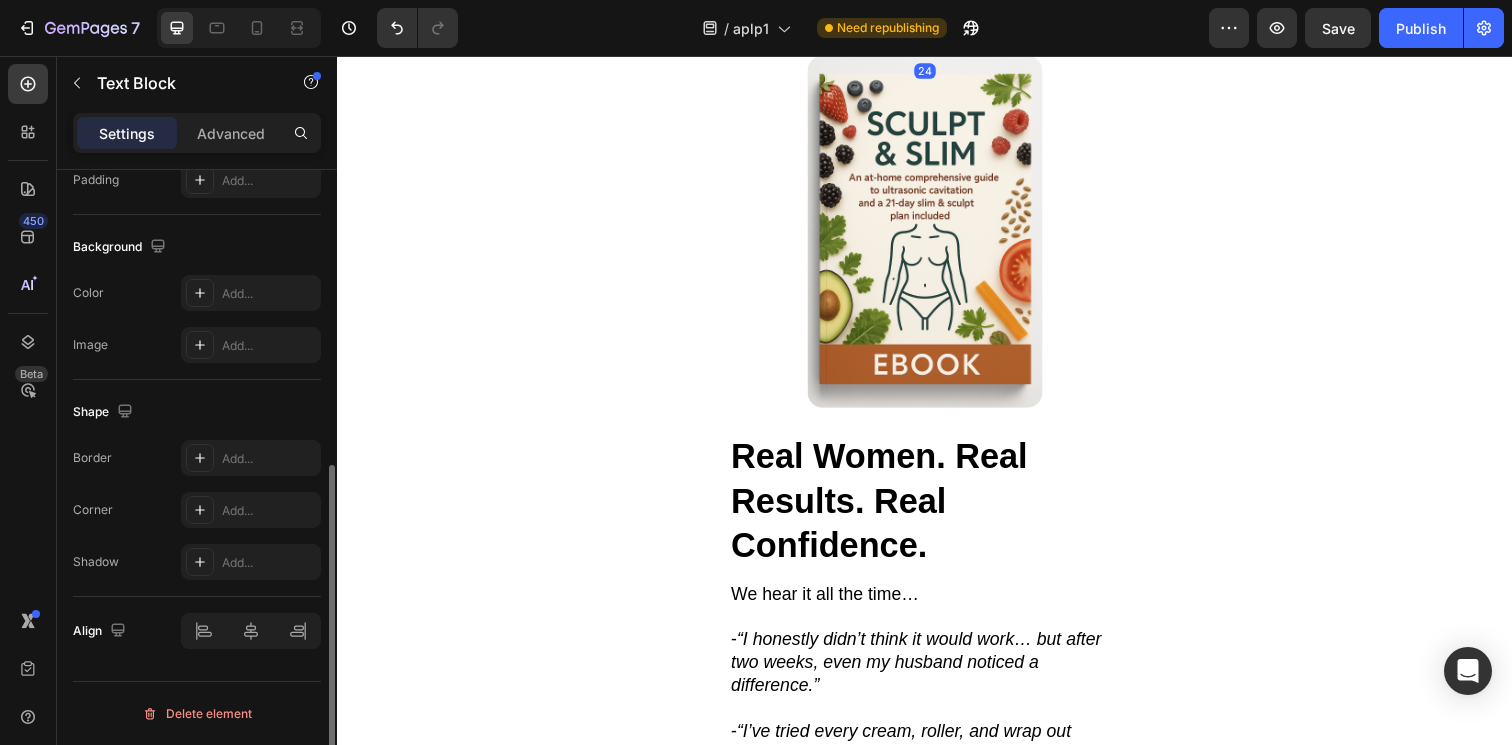 scroll, scrollTop: 0, scrollLeft: 0, axis: both 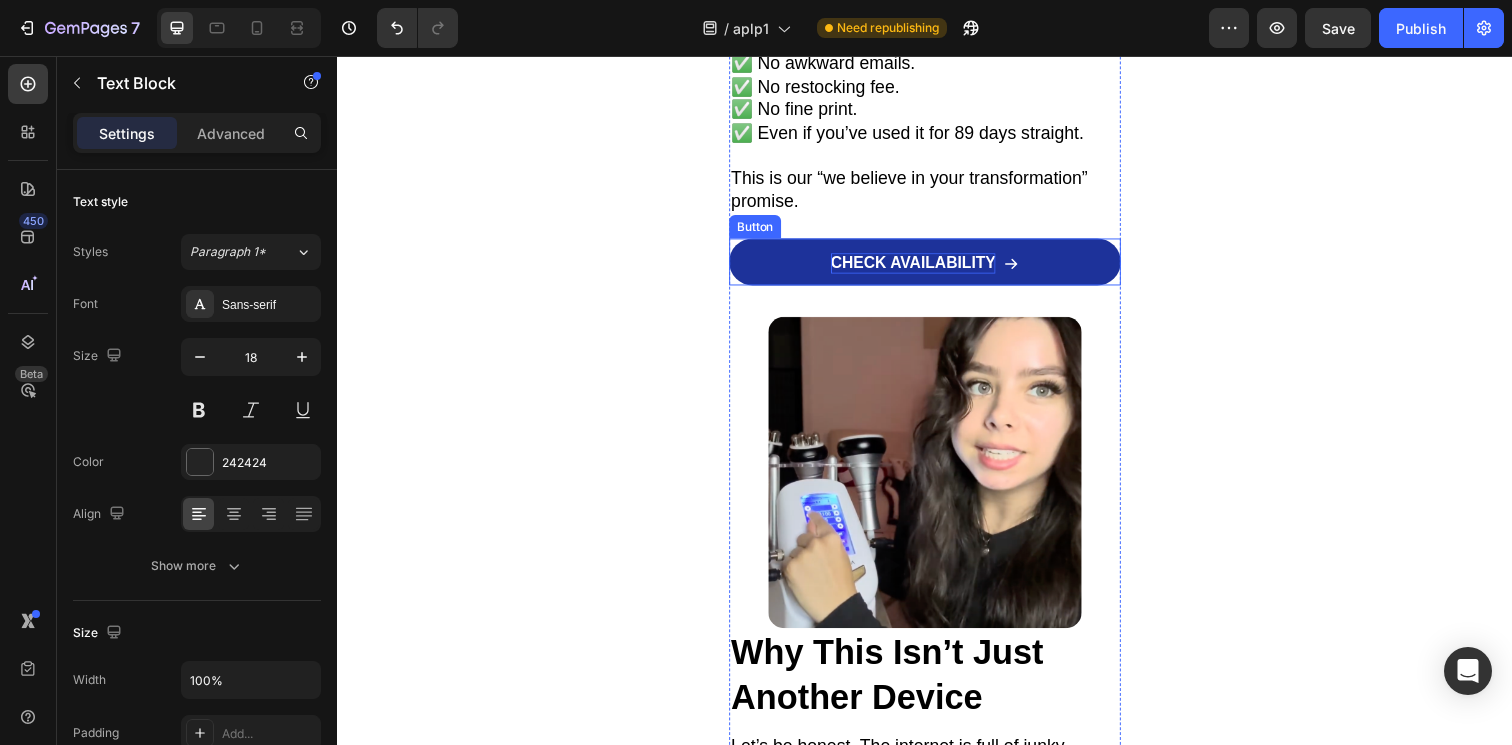 click on "CHECK AVAILABILITY" at bounding box center (925, 267) 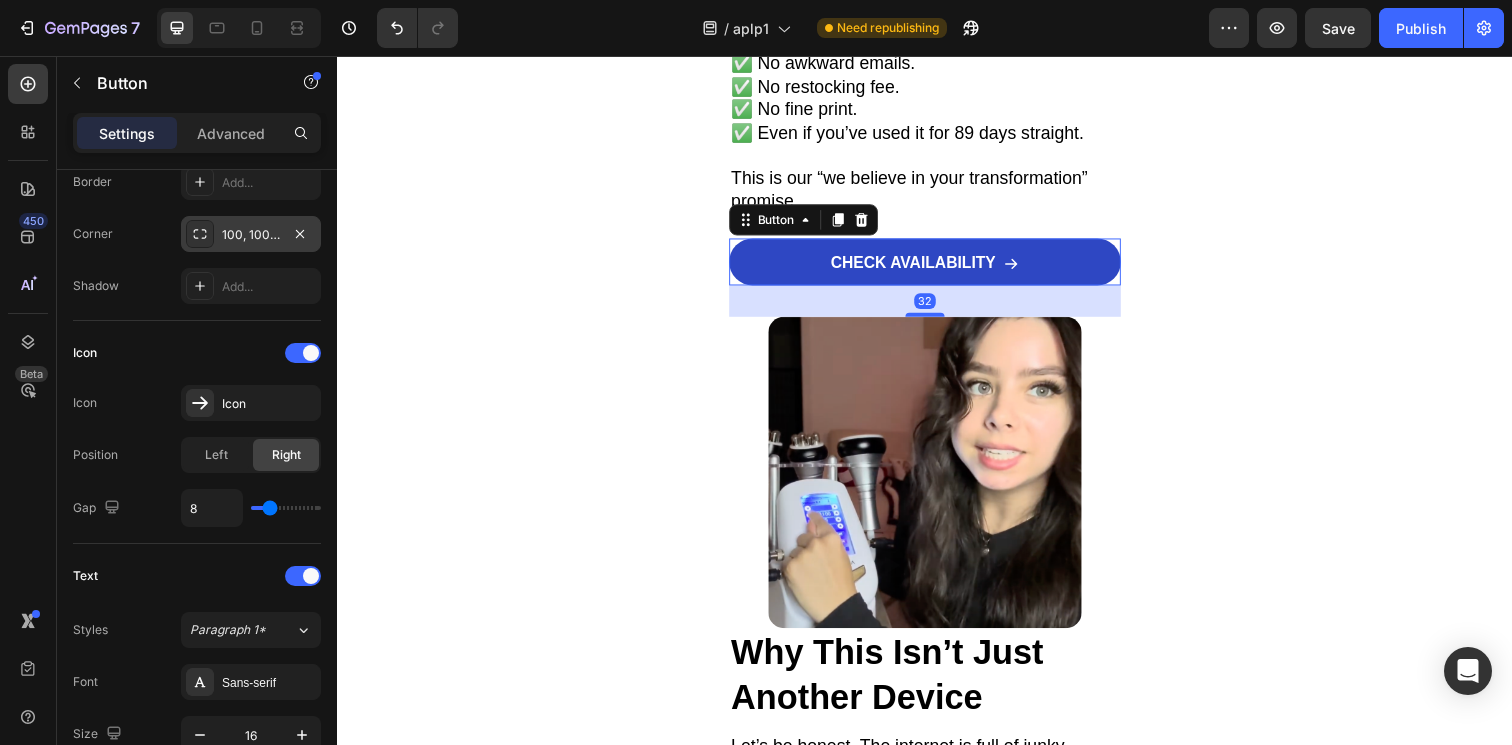 scroll, scrollTop: 1116, scrollLeft: 0, axis: vertical 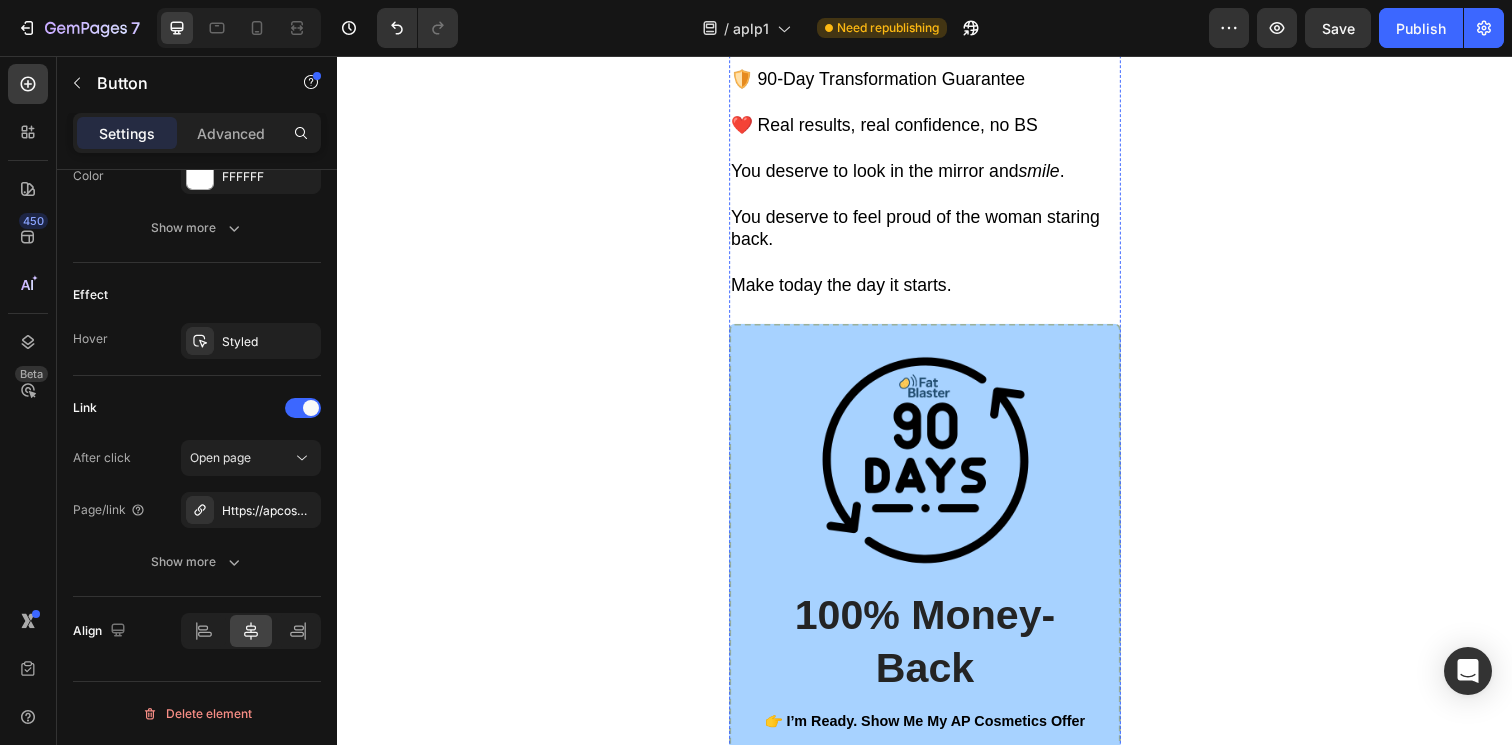 click on "CHECK AVAILABILITY" at bounding box center [925, -202] 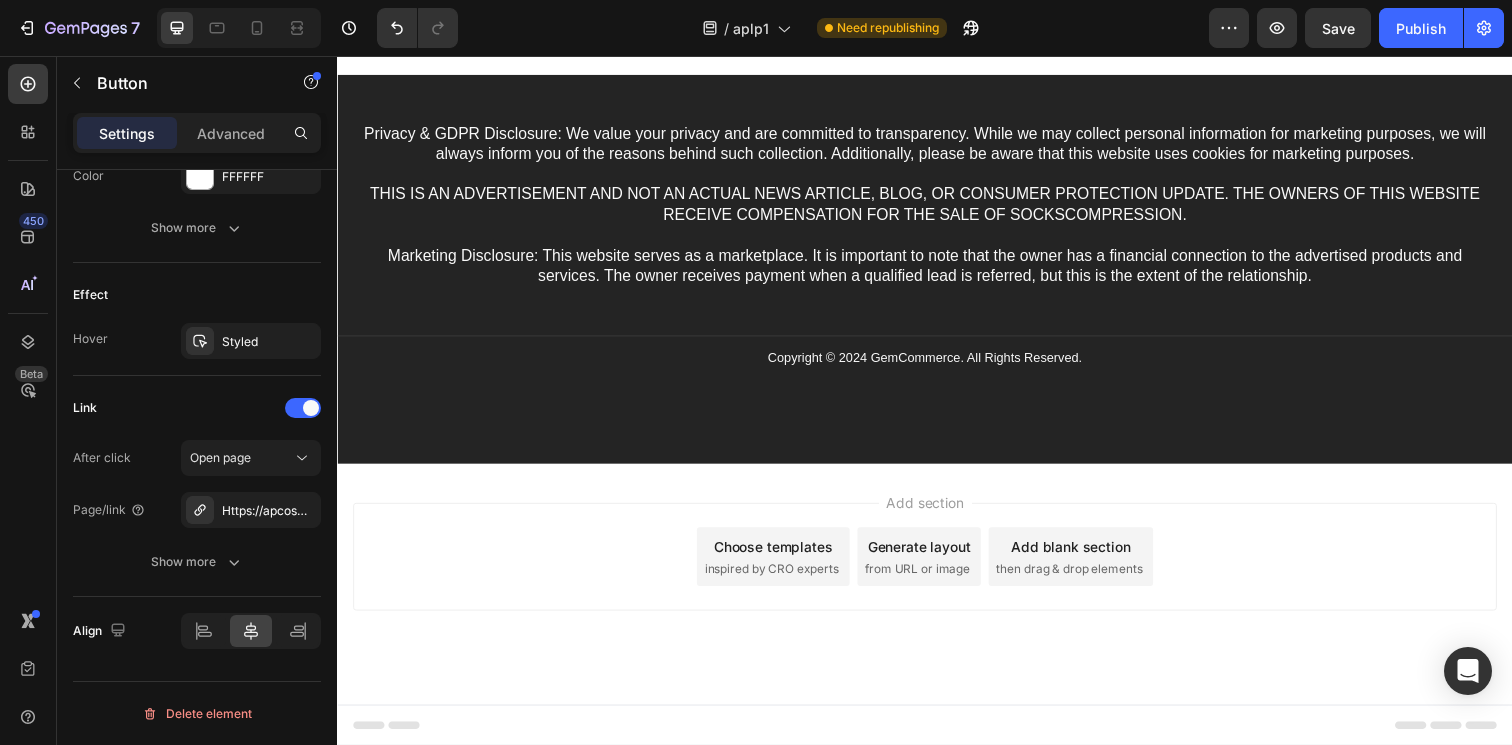 click on "CHECK AVAILABILITY" at bounding box center [925, -6] 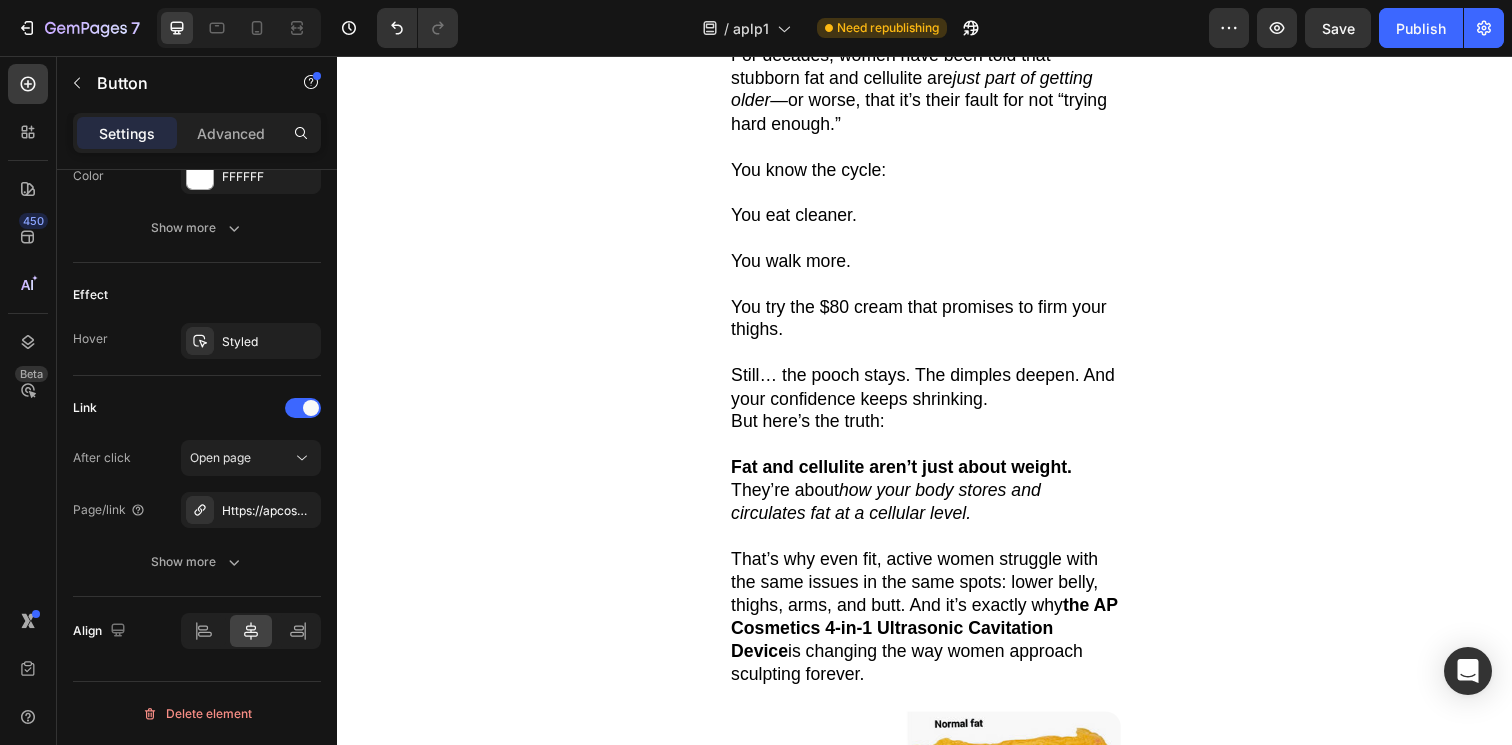 scroll, scrollTop: 0, scrollLeft: 0, axis: both 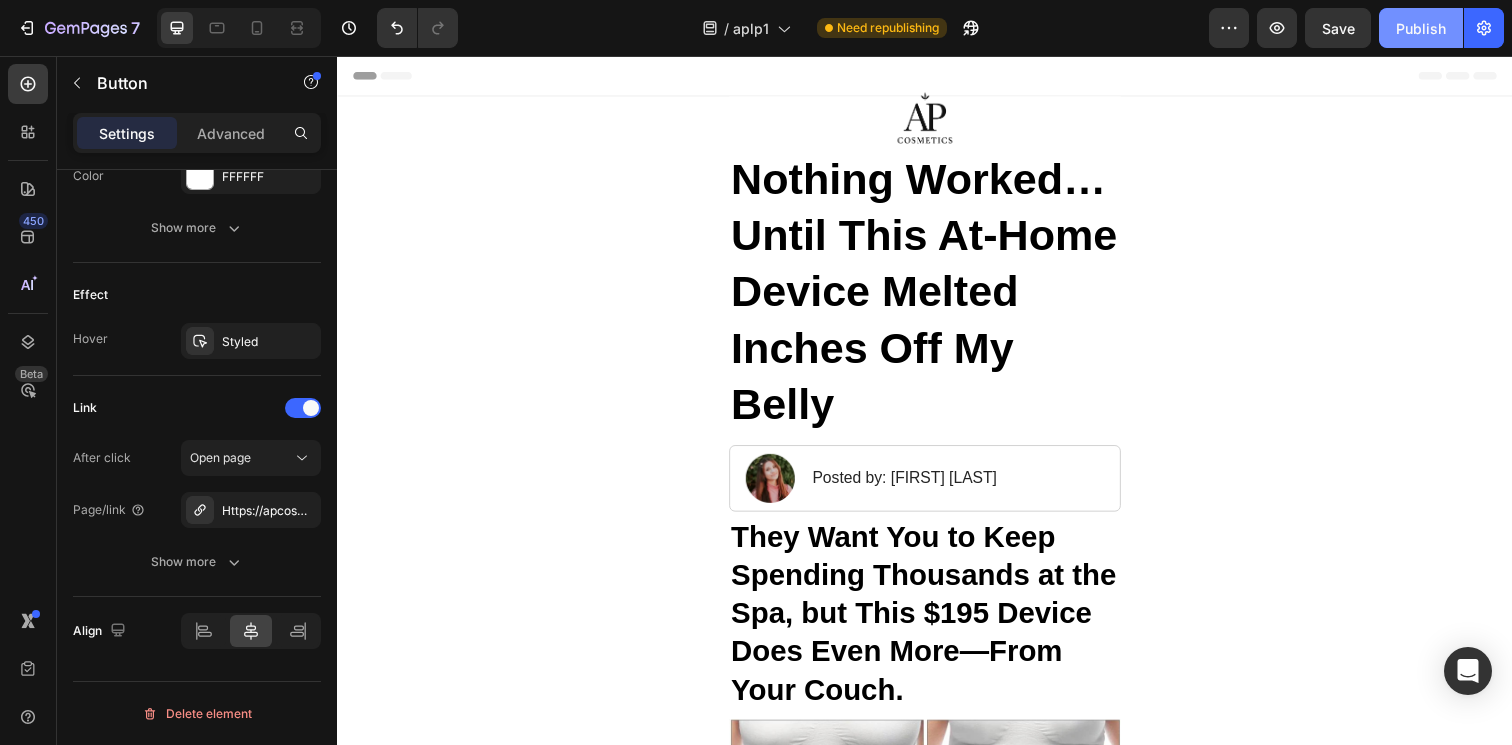 click on "Publish" at bounding box center (1421, 28) 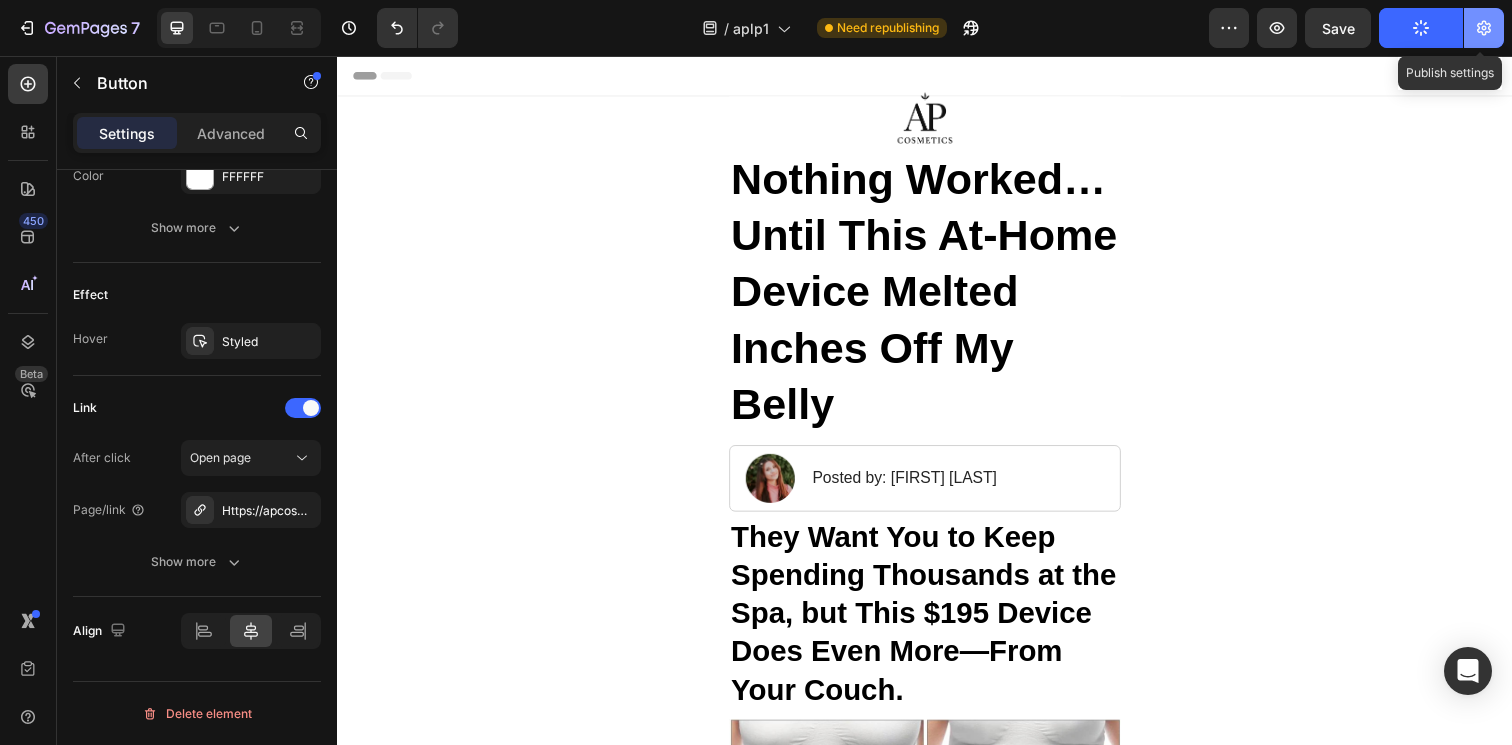 click 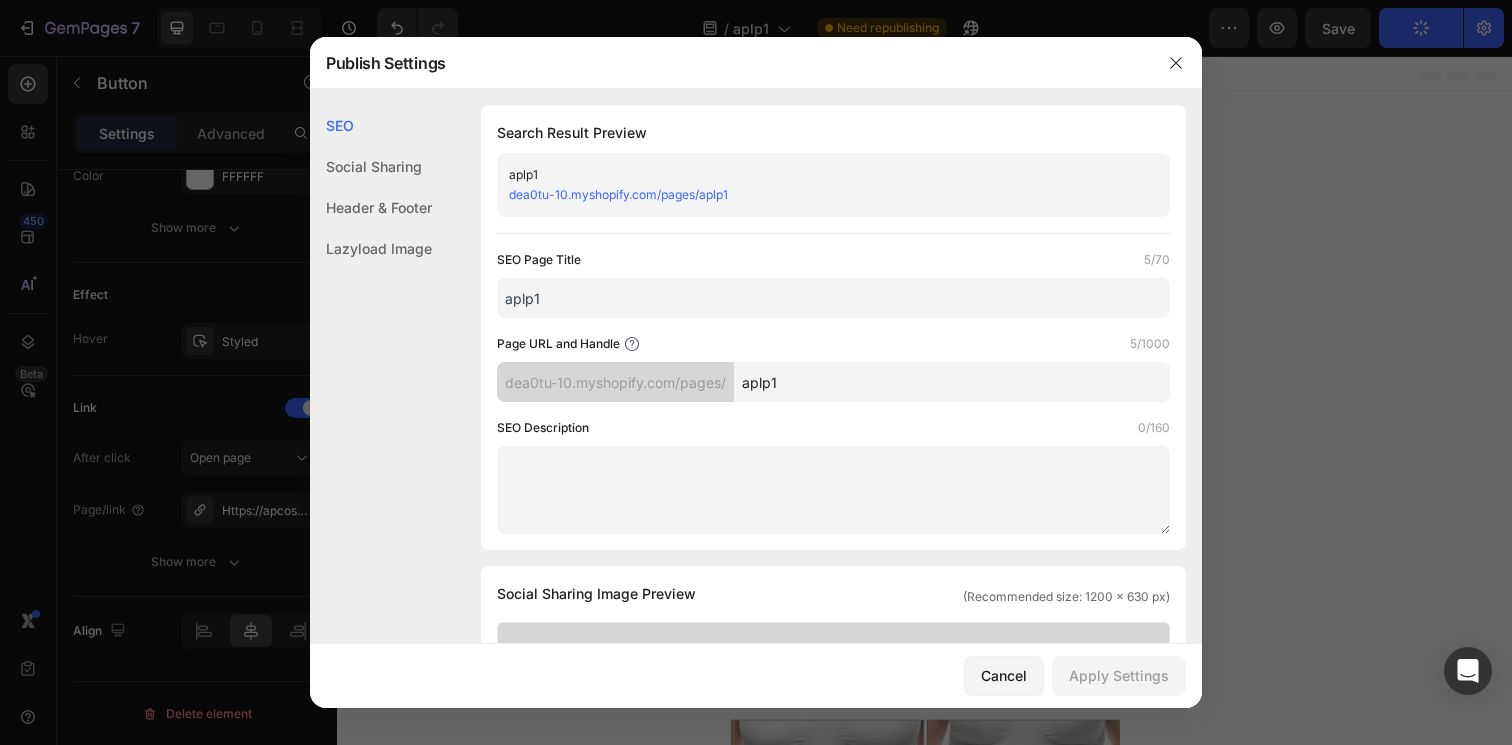 scroll, scrollTop: 57, scrollLeft: 0, axis: vertical 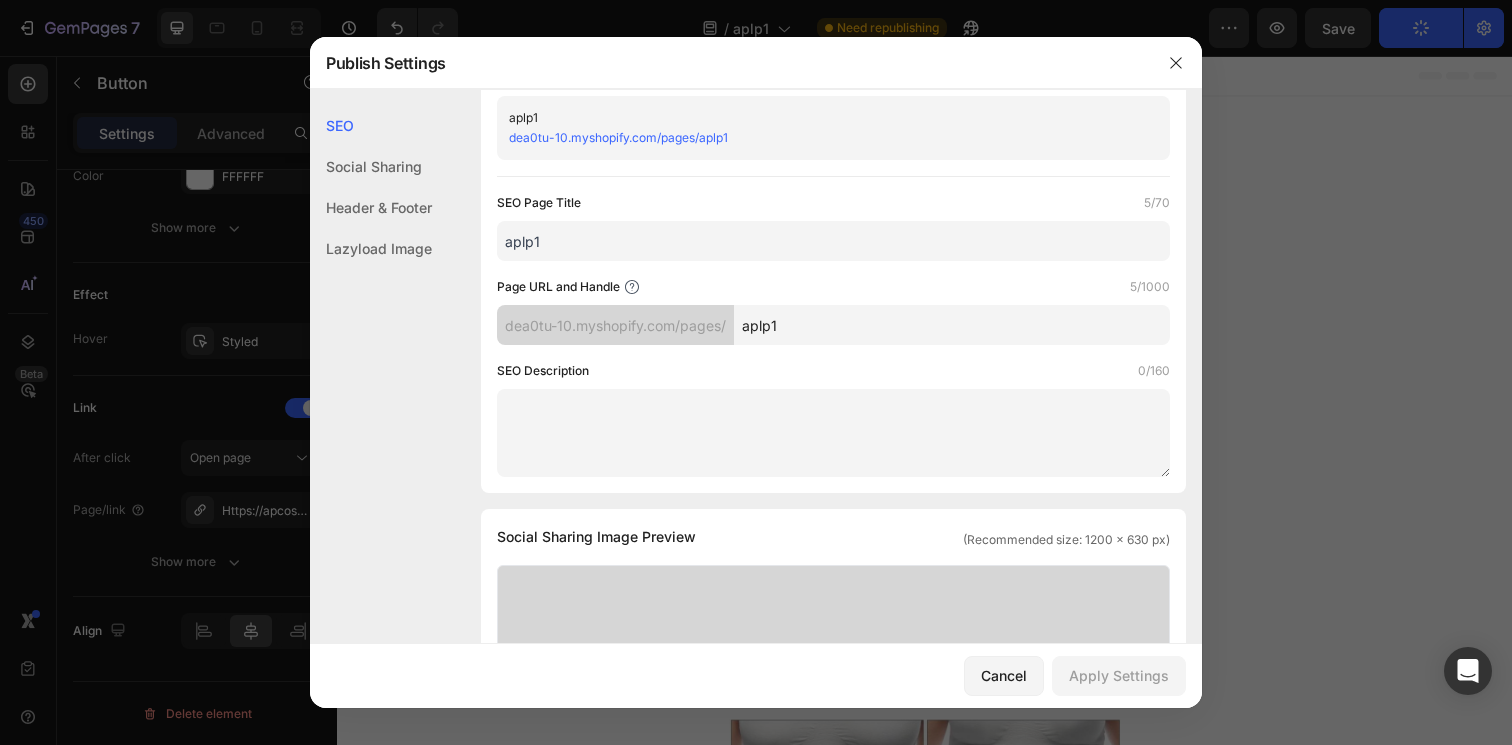 click on "aplp1" at bounding box center [952, 325] 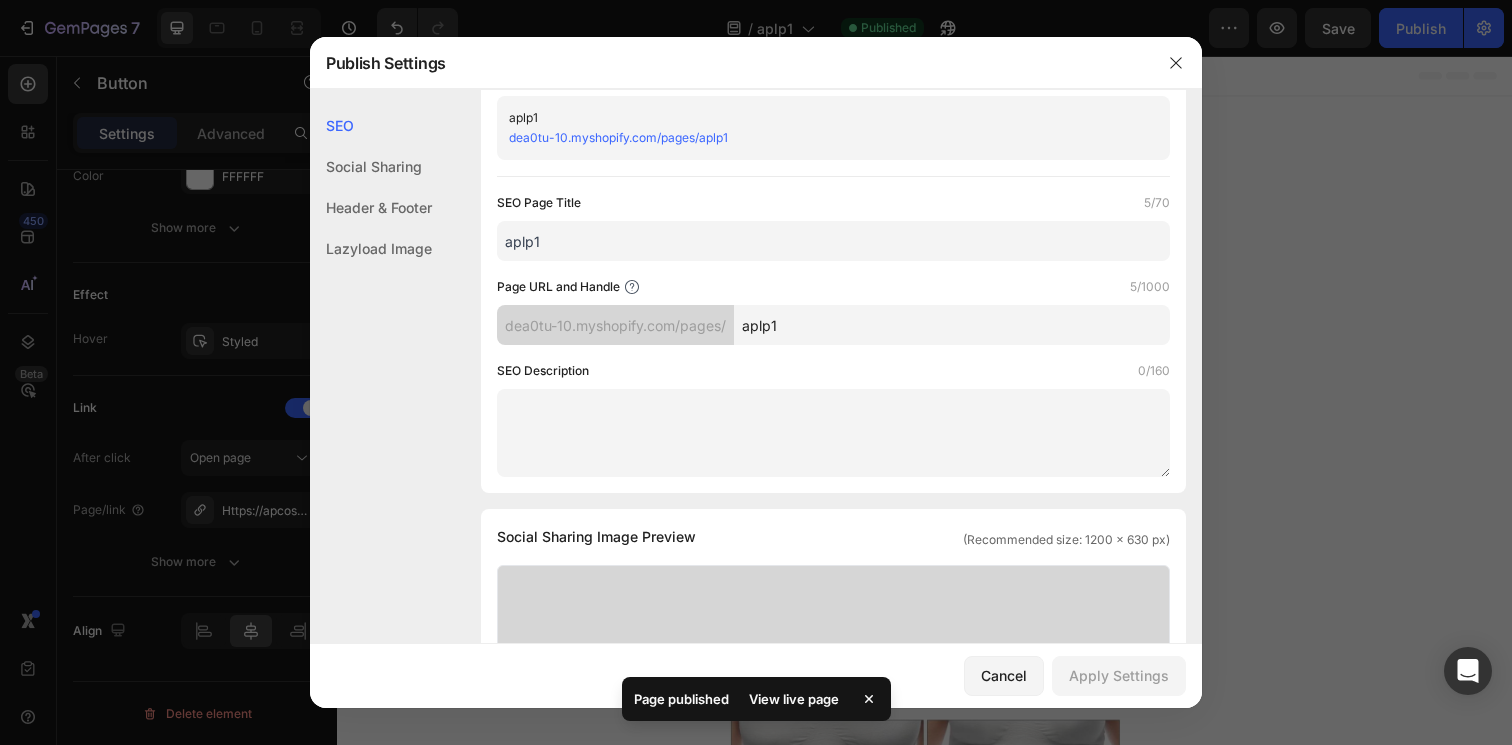 click on "aplp1" at bounding box center (952, 325) 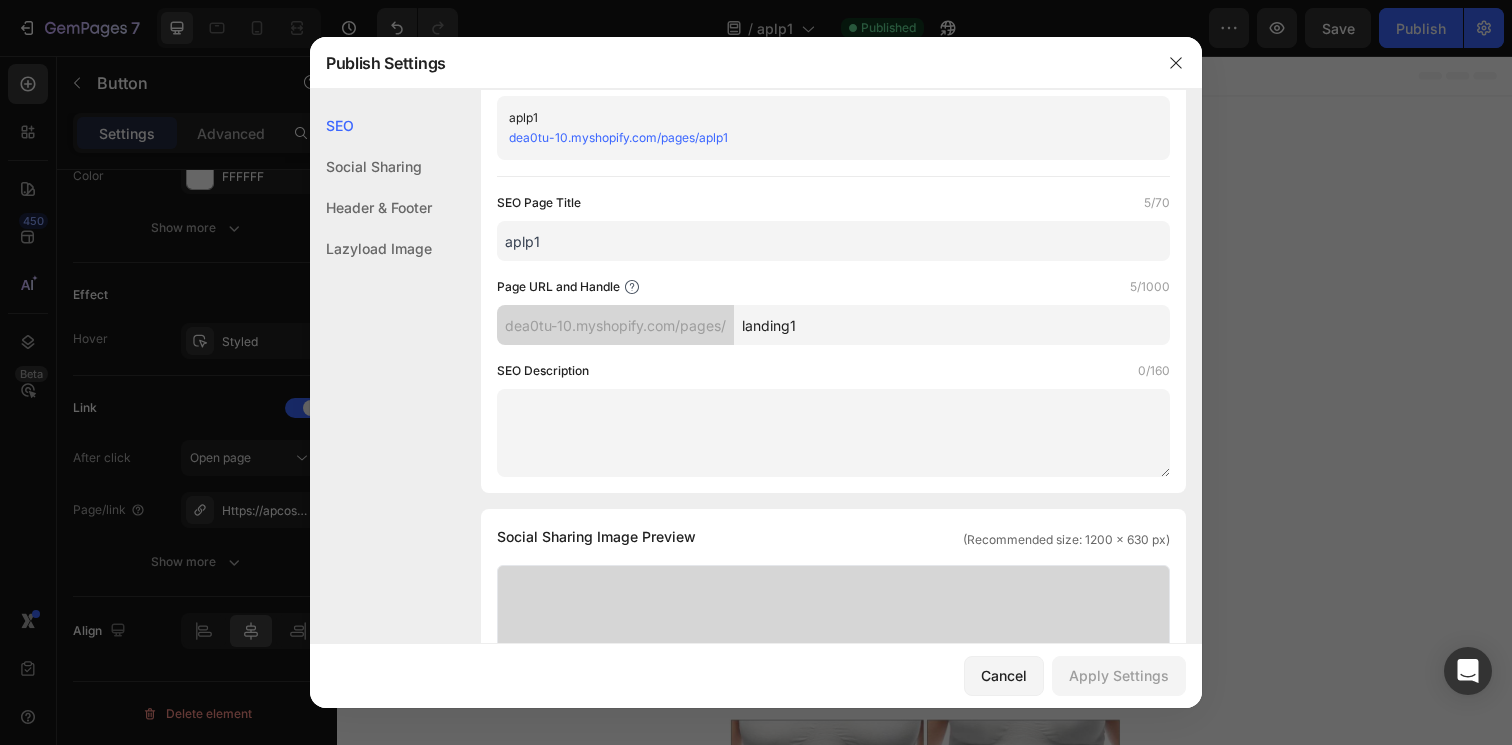 type on "landing1" 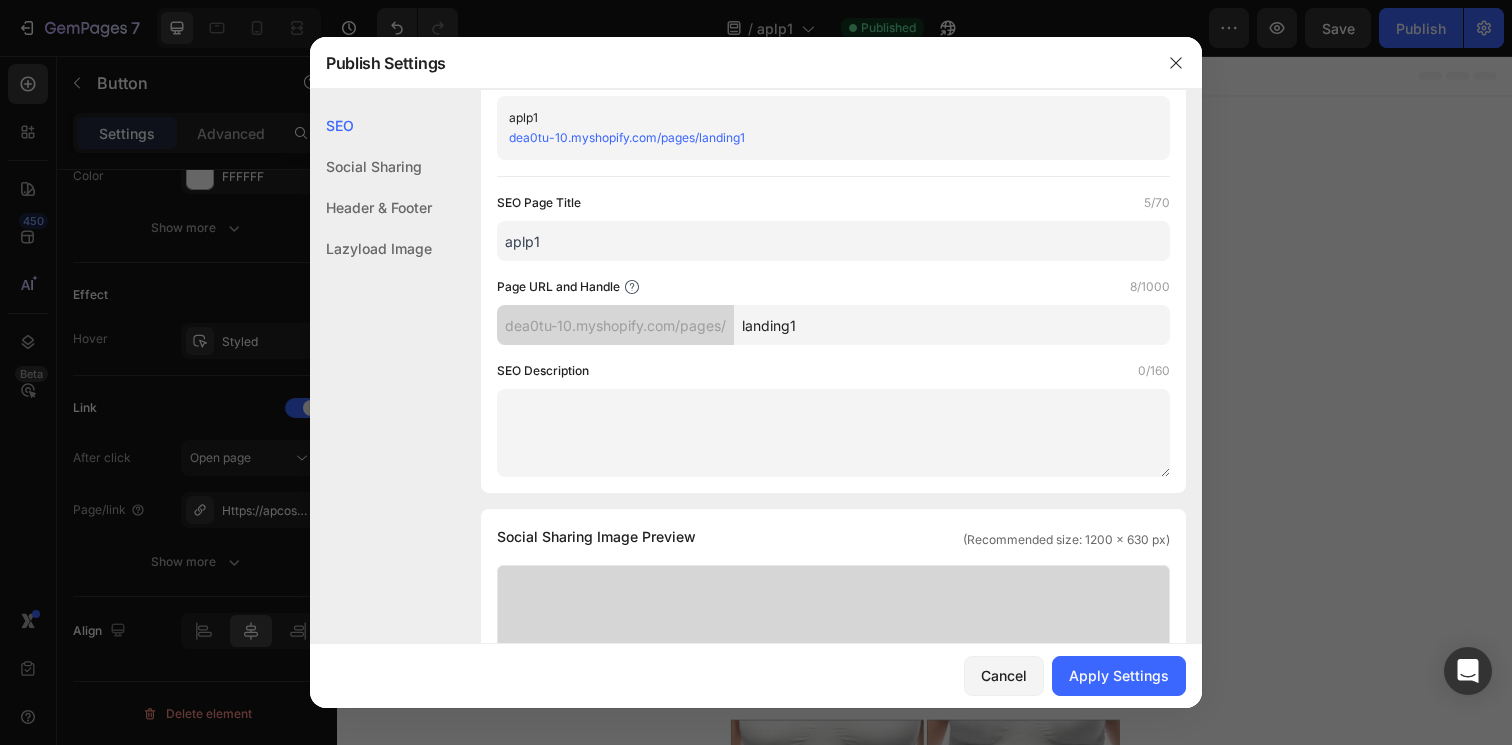 click on "Page URL and Handle  8/1000" at bounding box center (833, 287) 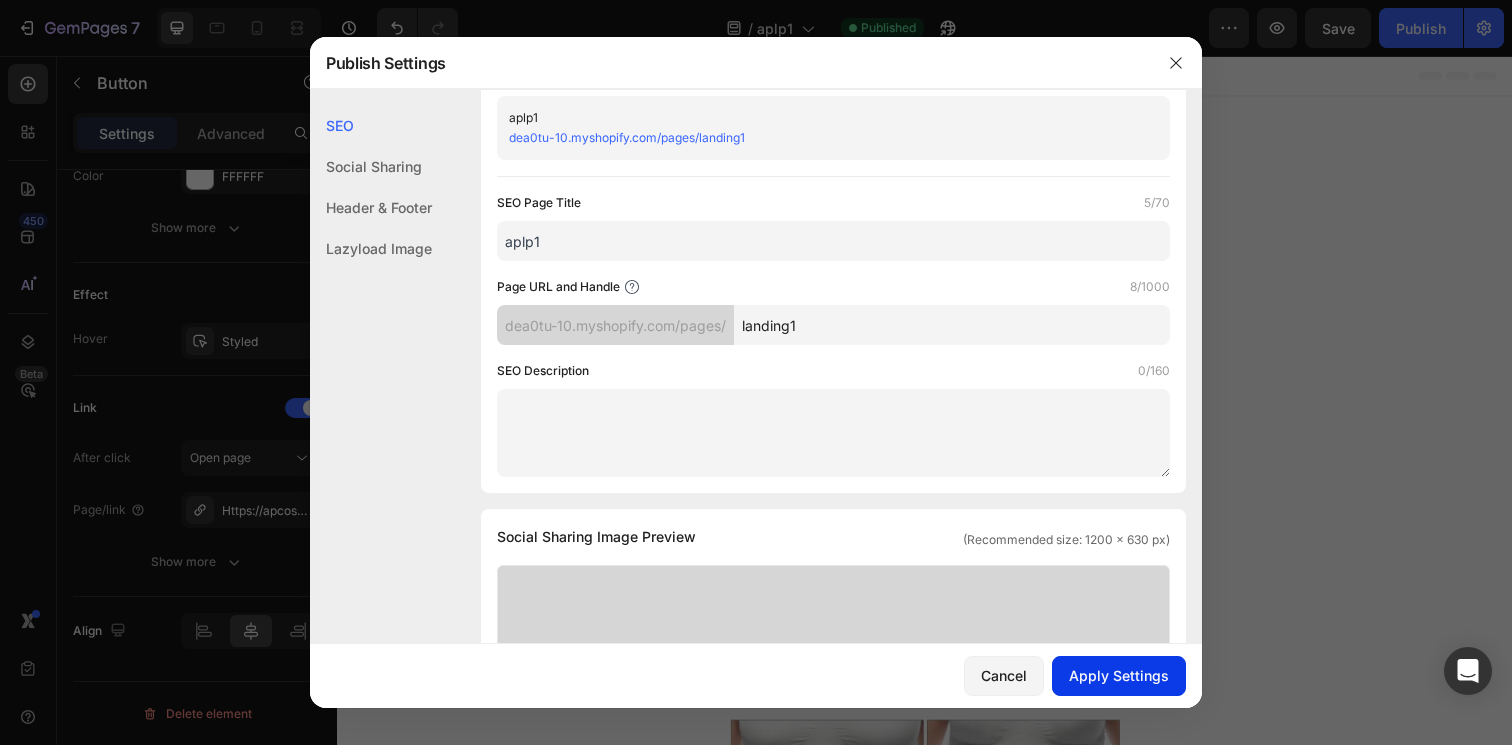 click on "Apply Settings" at bounding box center (1119, 675) 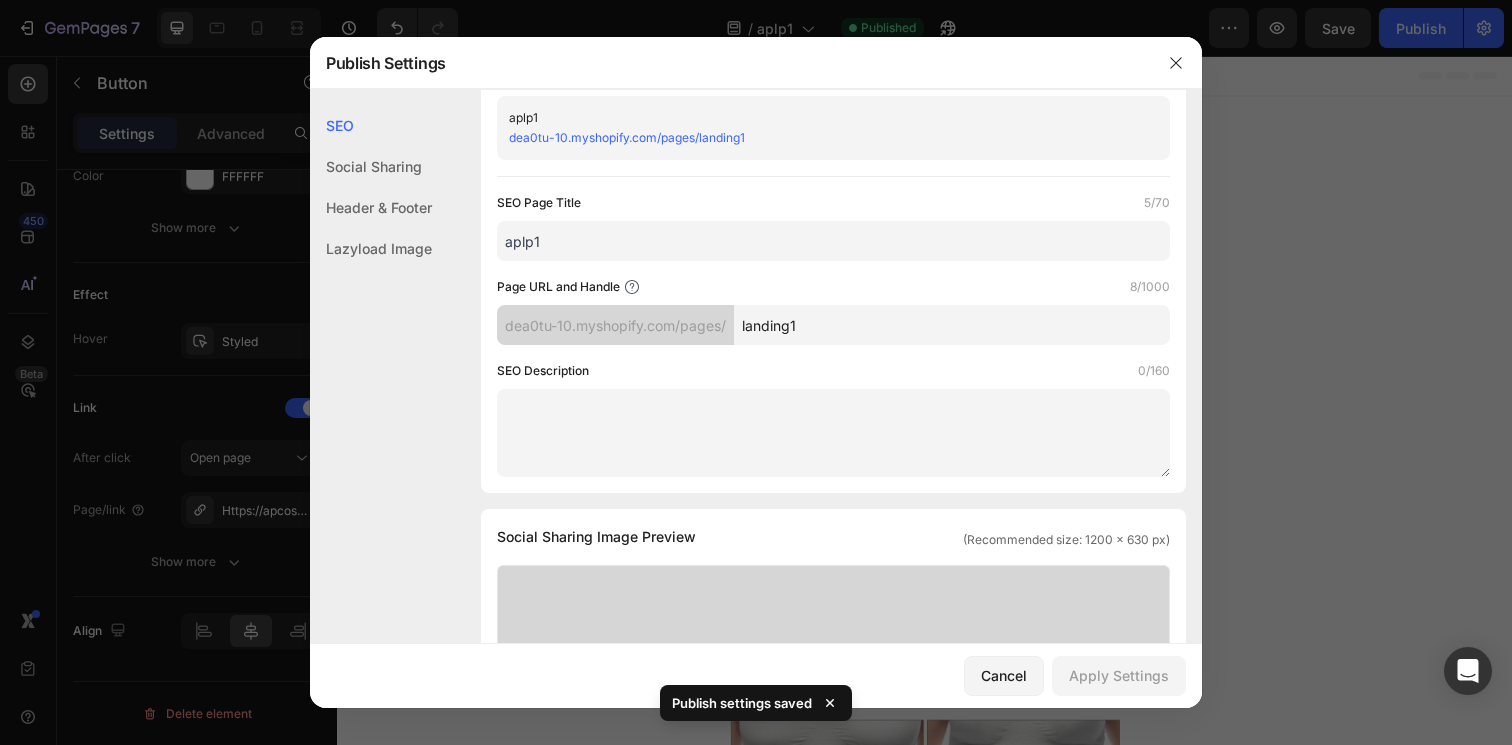 click on "Header & Footer" 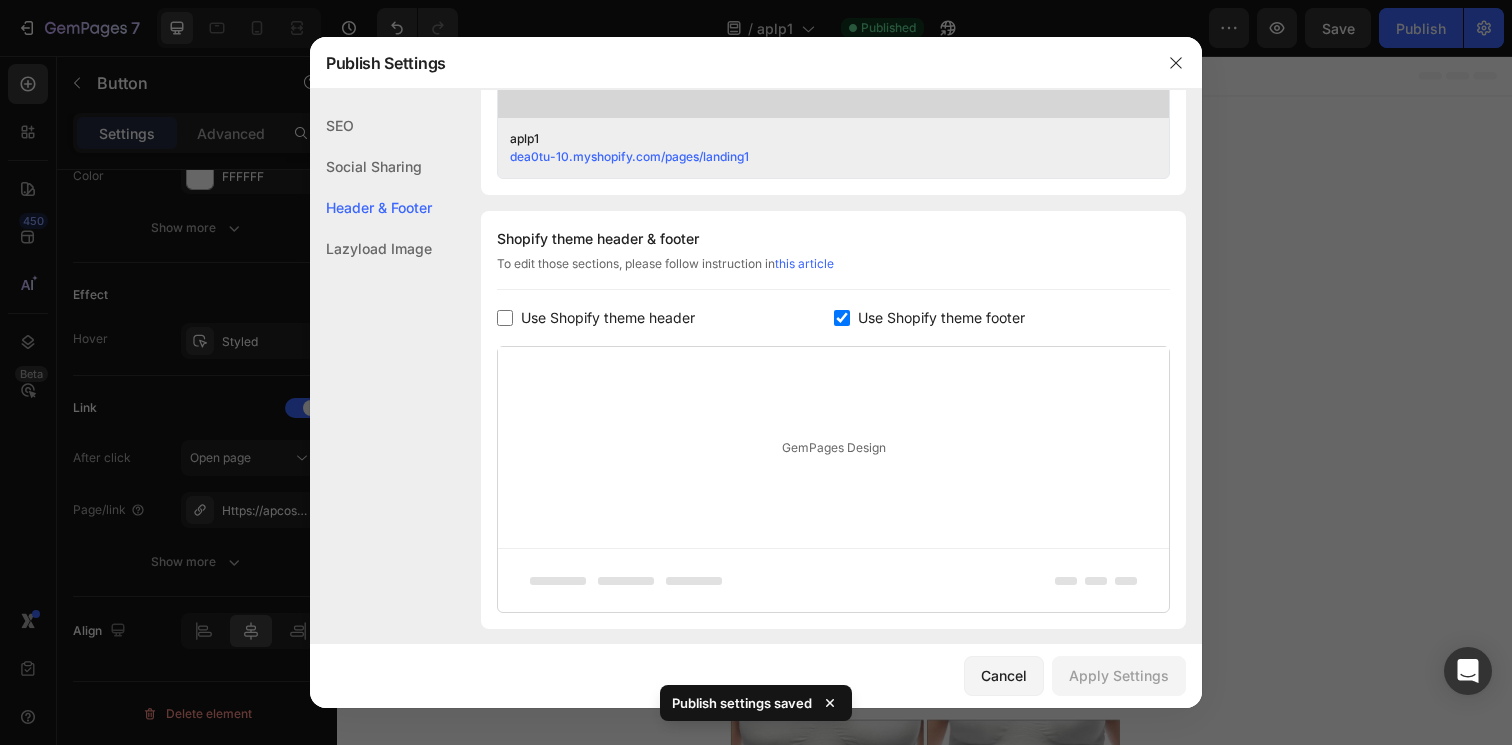 scroll, scrollTop: 937, scrollLeft: 0, axis: vertical 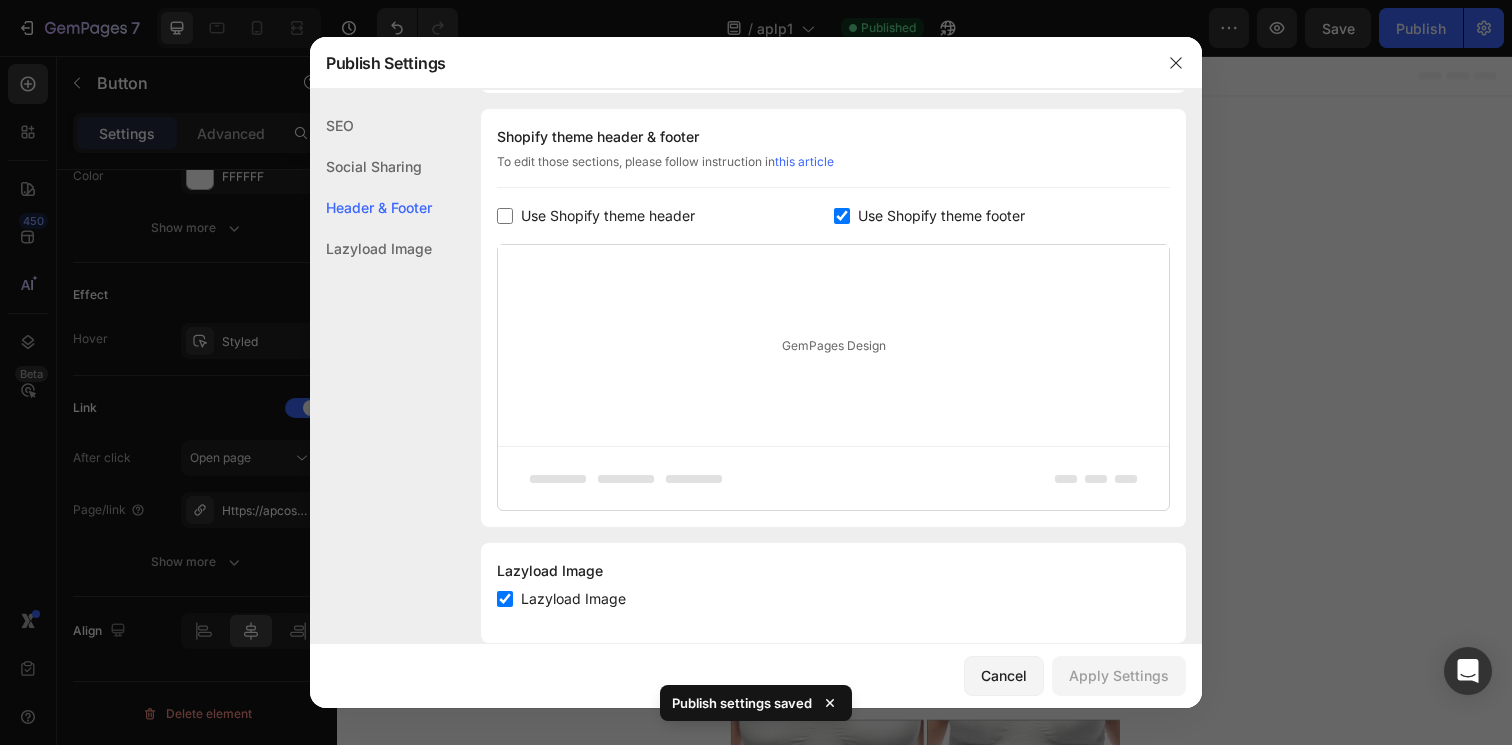click on "SEO Social Sharing Header & Footer Lazyload Image" at bounding box center (371, 440) 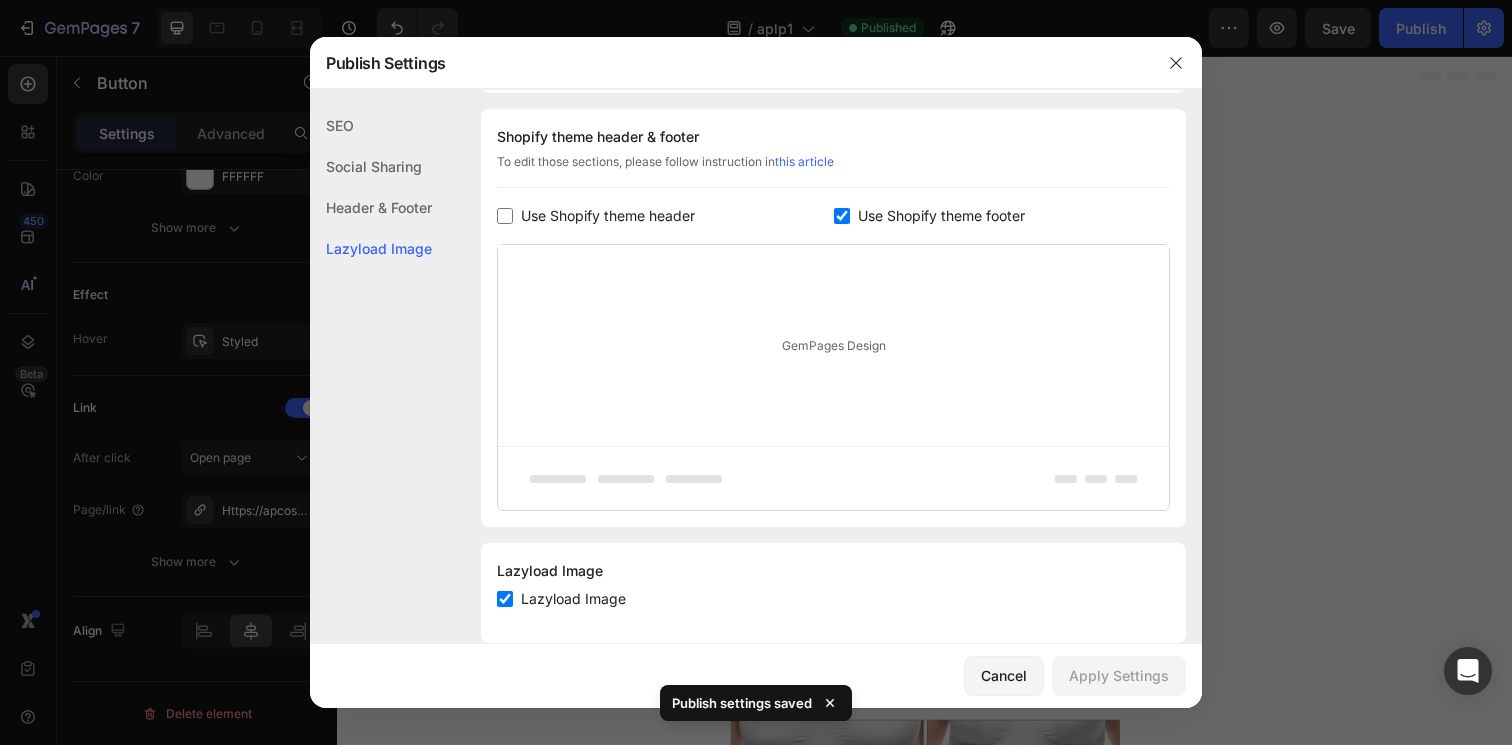 scroll, scrollTop: 968, scrollLeft: 0, axis: vertical 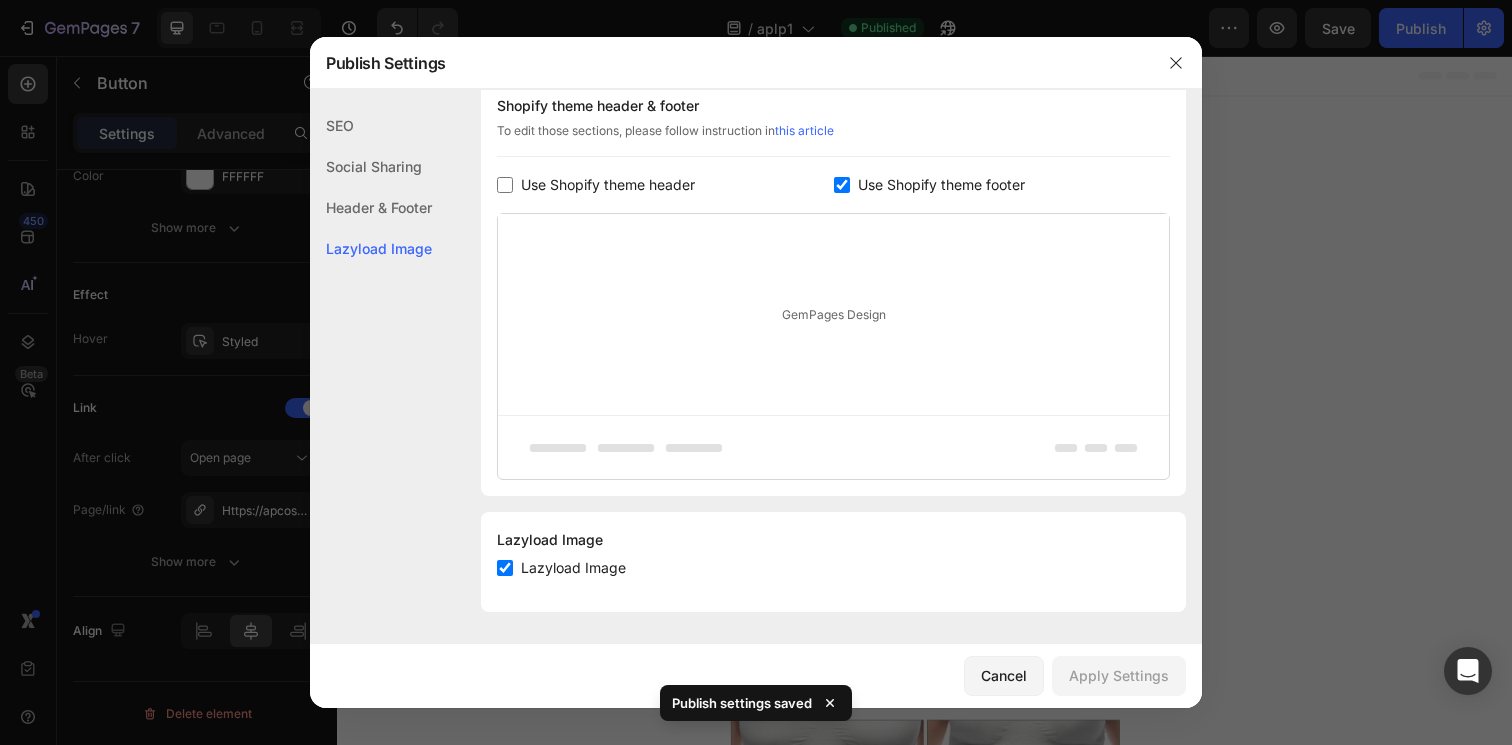 click on "Use Shopify theme footer" at bounding box center (937, 185) 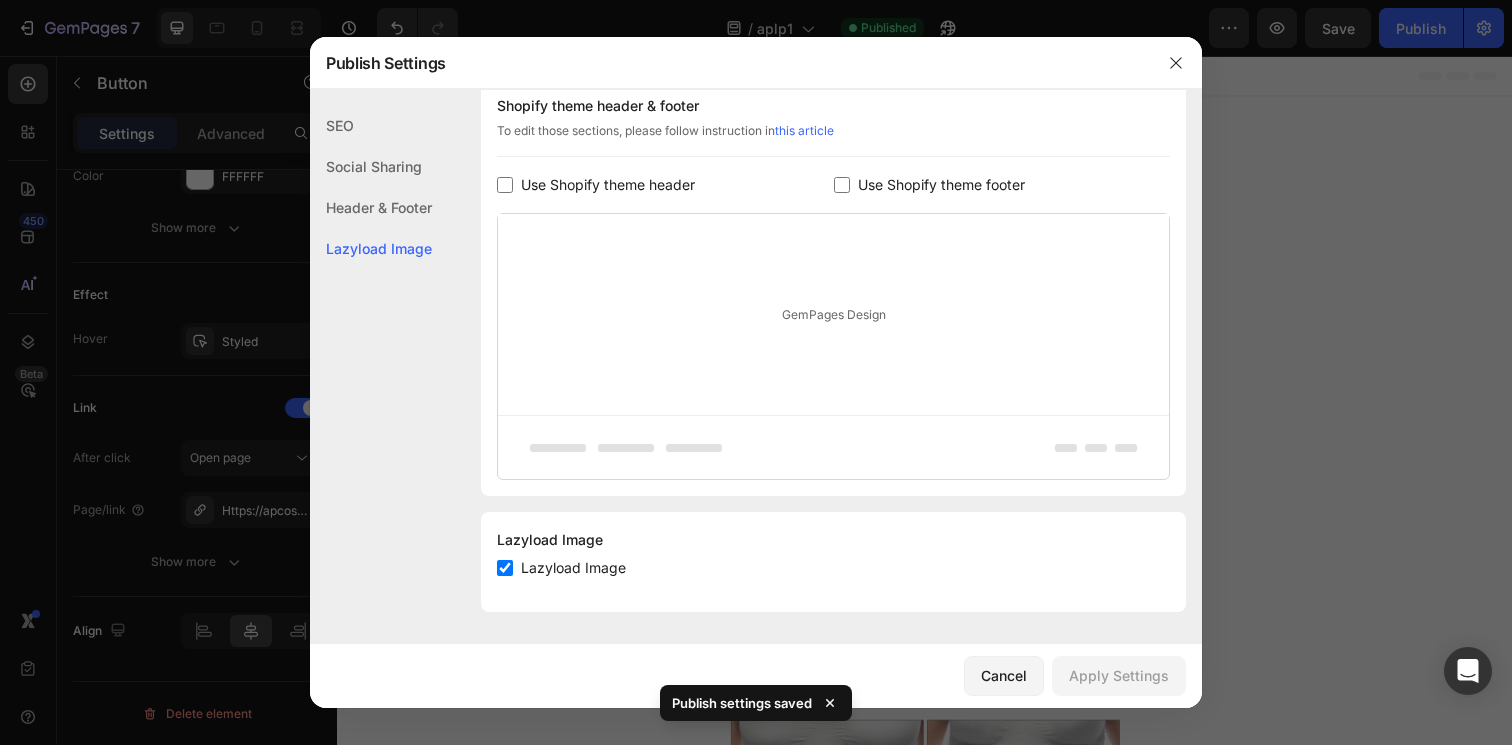 checkbox on "false" 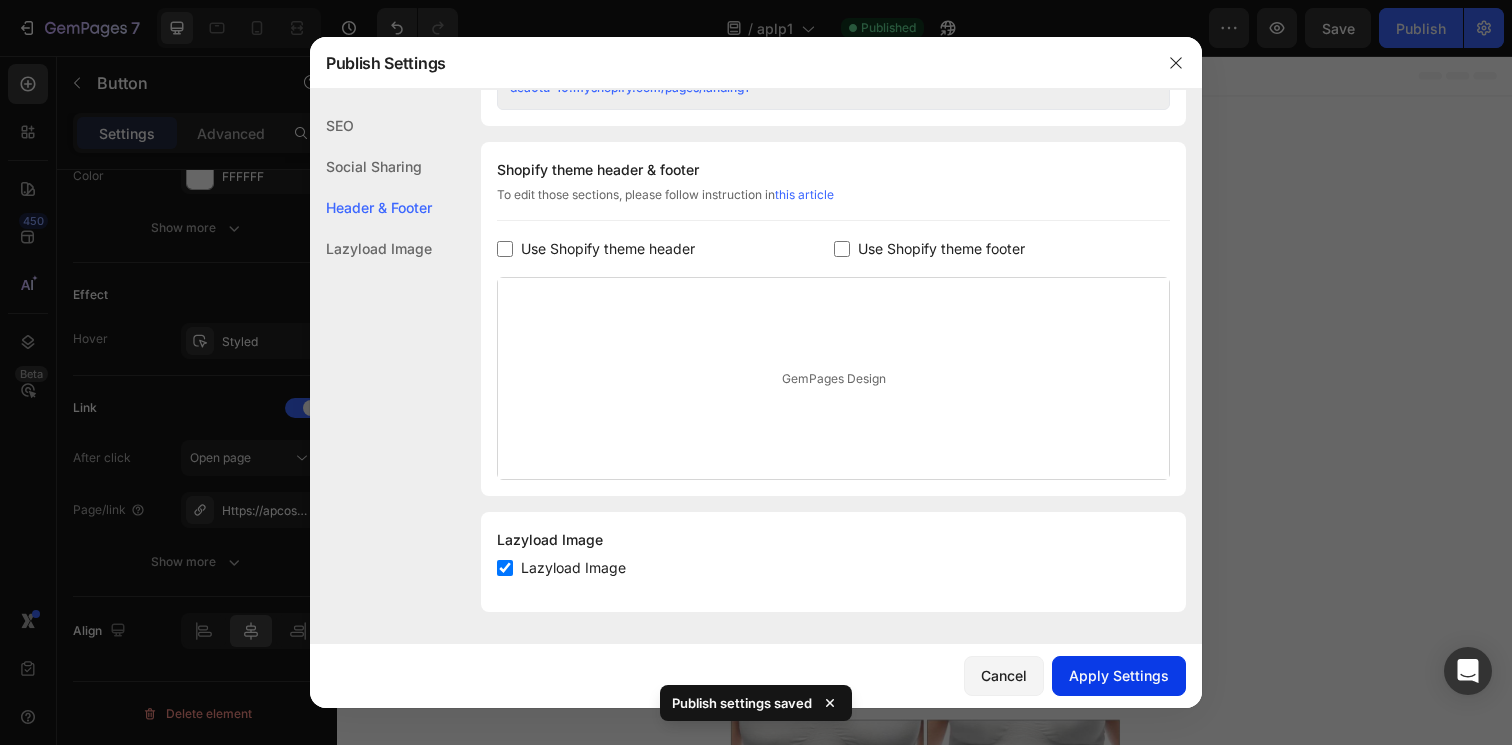 click on "Apply Settings" at bounding box center (1119, 675) 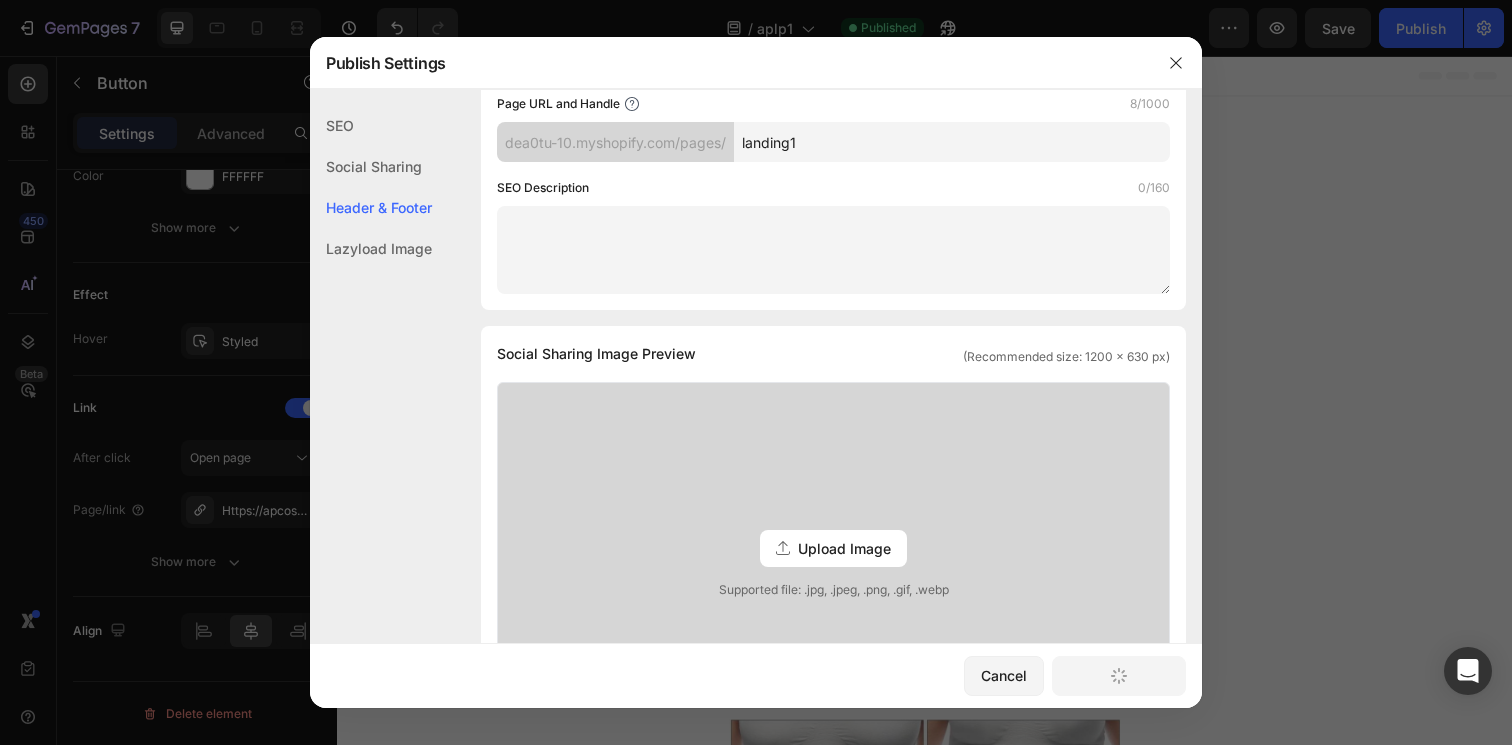 scroll, scrollTop: 0, scrollLeft: 0, axis: both 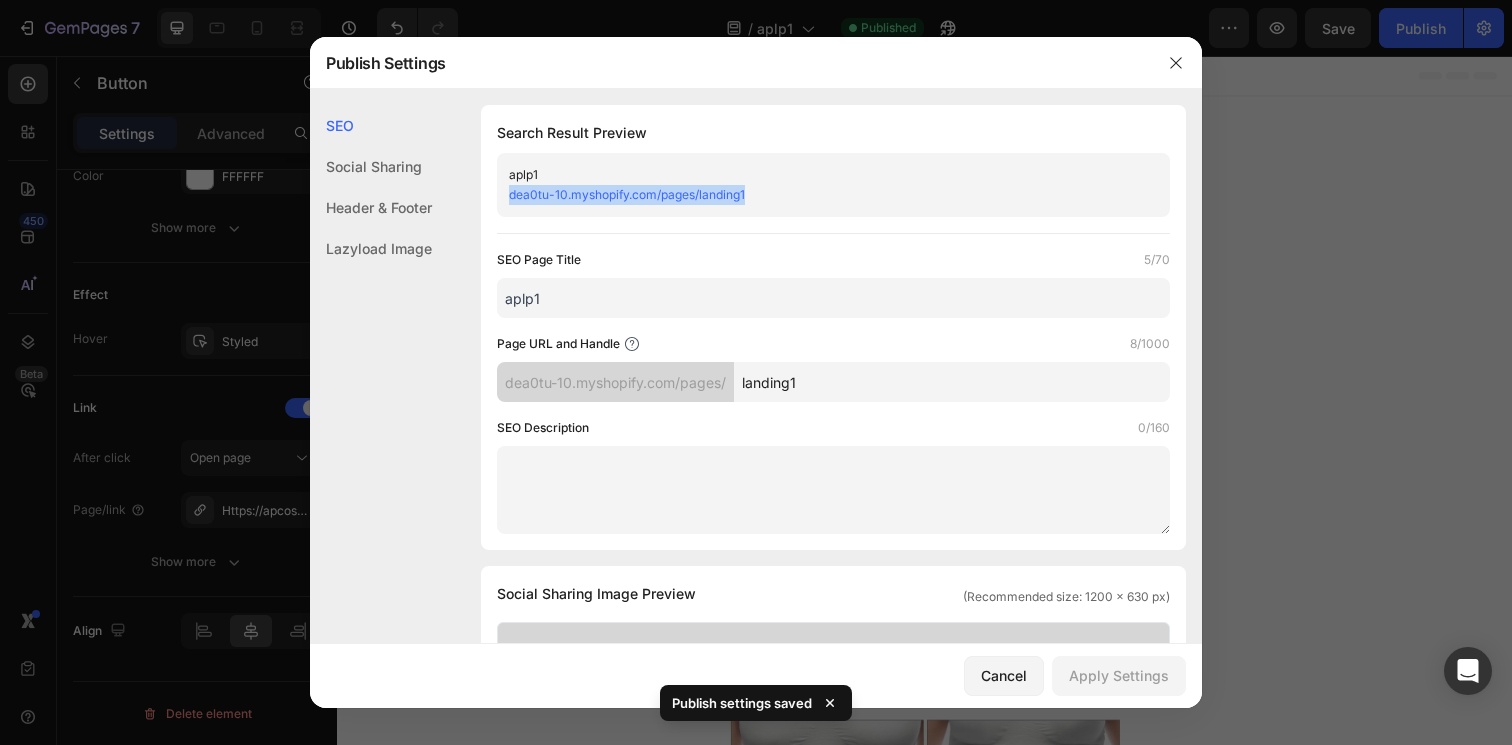drag, startPoint x: 778, startPoint y: 189, endPoint x: 492, endPoint y: 190, distance: 286.00174 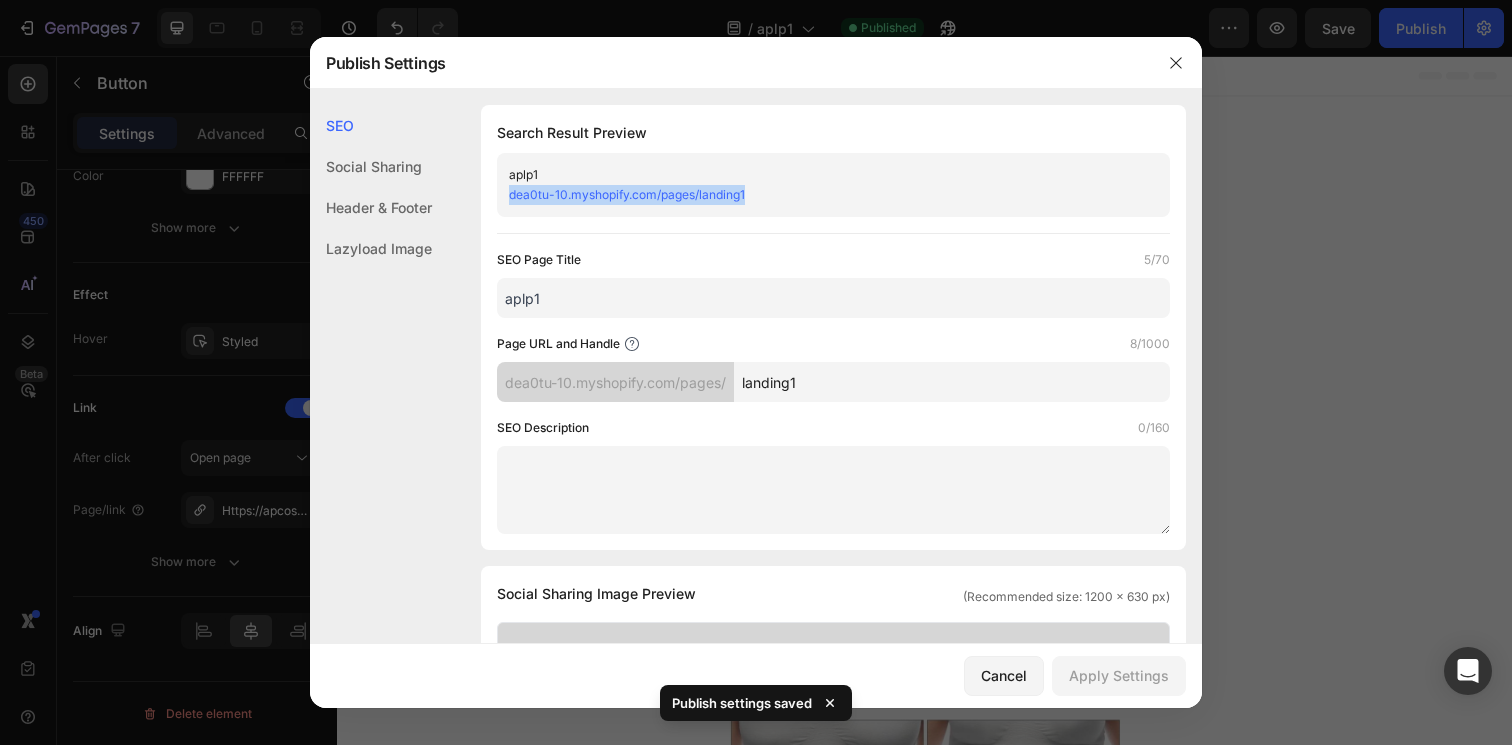 click on "Search Result Preview aplp1 dea0tu-10.myshopify.com/pages/landing1 SEO Page Title  5/70  aplp1  Page URL and Handle  8/1000  dea0tu-10.myshopify.com/pages/ landing1  SEO Description  0/160" at bounding box center (833, 327) 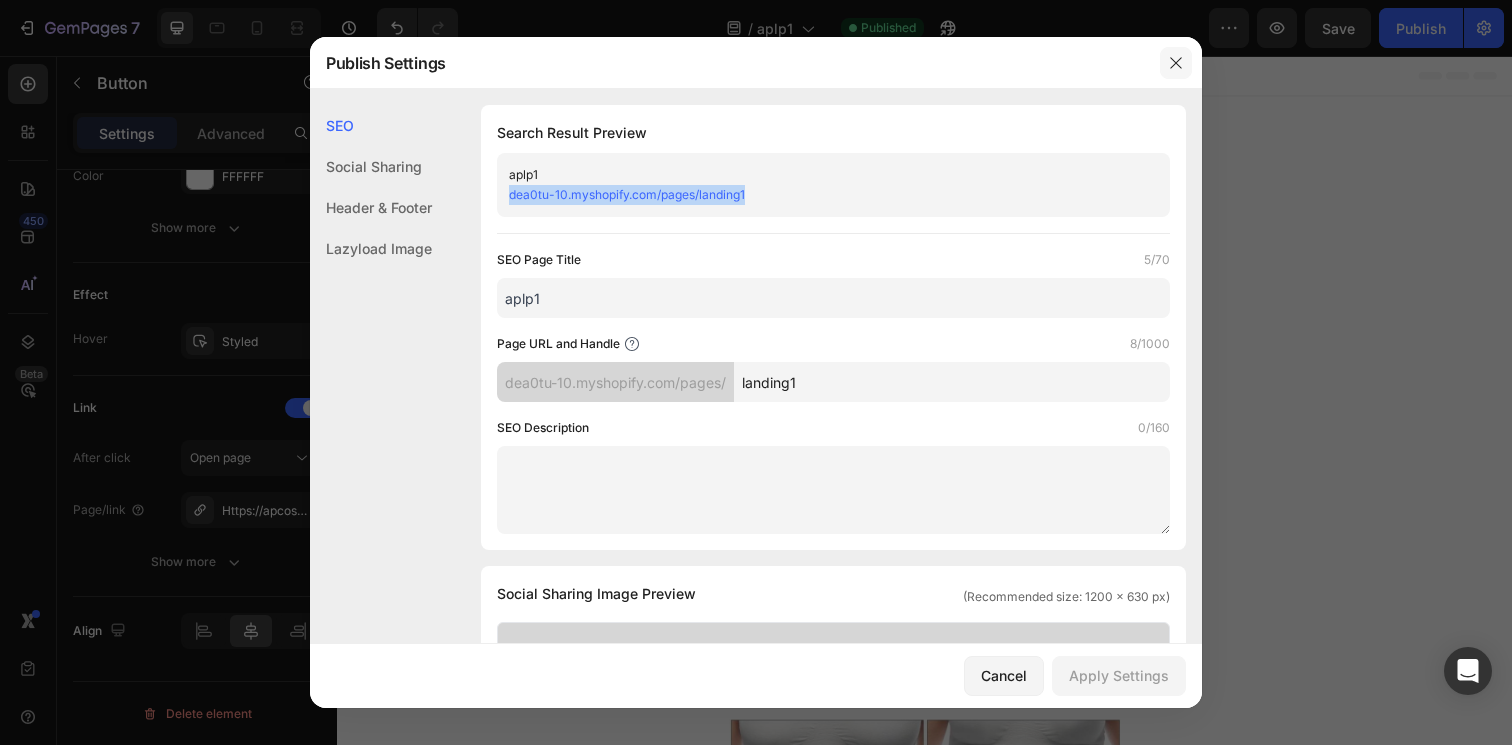 click at bounding box center (1176, 63) 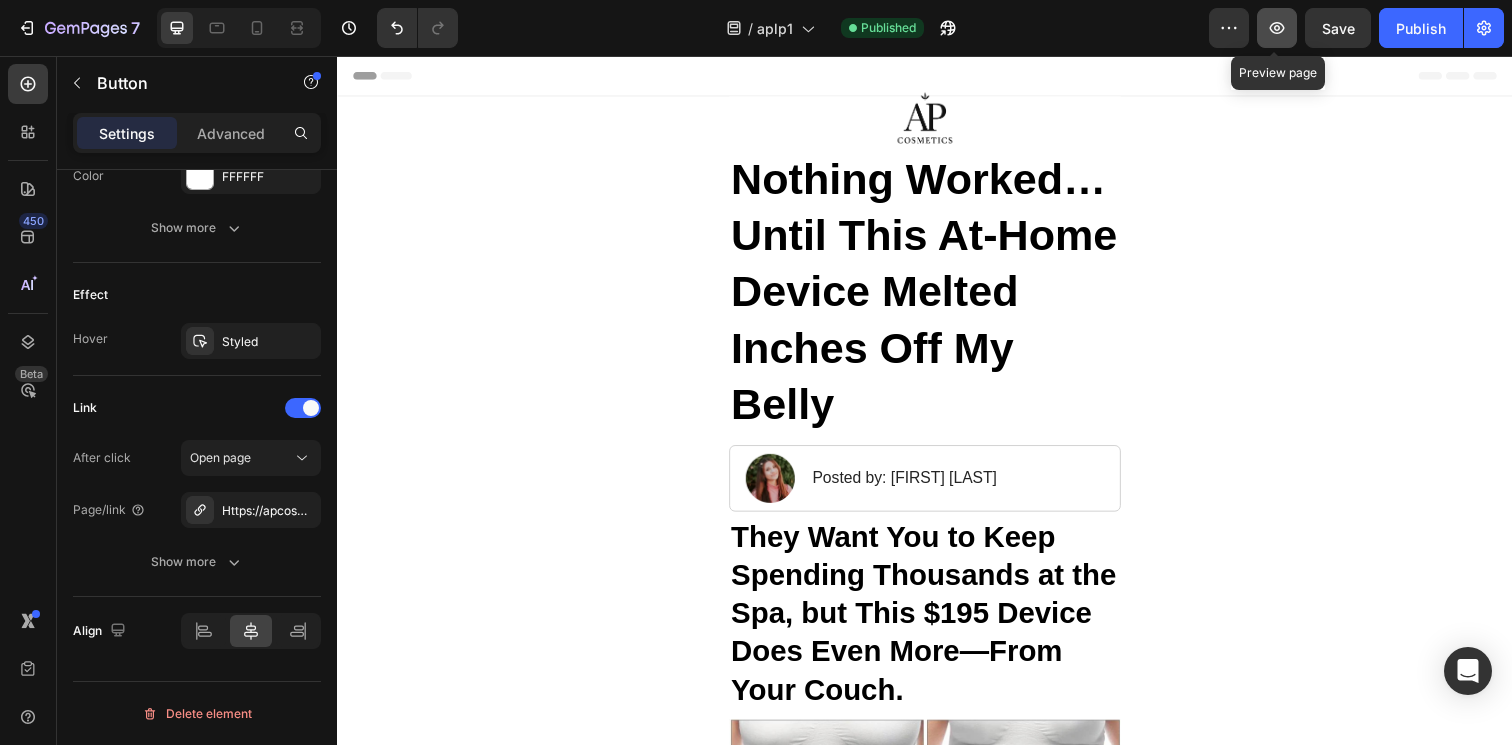 click 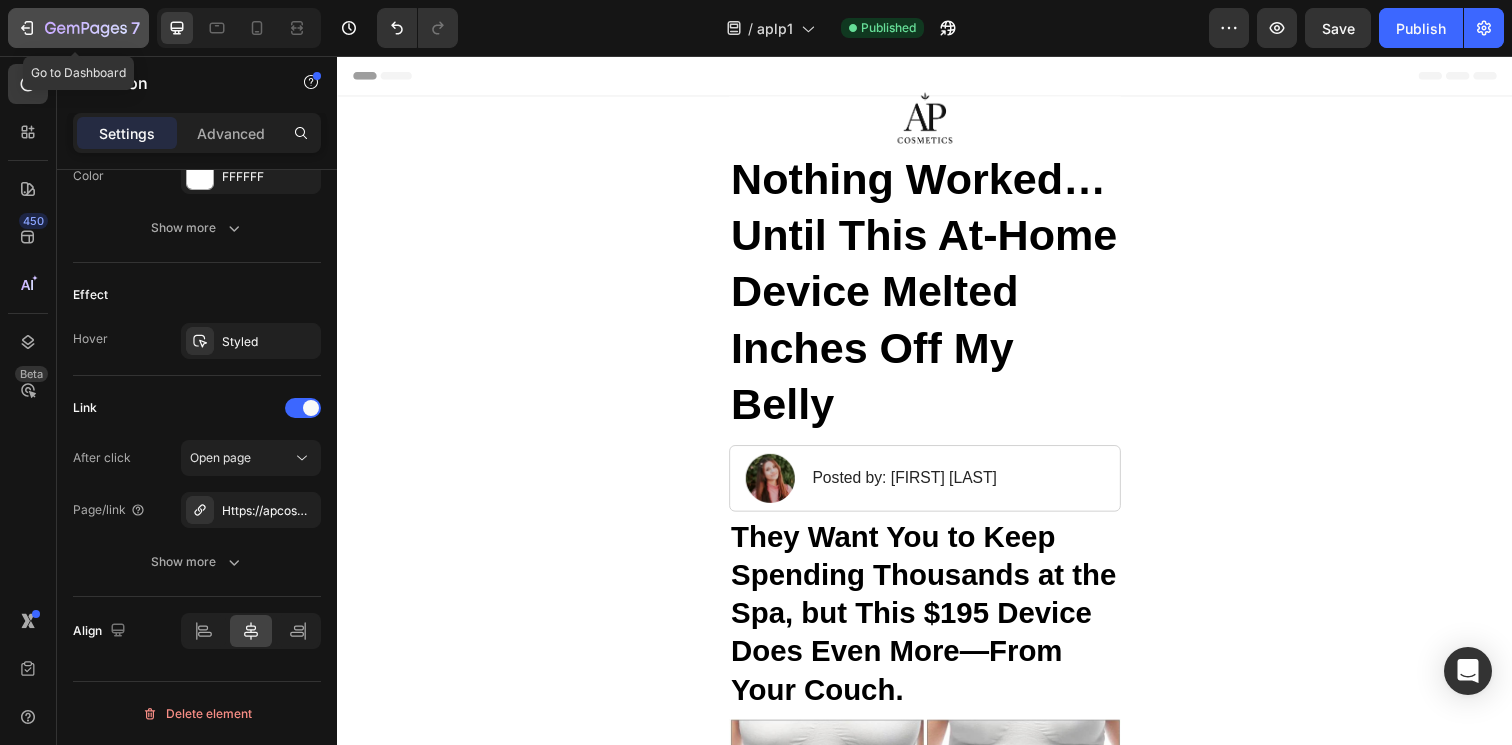 click 